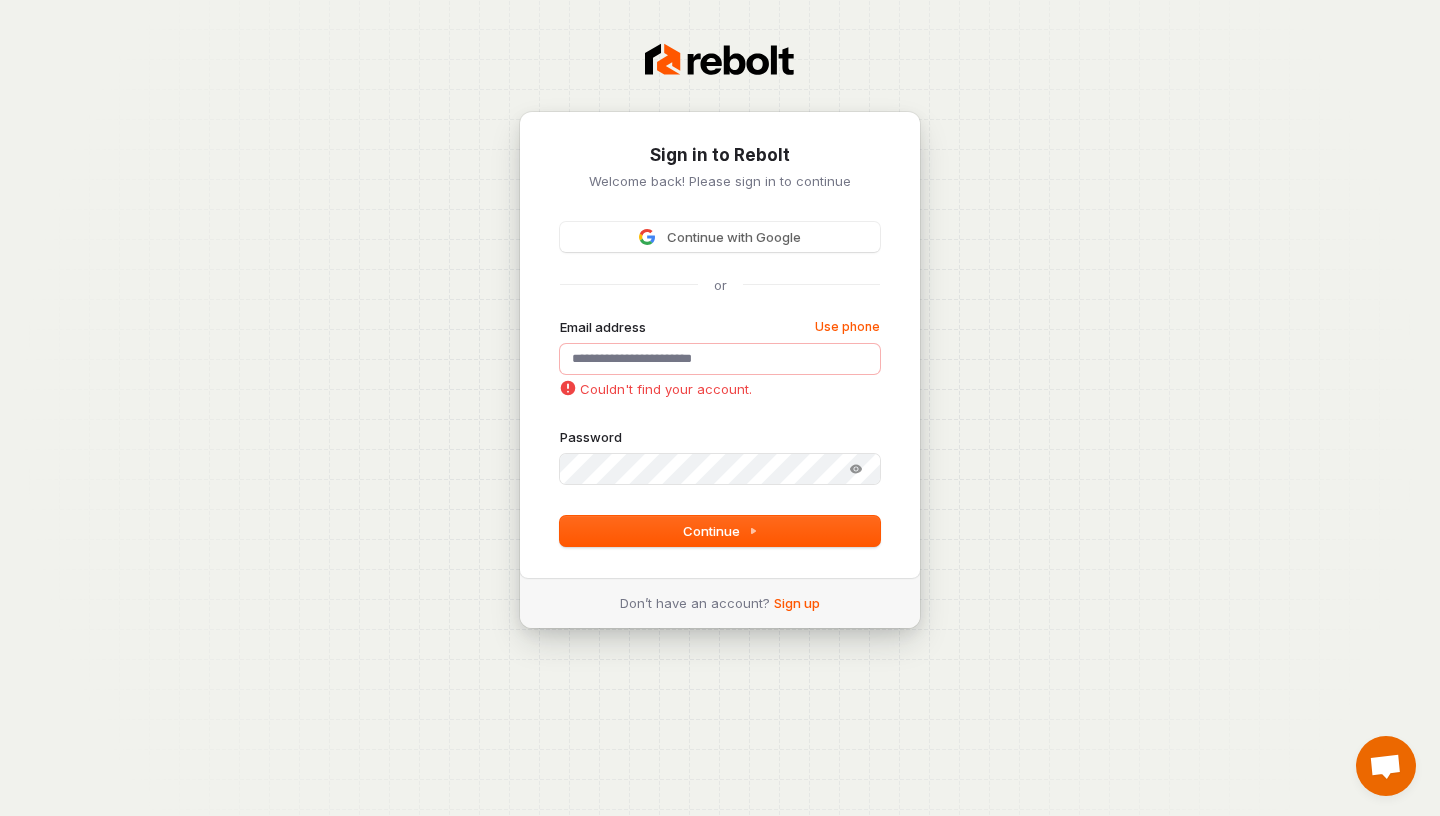 scroll, scrollTop: 0, scrollLeft: 0, axis: both 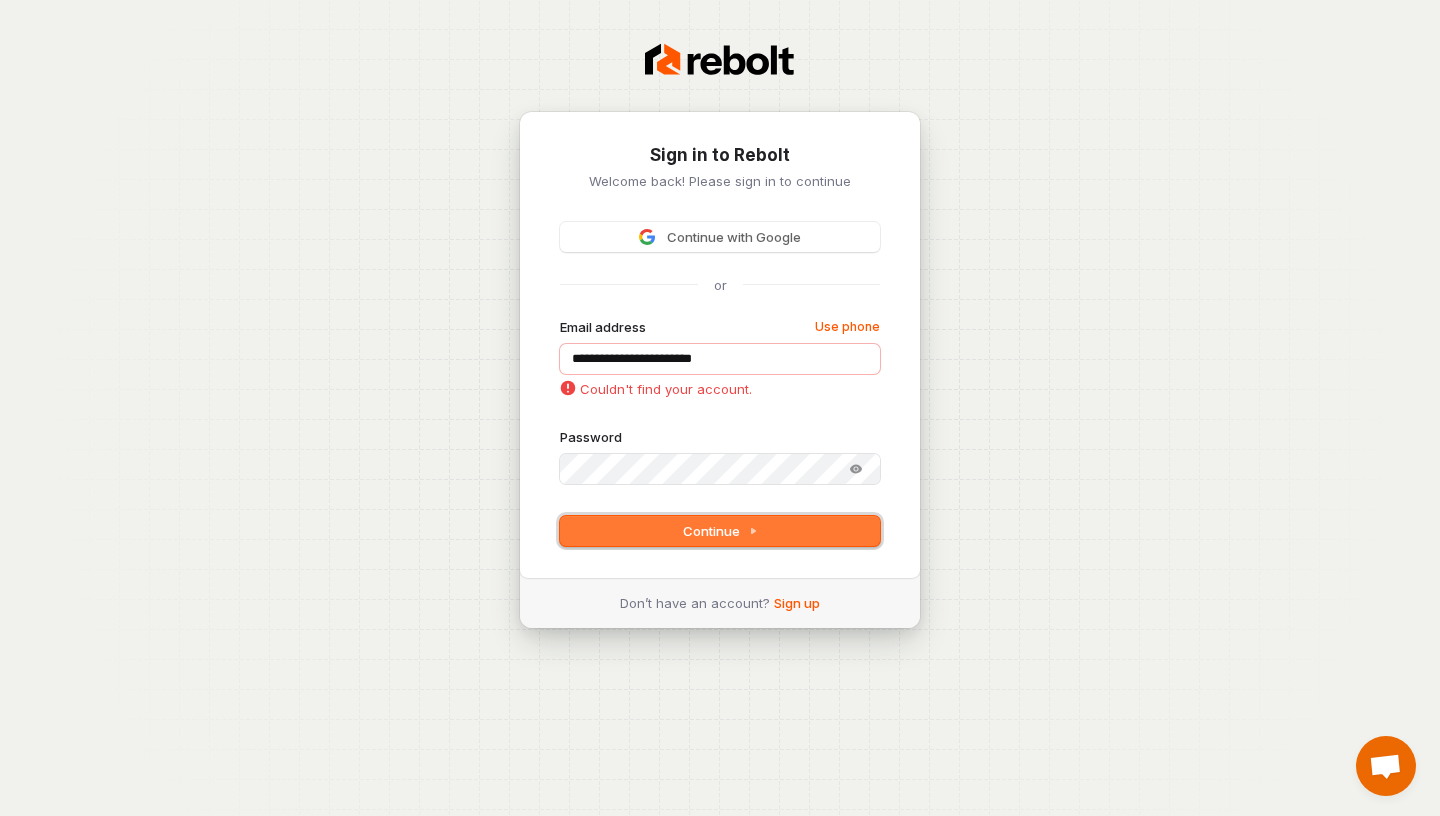 click on "Continue" at bounding box center (720, 531) 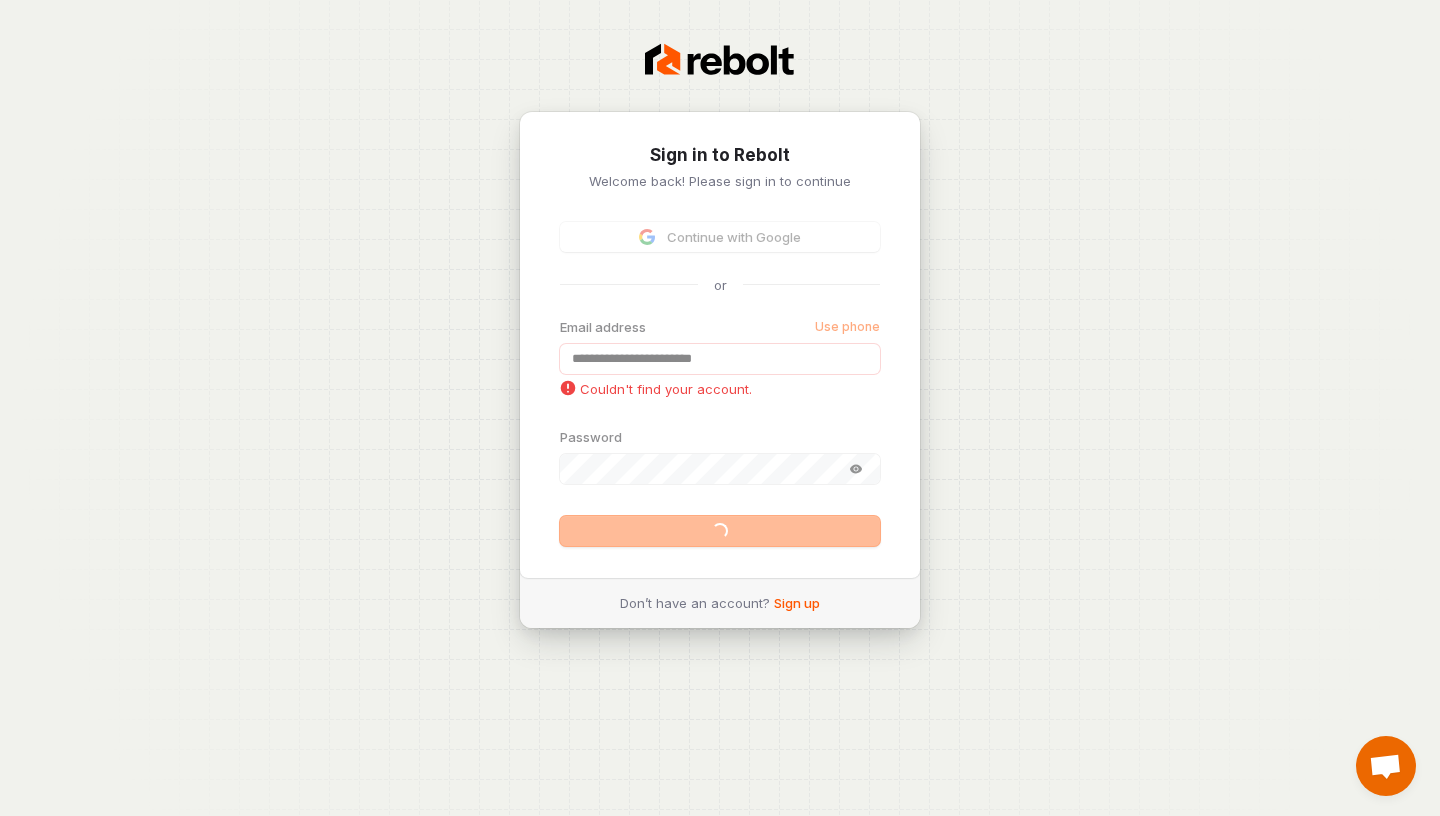type on "**********" 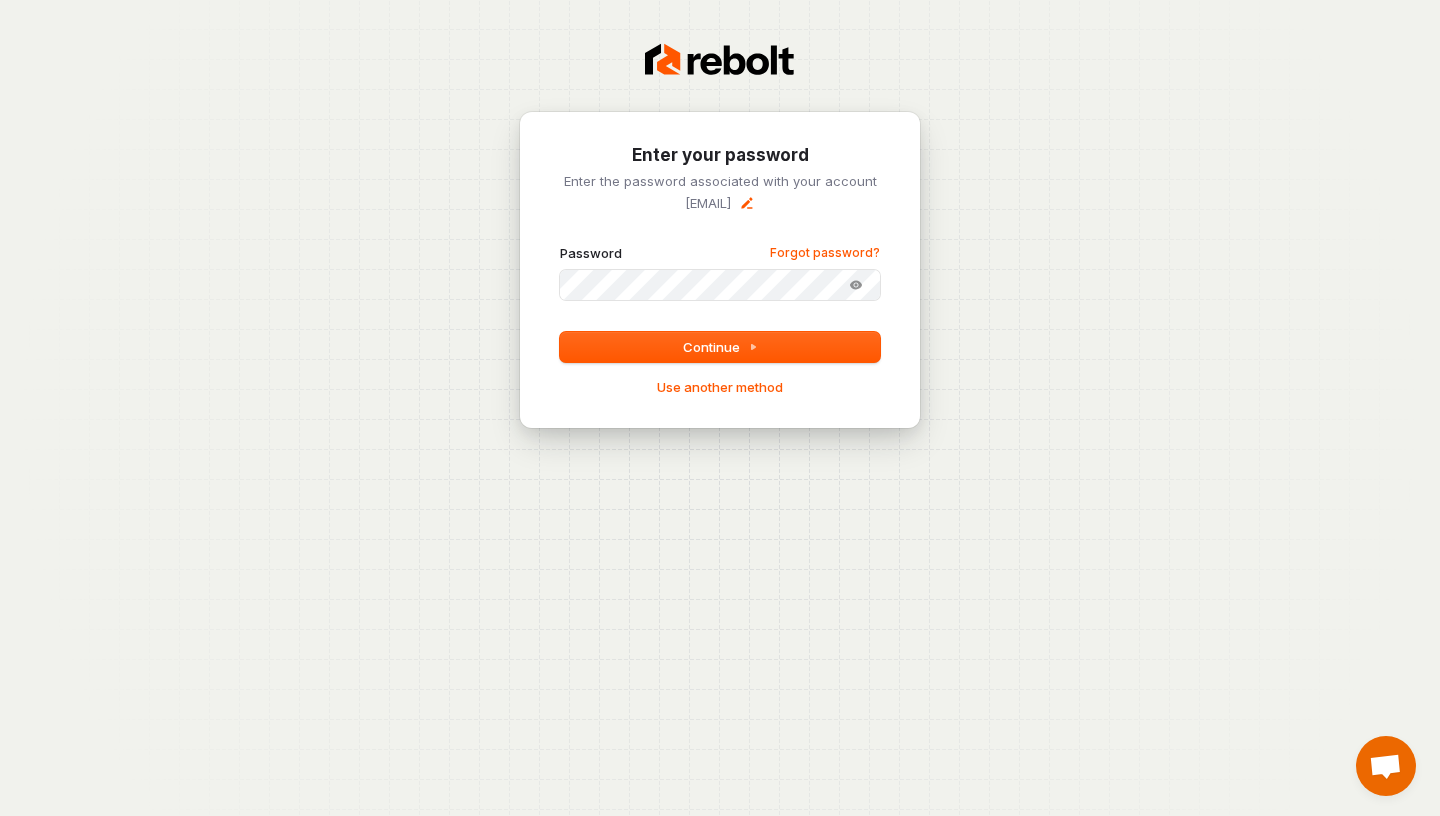 click on "**********" at bounding box center [720, 270] 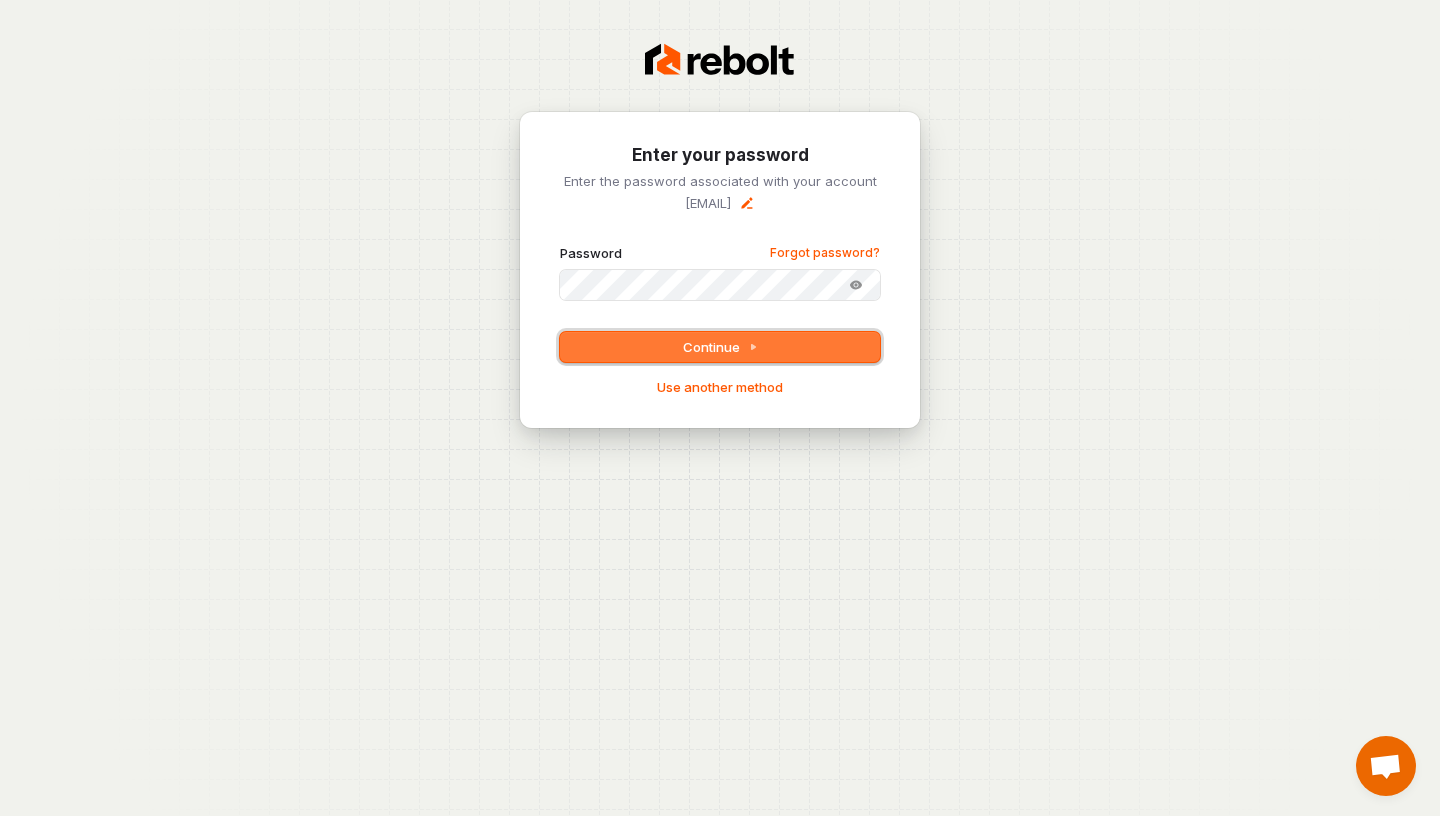 click 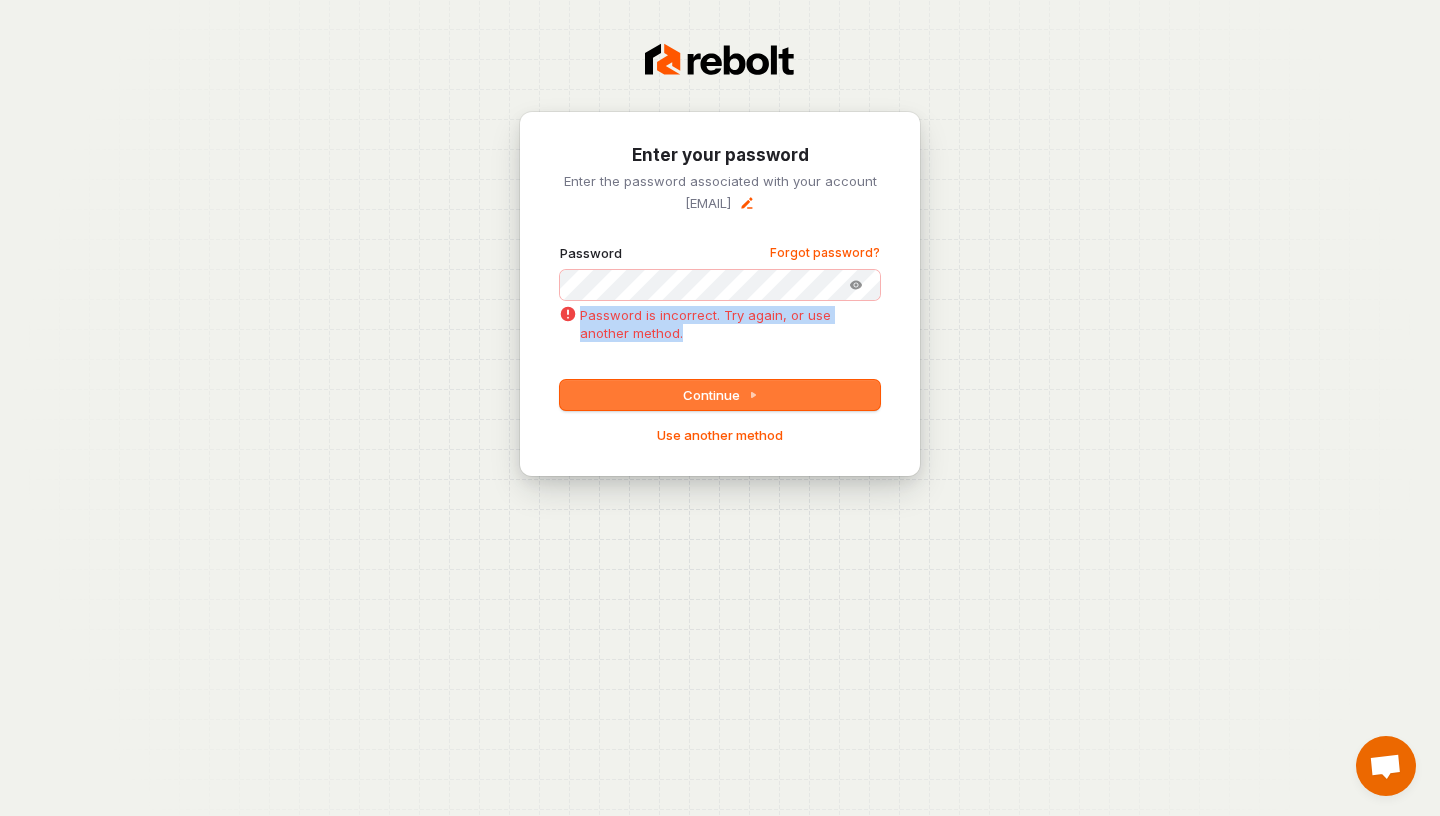 drag, startPoint x: 579, startPoint y: 314, endPoint x: 650, endPoint y: 340, distance: 75.61085 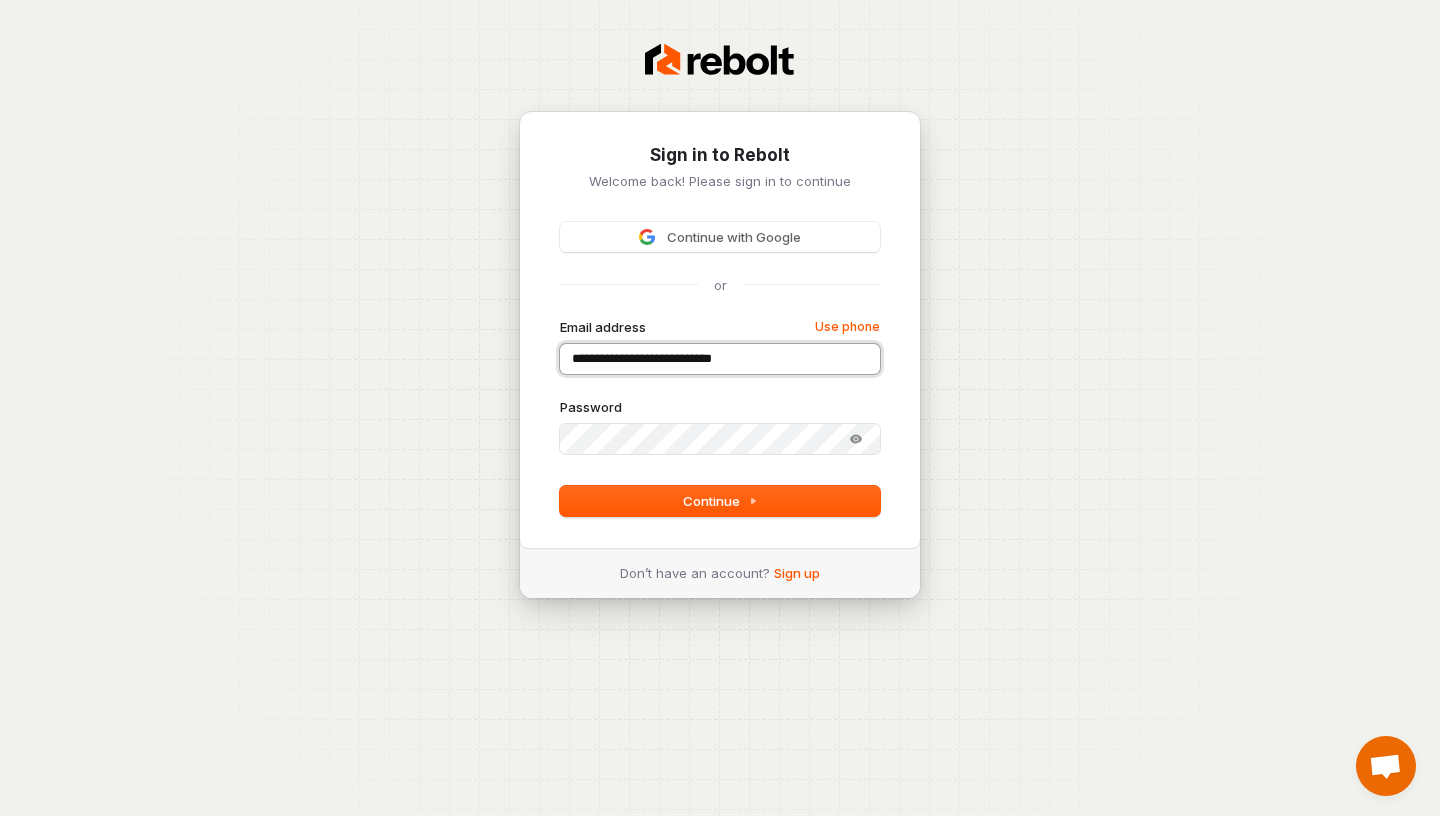 type on "**********" 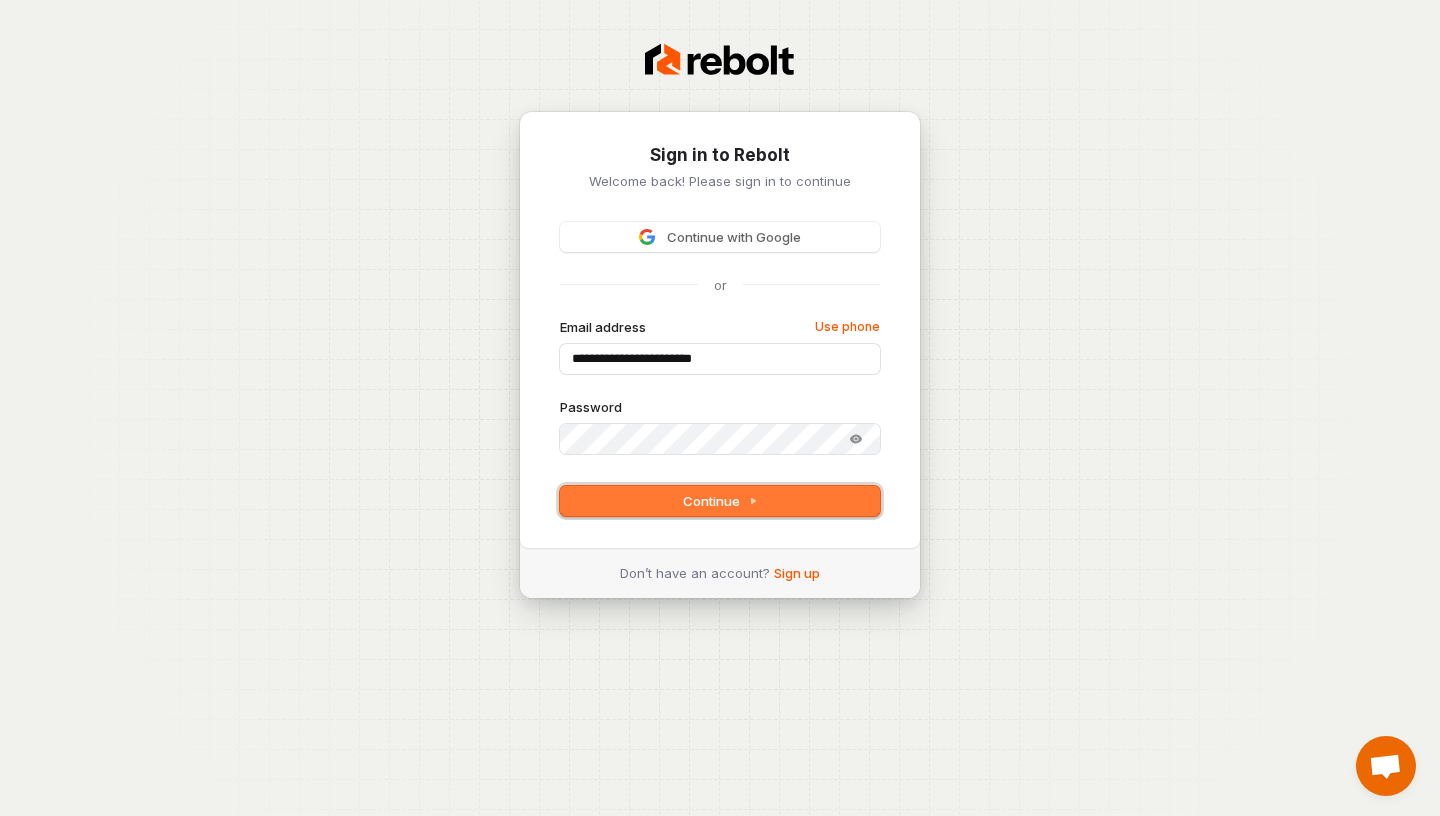 click on "Continue" at bounding box center [720, 501] 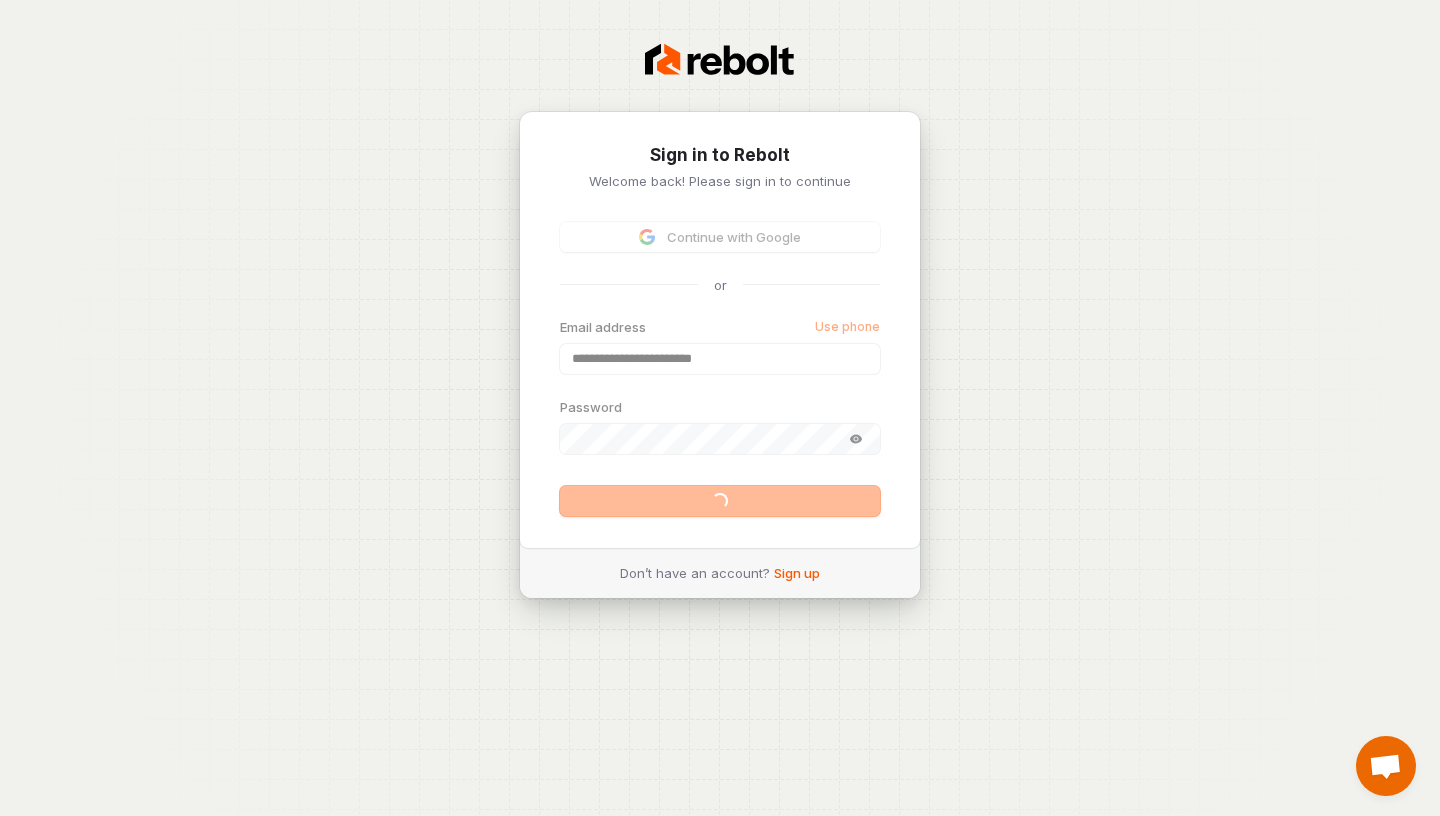 type on "**********" 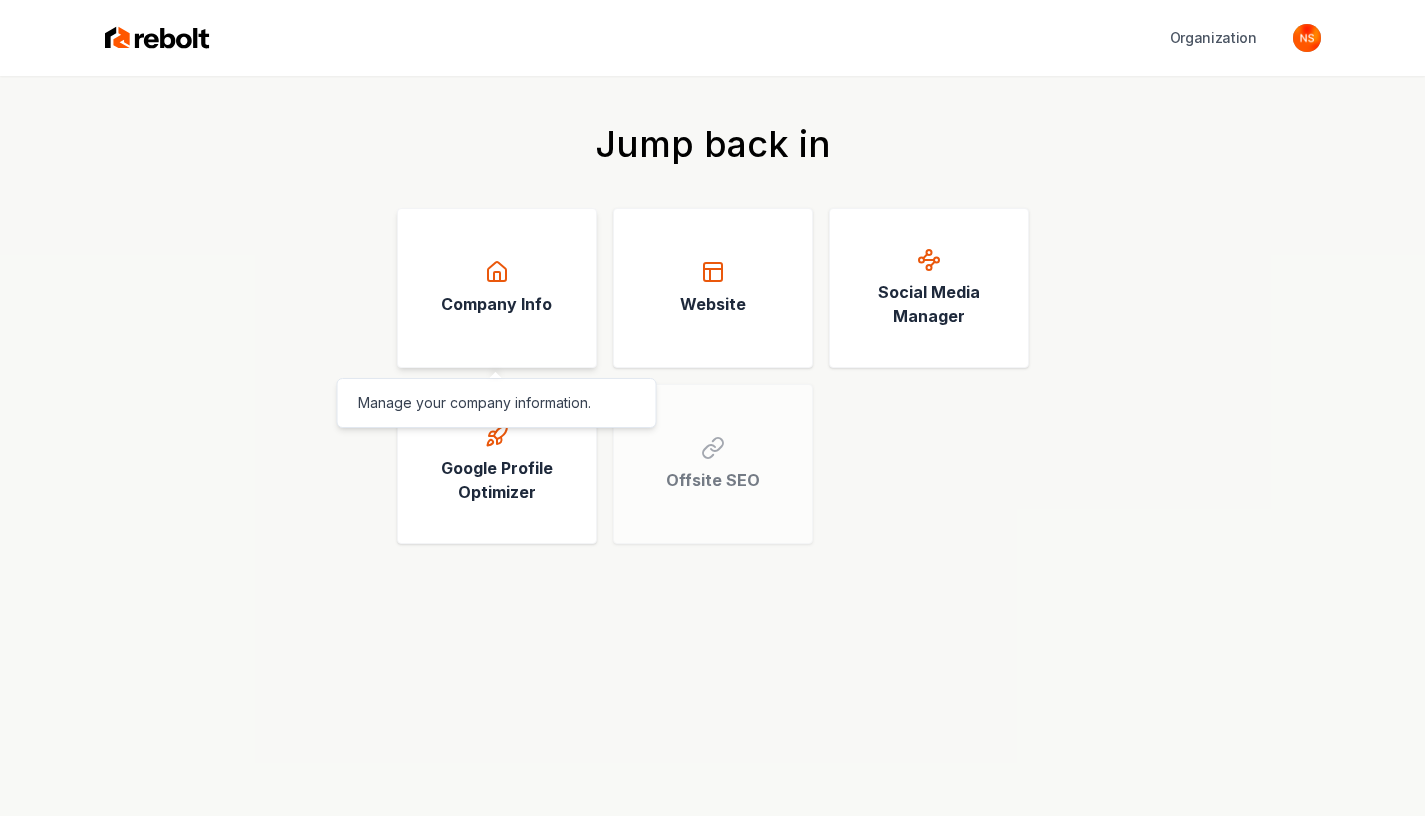 click on "Company Info" at bounding box center [497, 288] 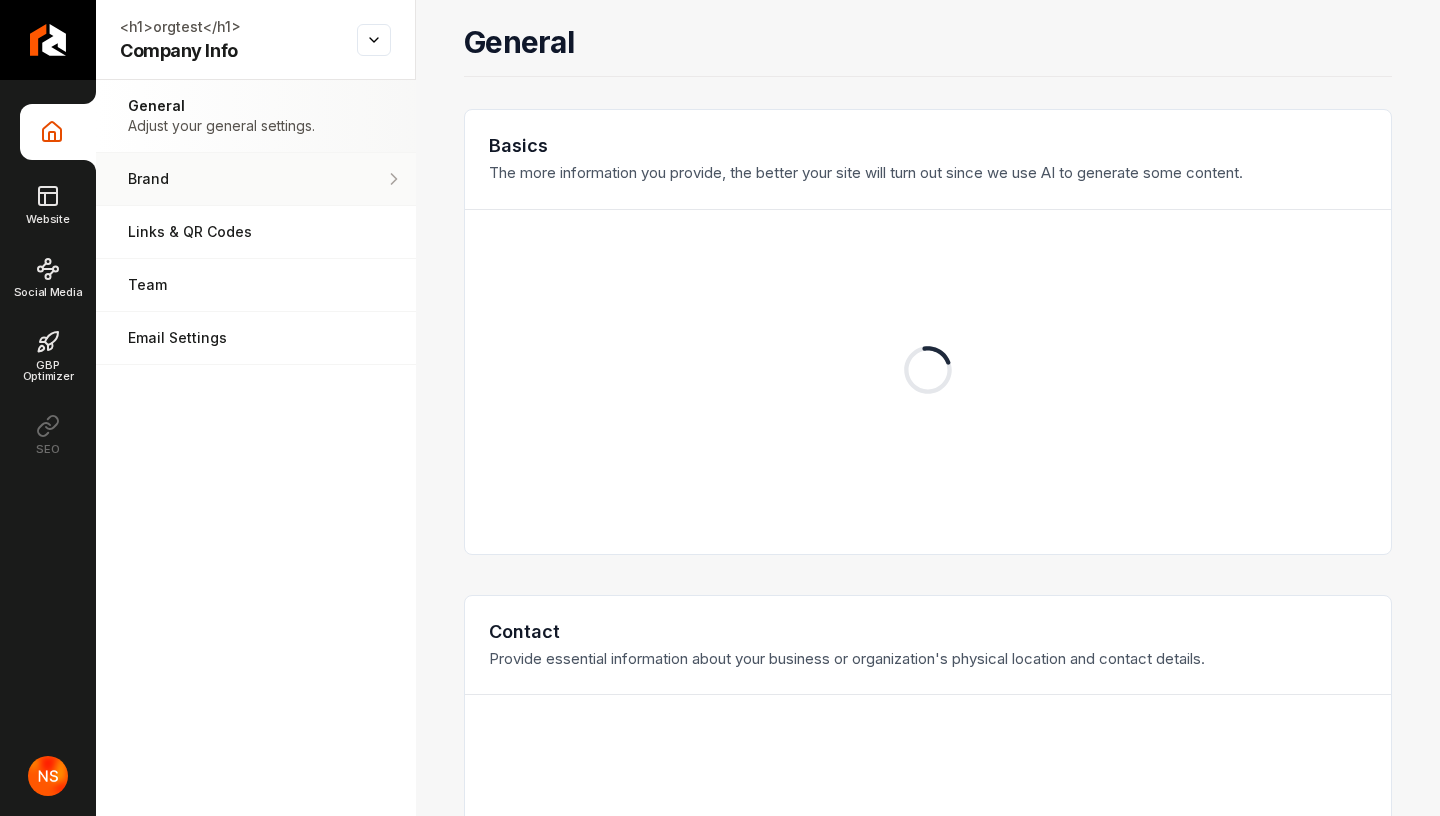 click on "Brand" at bounding box center [256, 179] 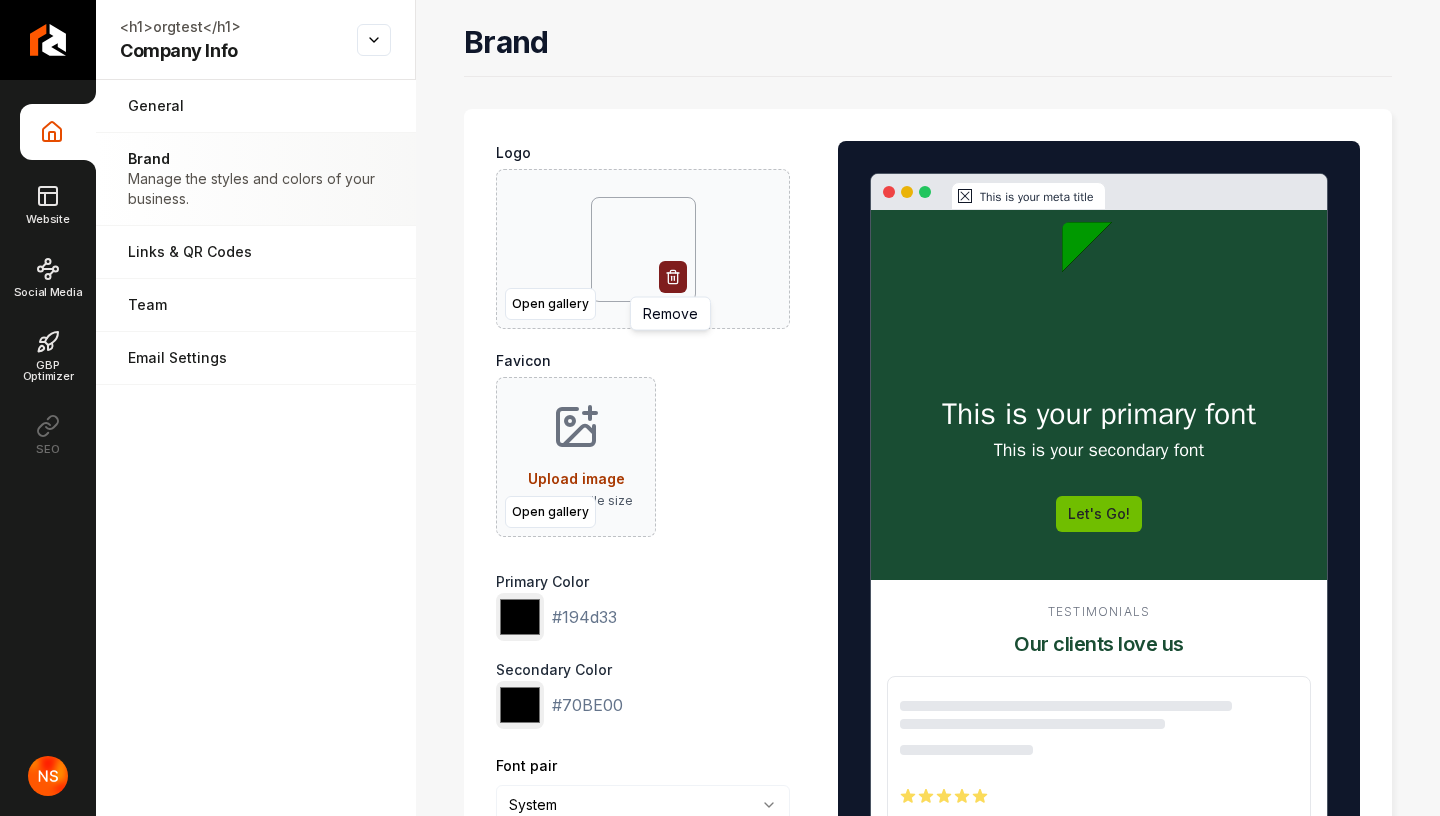 click at bounding box center (673, 277) 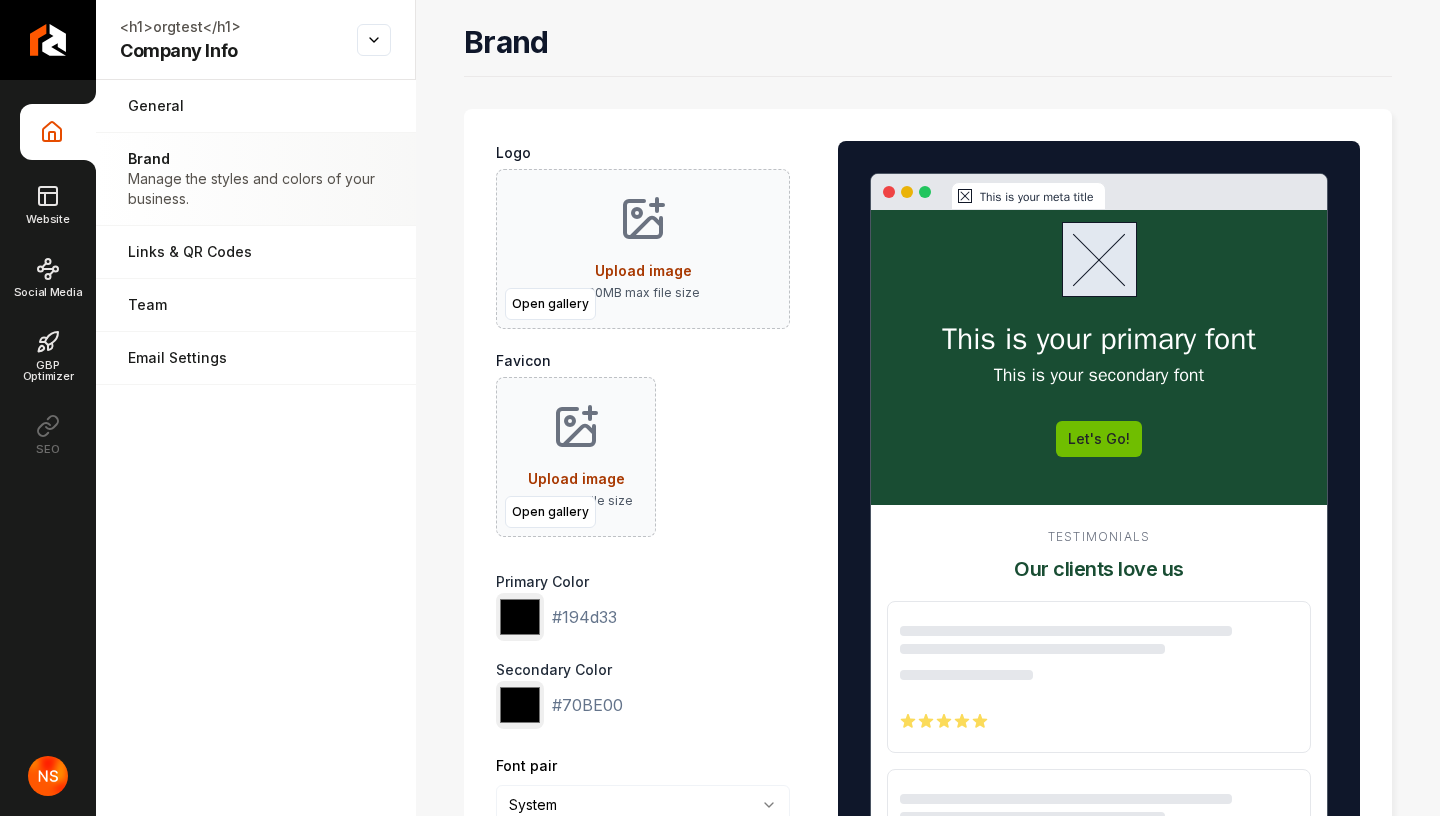 click on "Upload image 30  MB max file size" at bounding box center (643, 249) 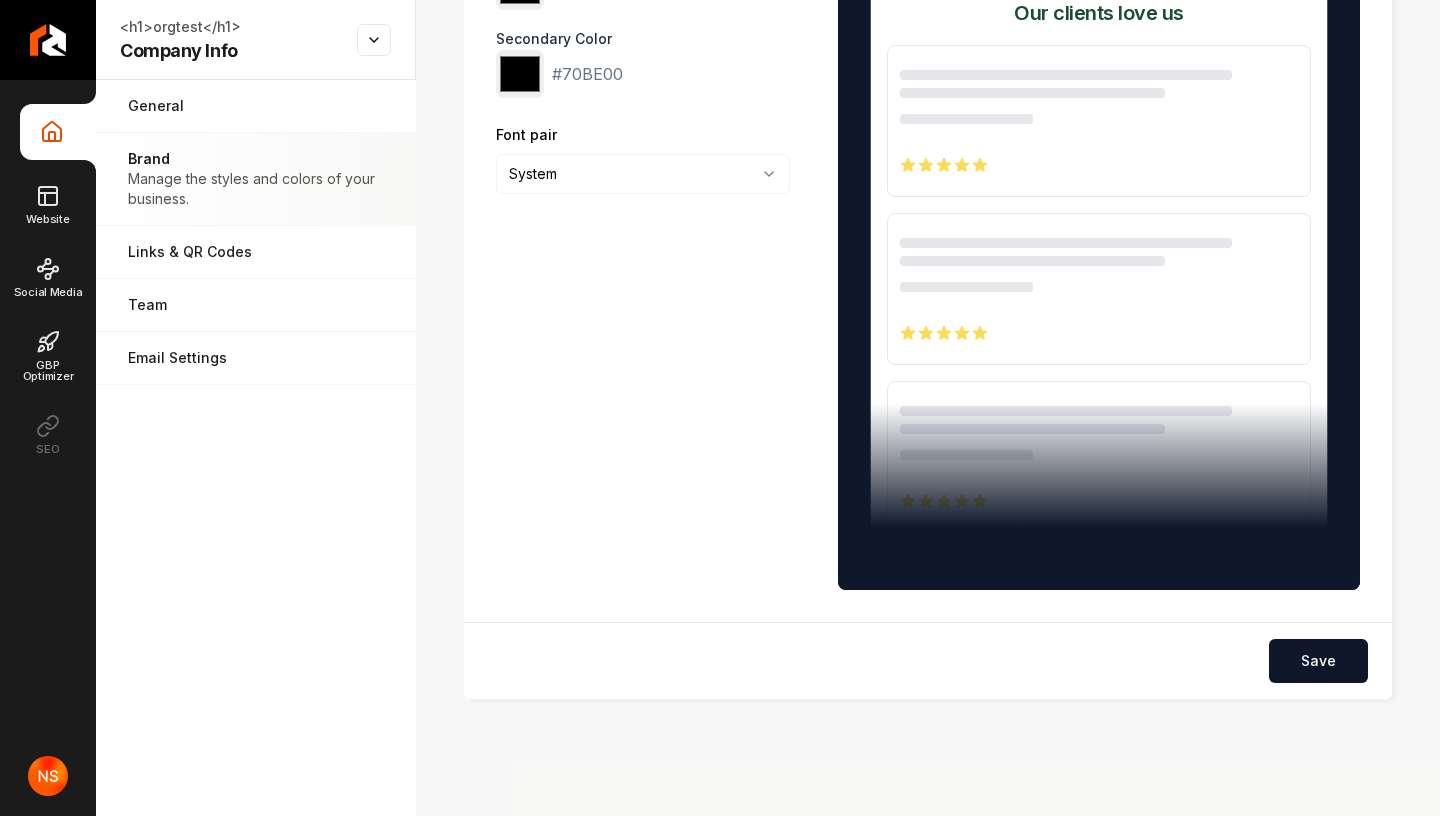 scroll, scrollTop: 667, scrollLeft: 0, axis: vertical 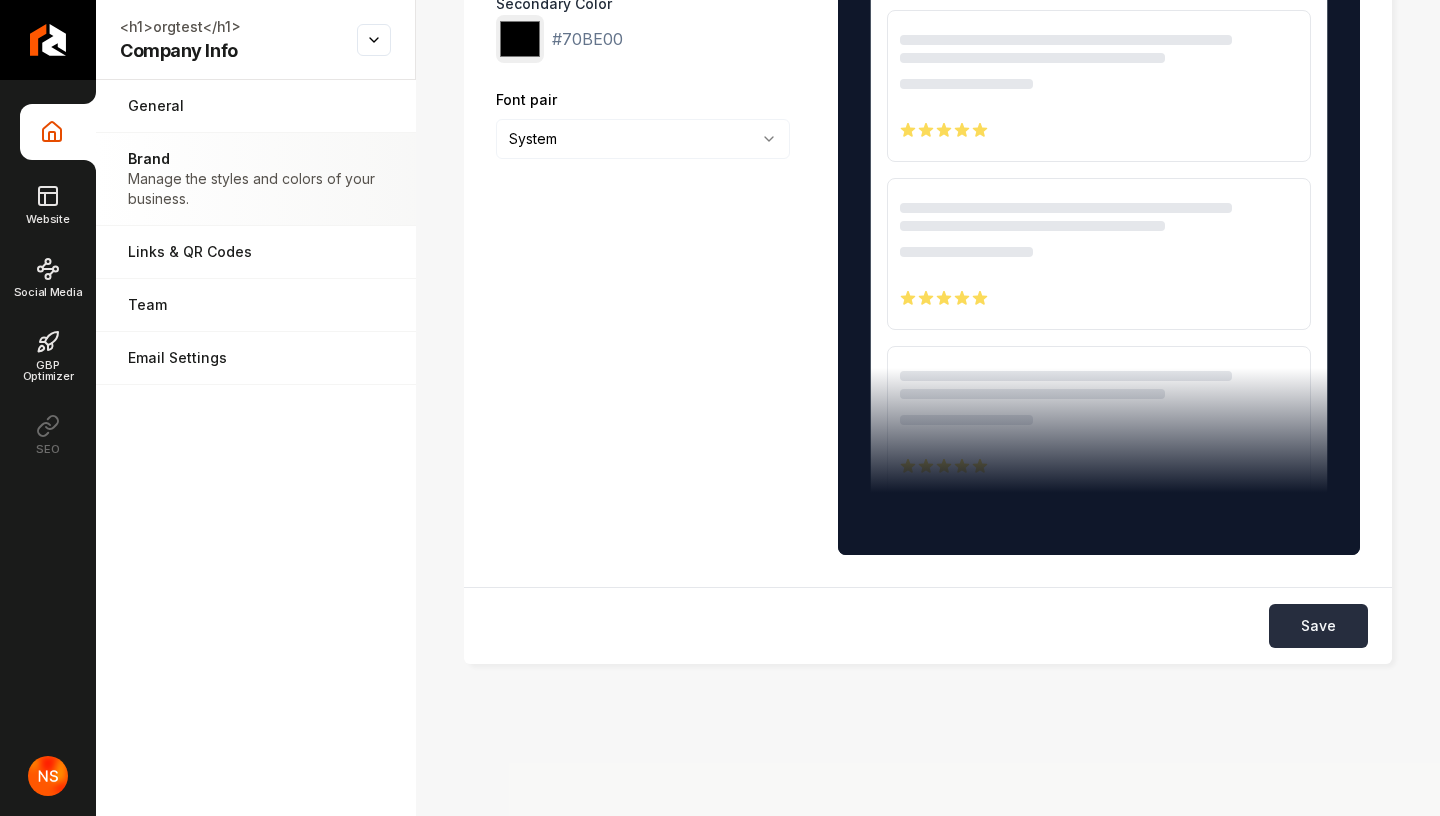 click on "Save" at bounding box center (1318, 626) 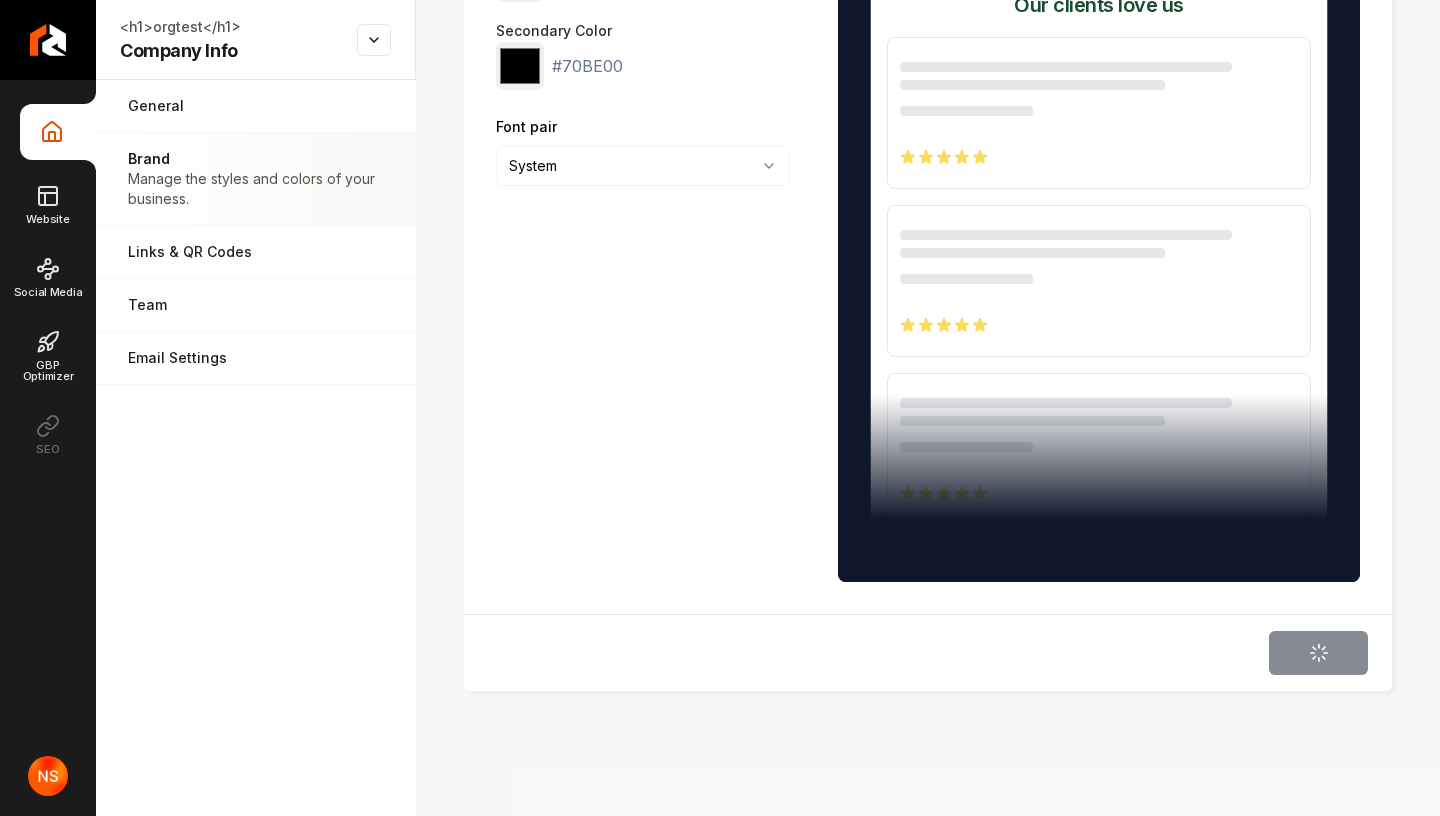 scroll, scrollTop: 643, scrollLeft: 0, axis: vertical 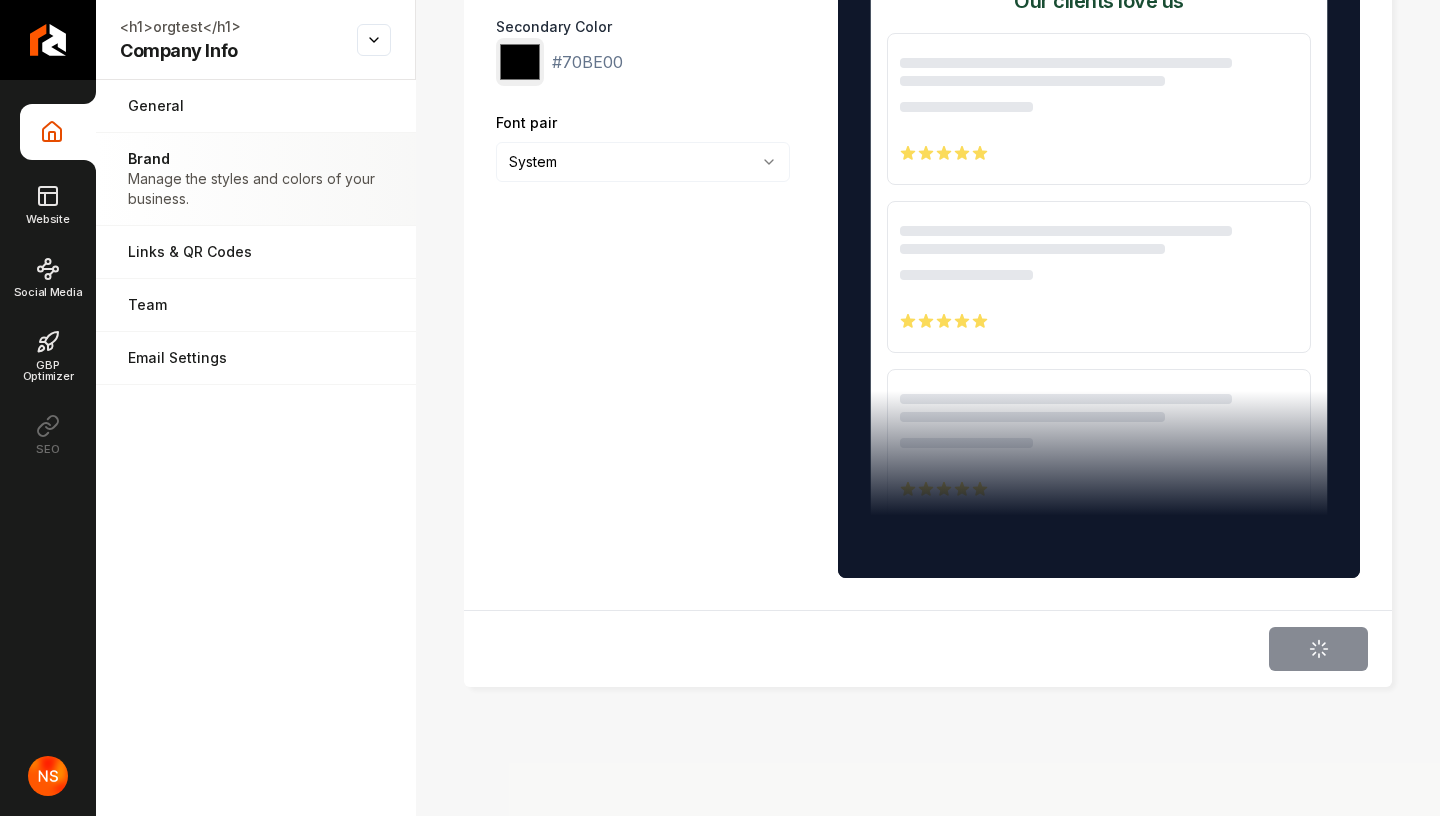 type on "*******" 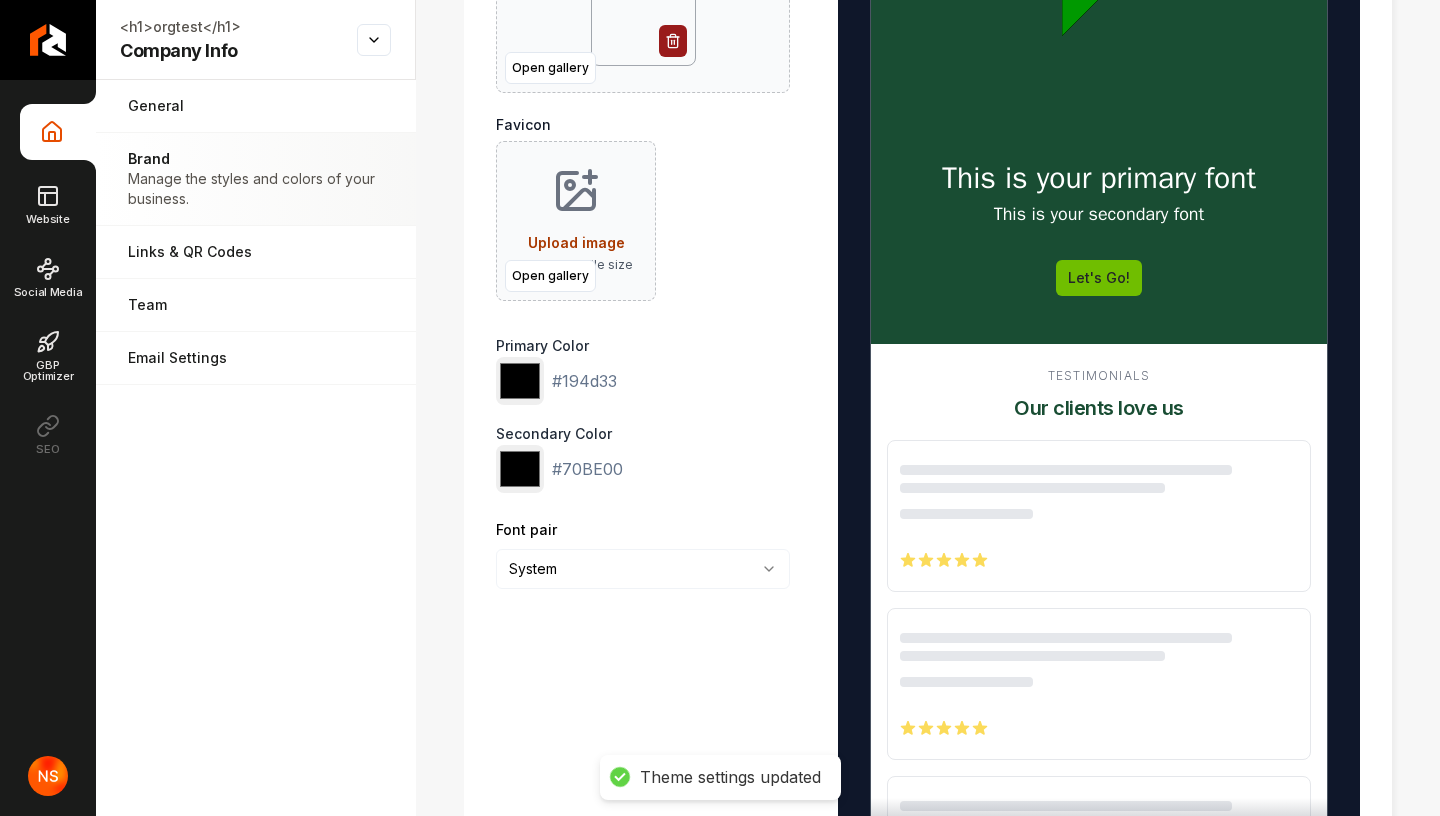 scroll, scrollTop: 0, scrollLeft: 0, axis: both 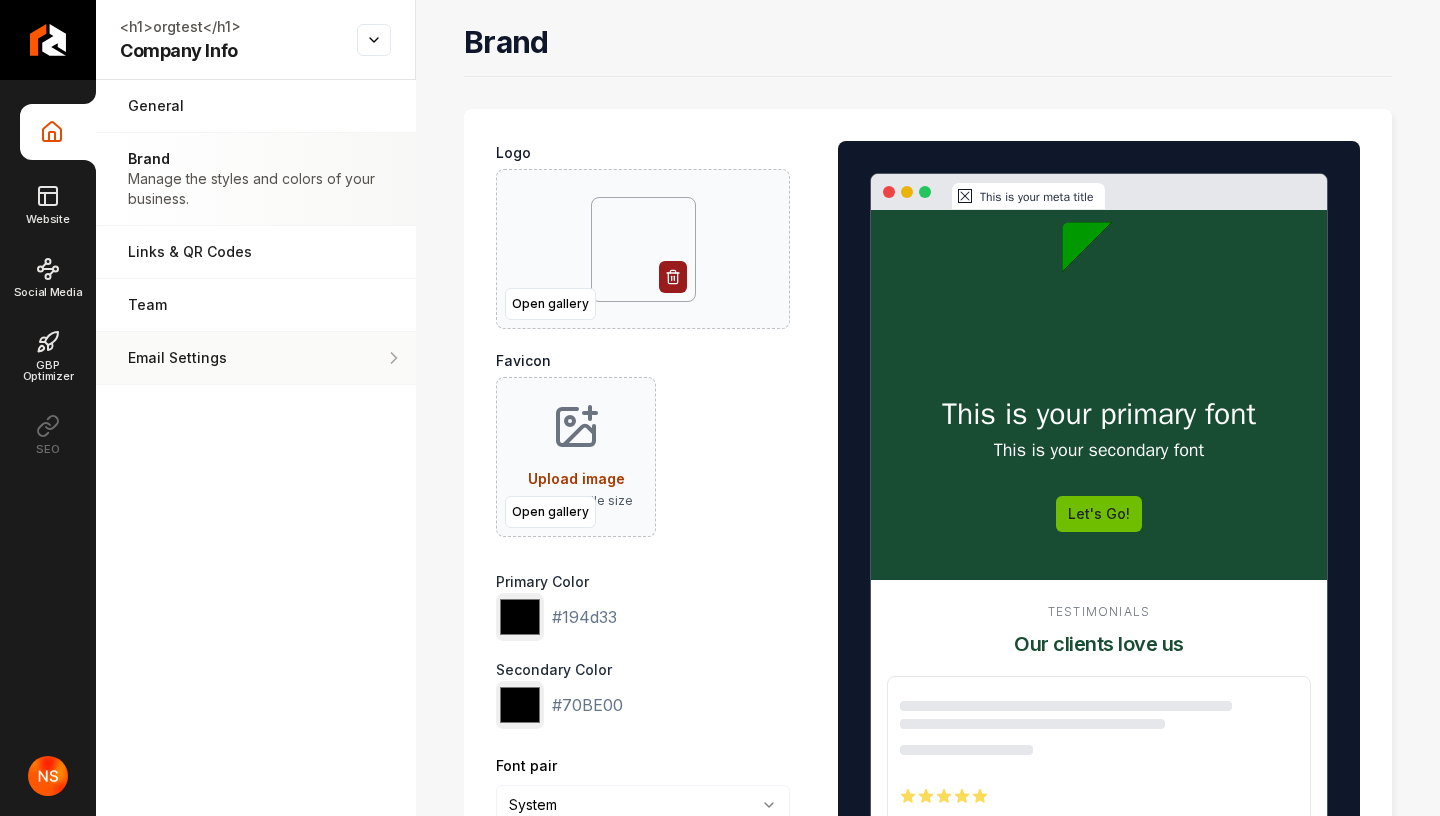 click on "Email Settings" at bounding box center [220, 358] 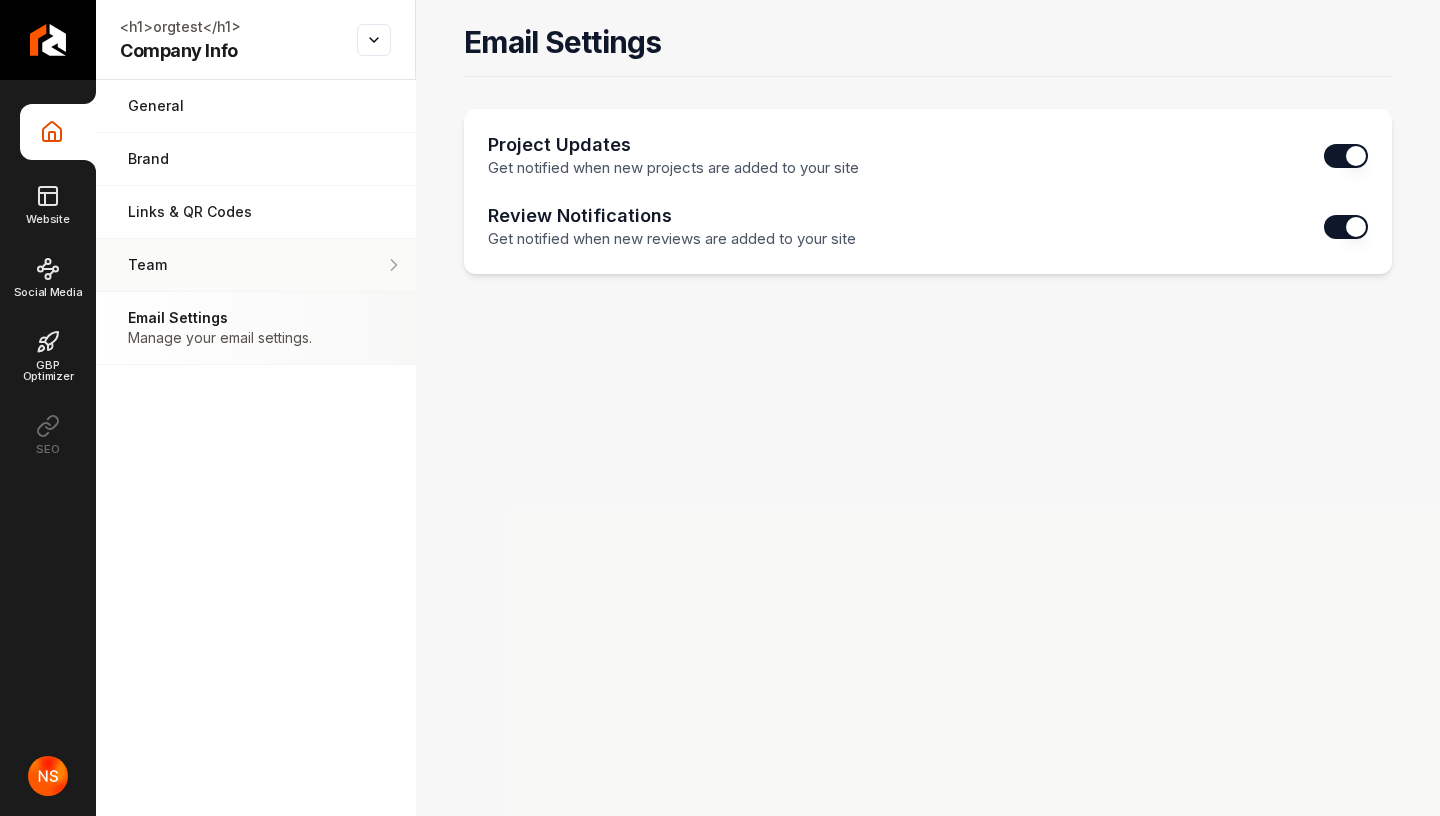 click on "Team" at bounding box center [224, 265] 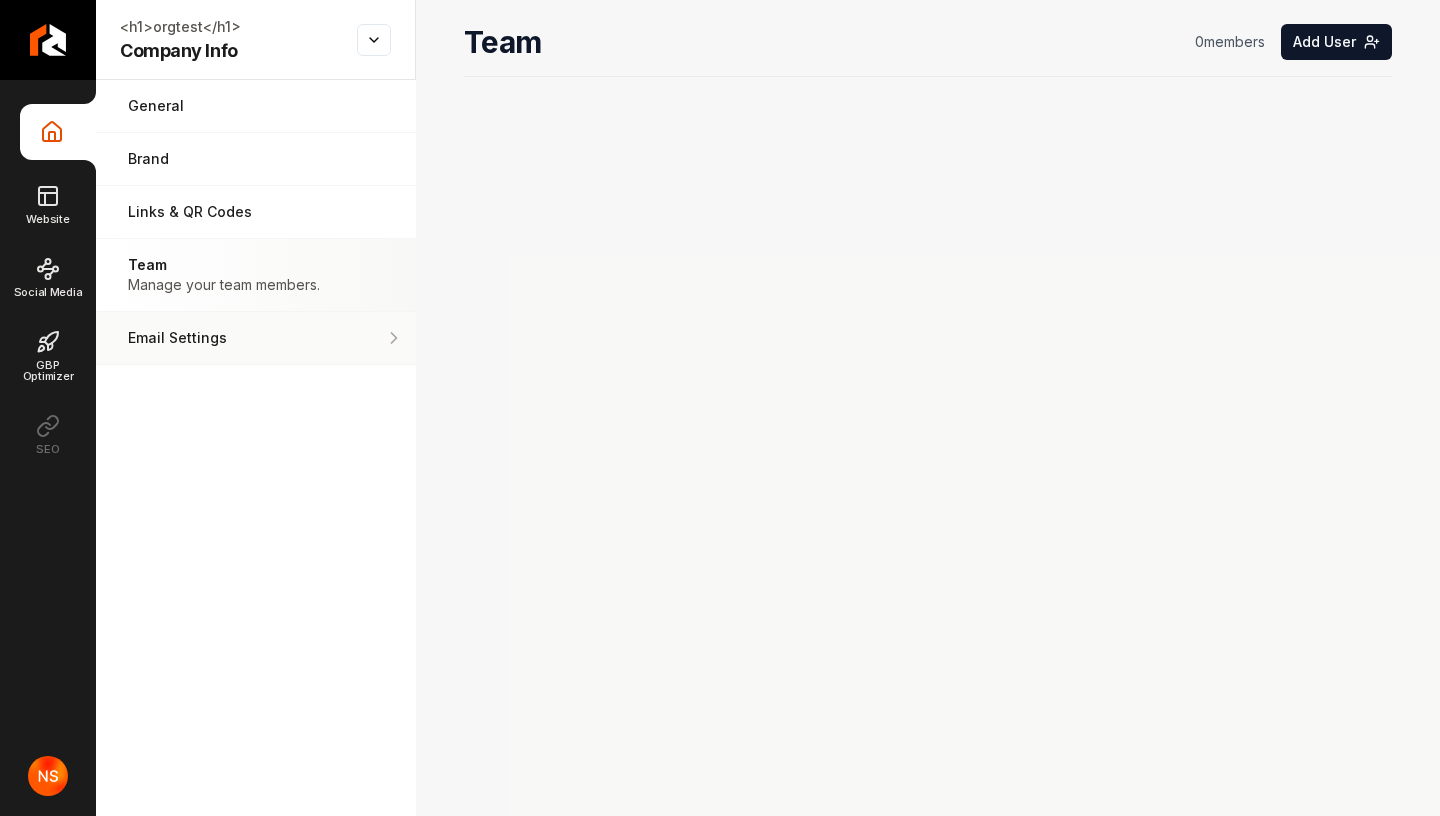 click on "Email Settings" at bounding box center (220, 338) 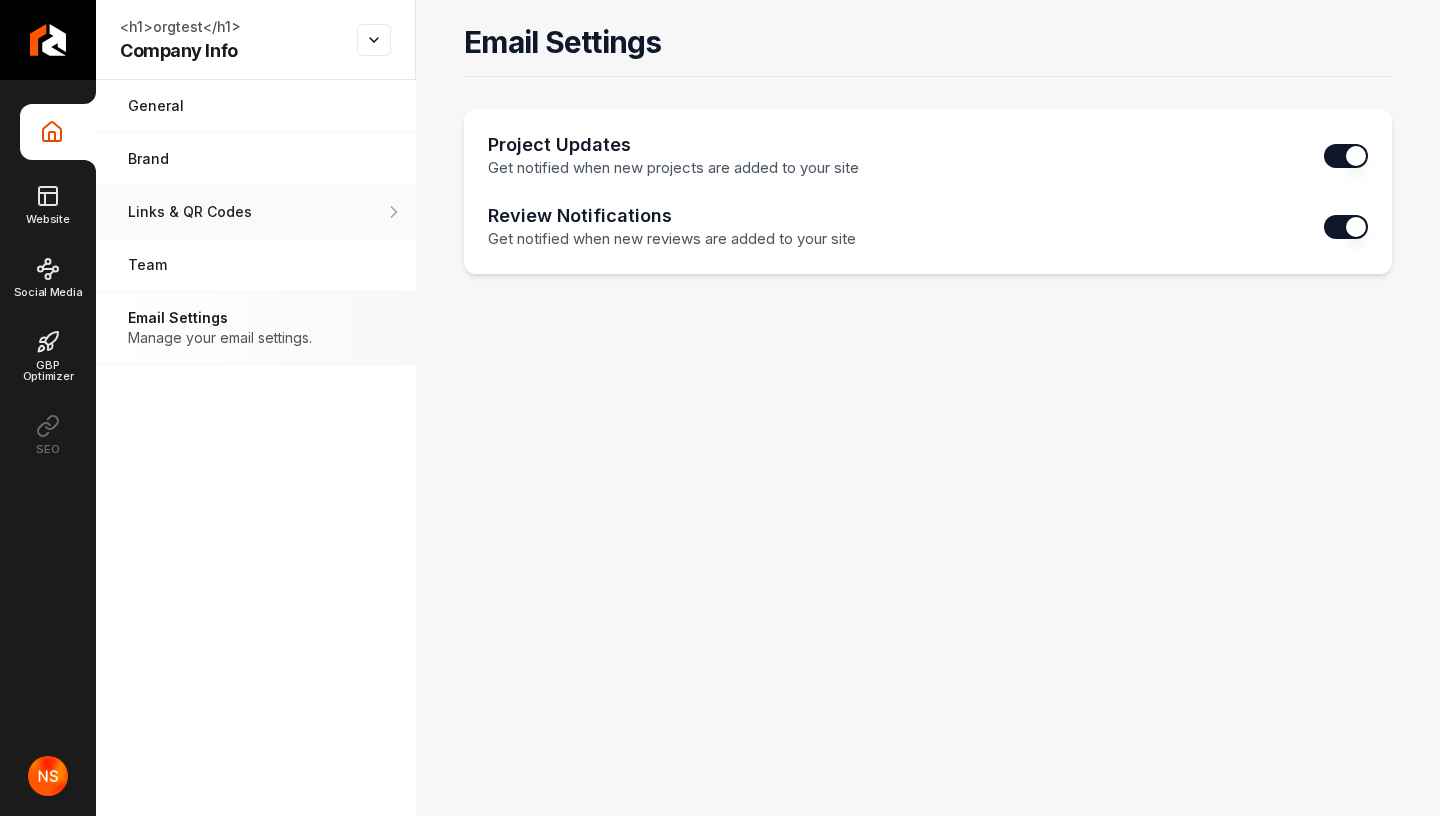 click on "Links & QR Codes" at bounding box center [256, 212] 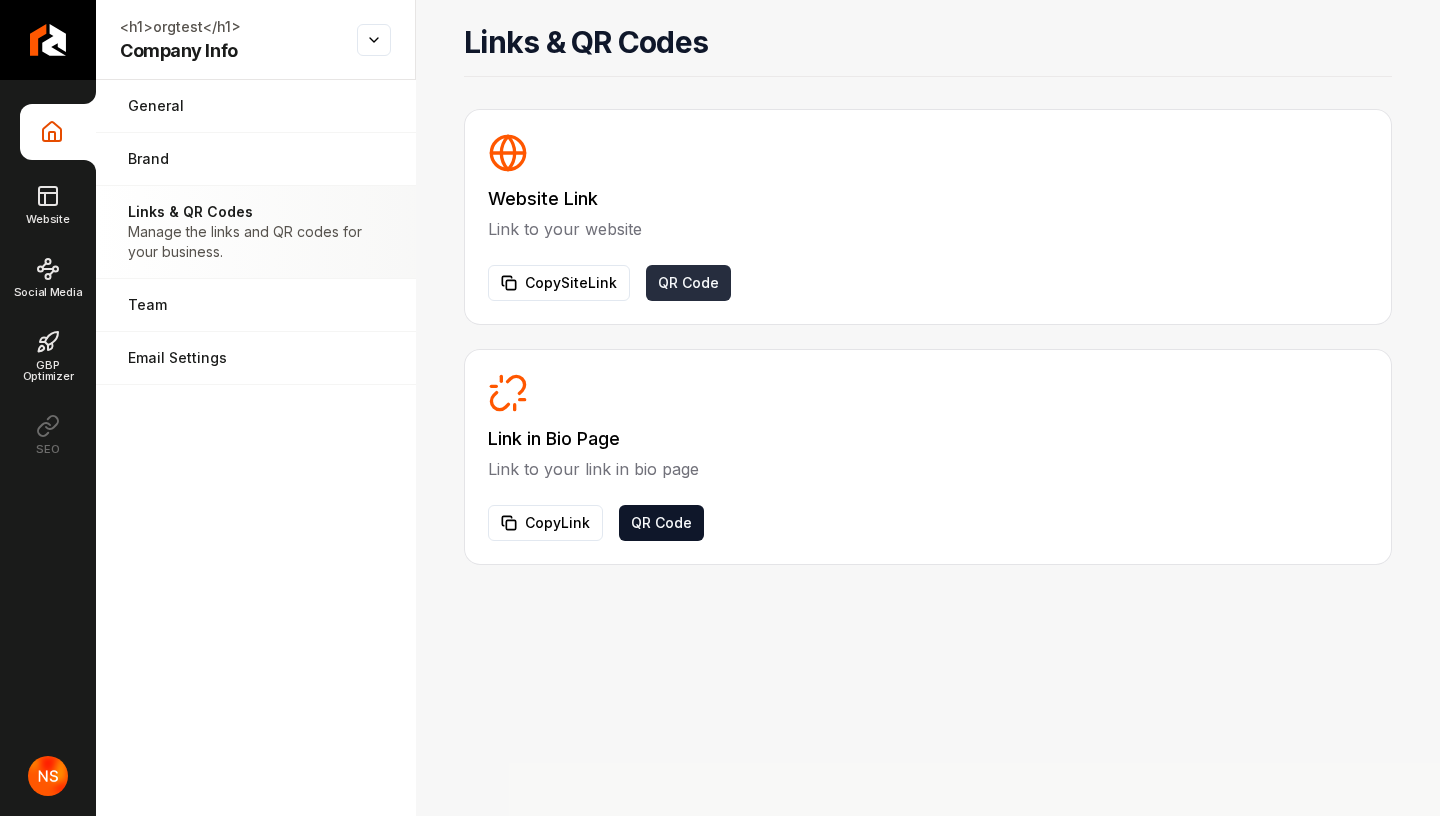 click on "QR Code" at bounding box center (688, 283) 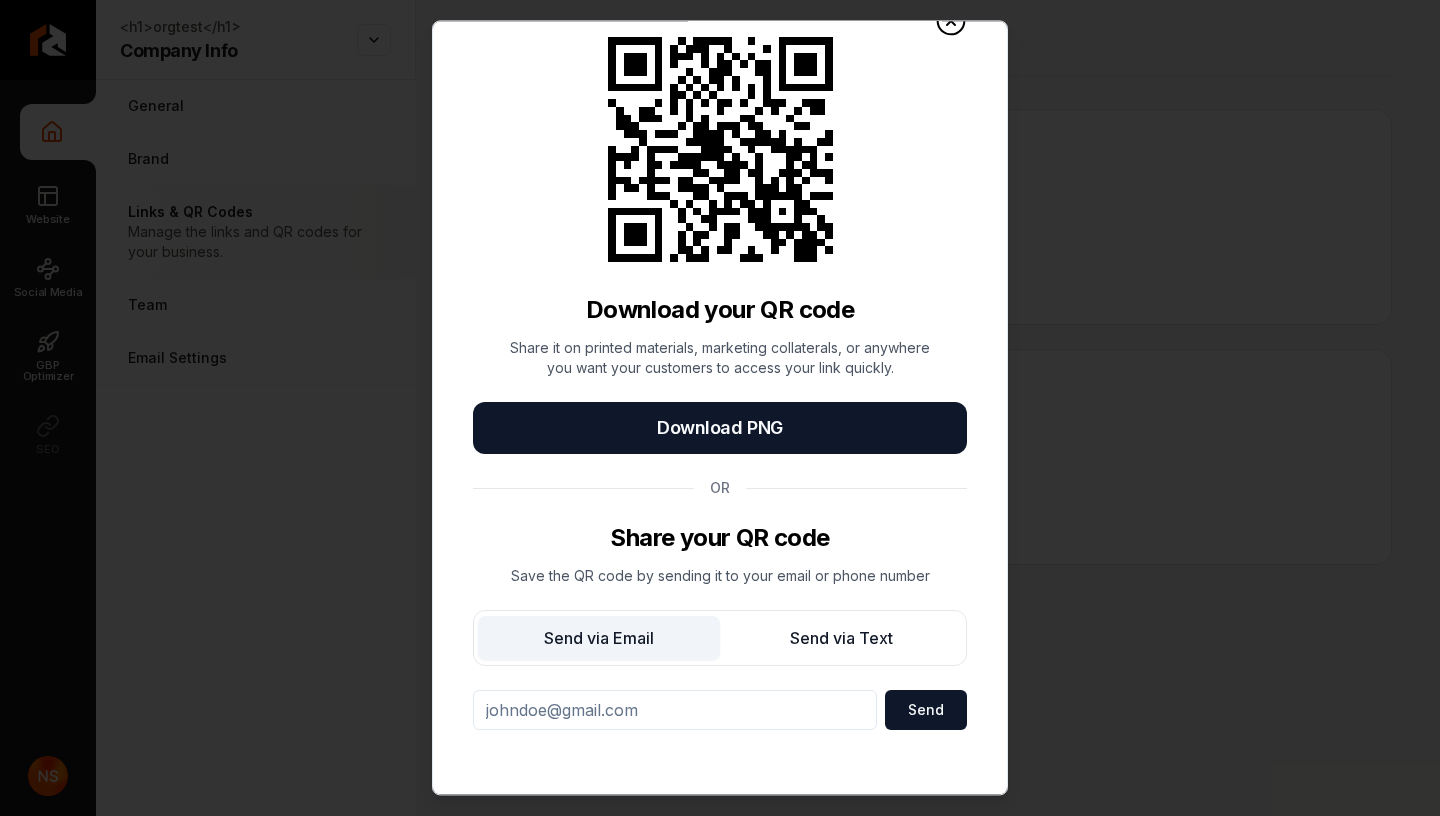 scroll, scrollTop: 0, scrollLeft: 0, axis: both 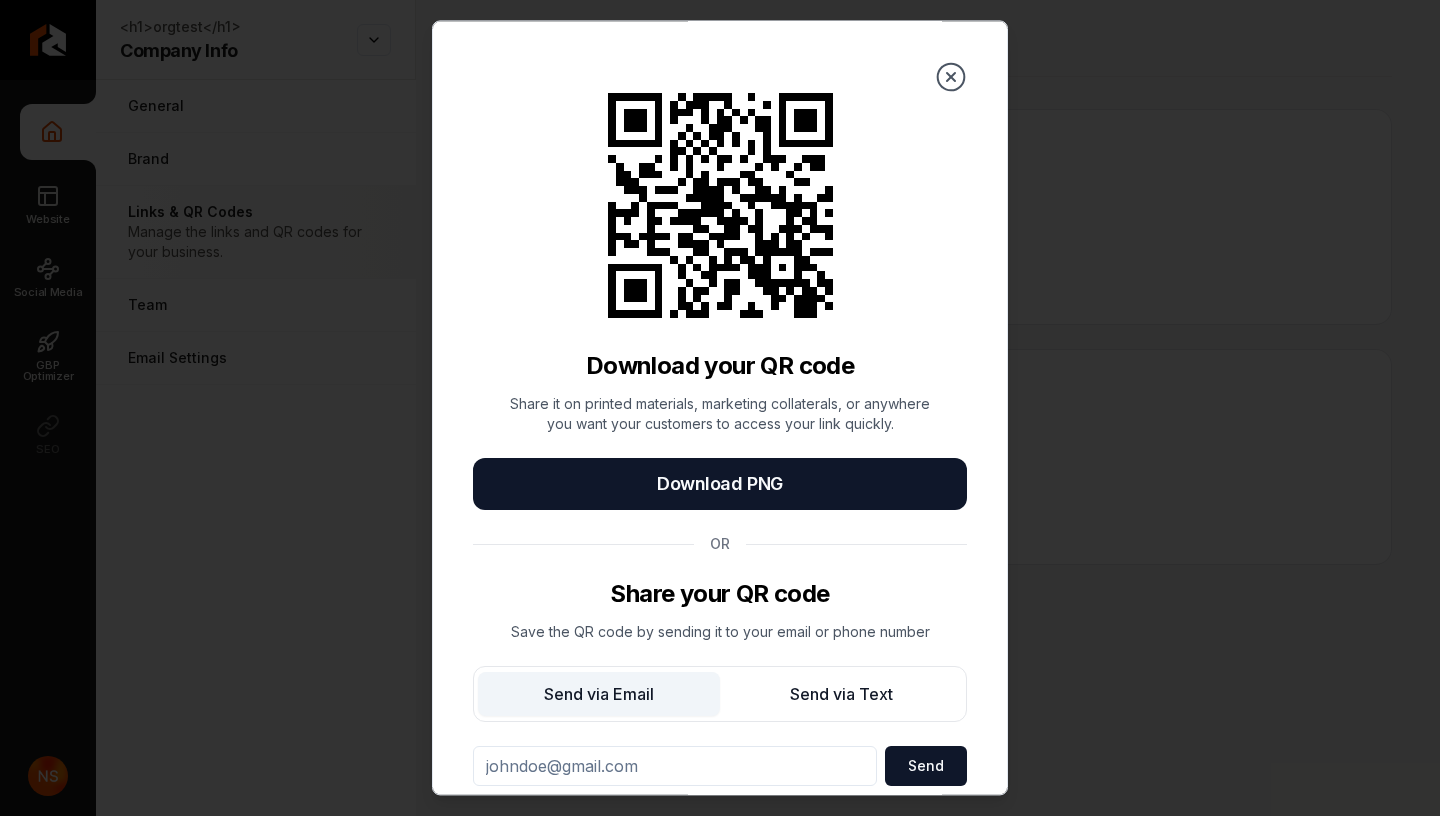 click 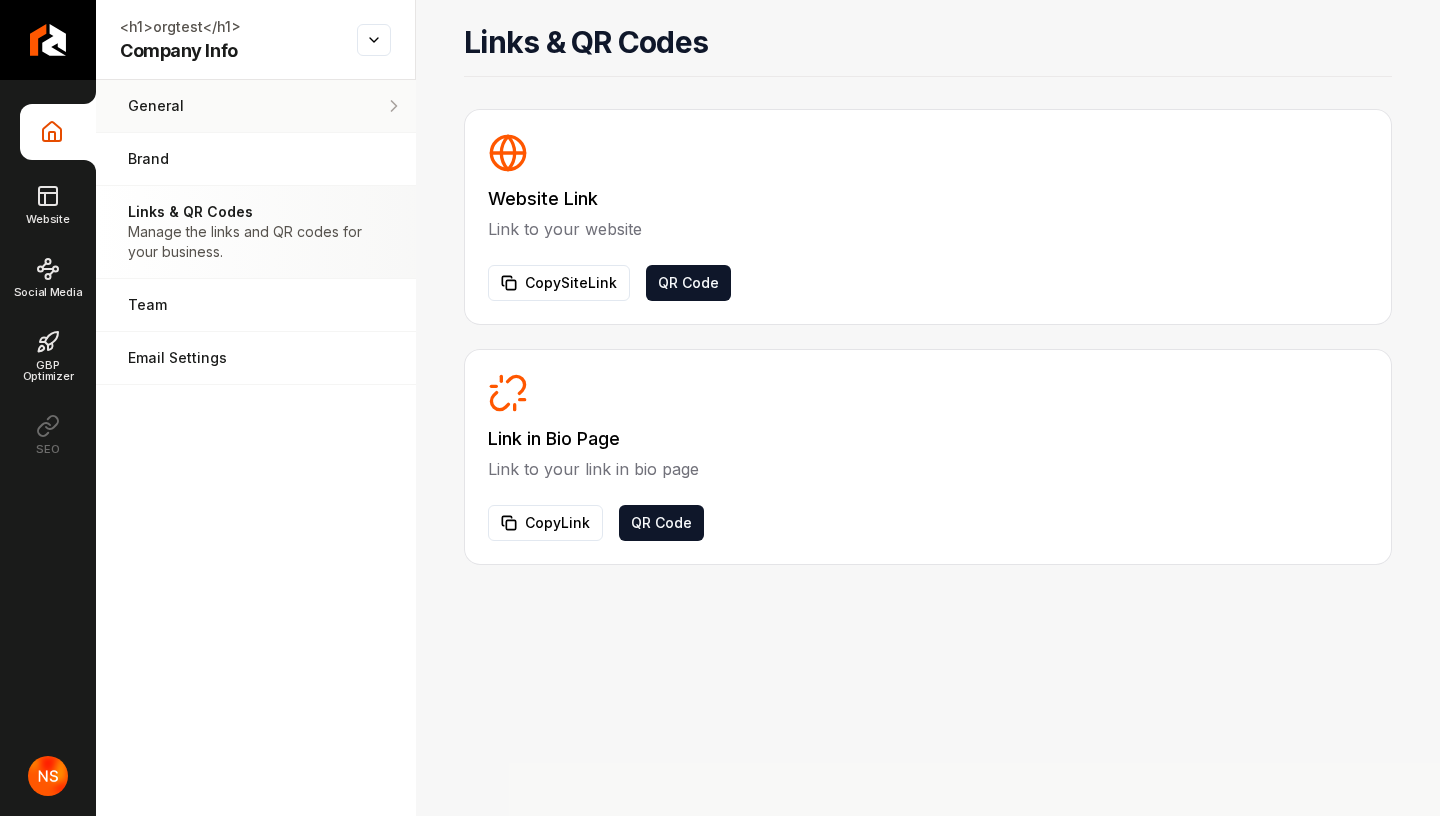 click on "General" at bounding box center (221, 106) 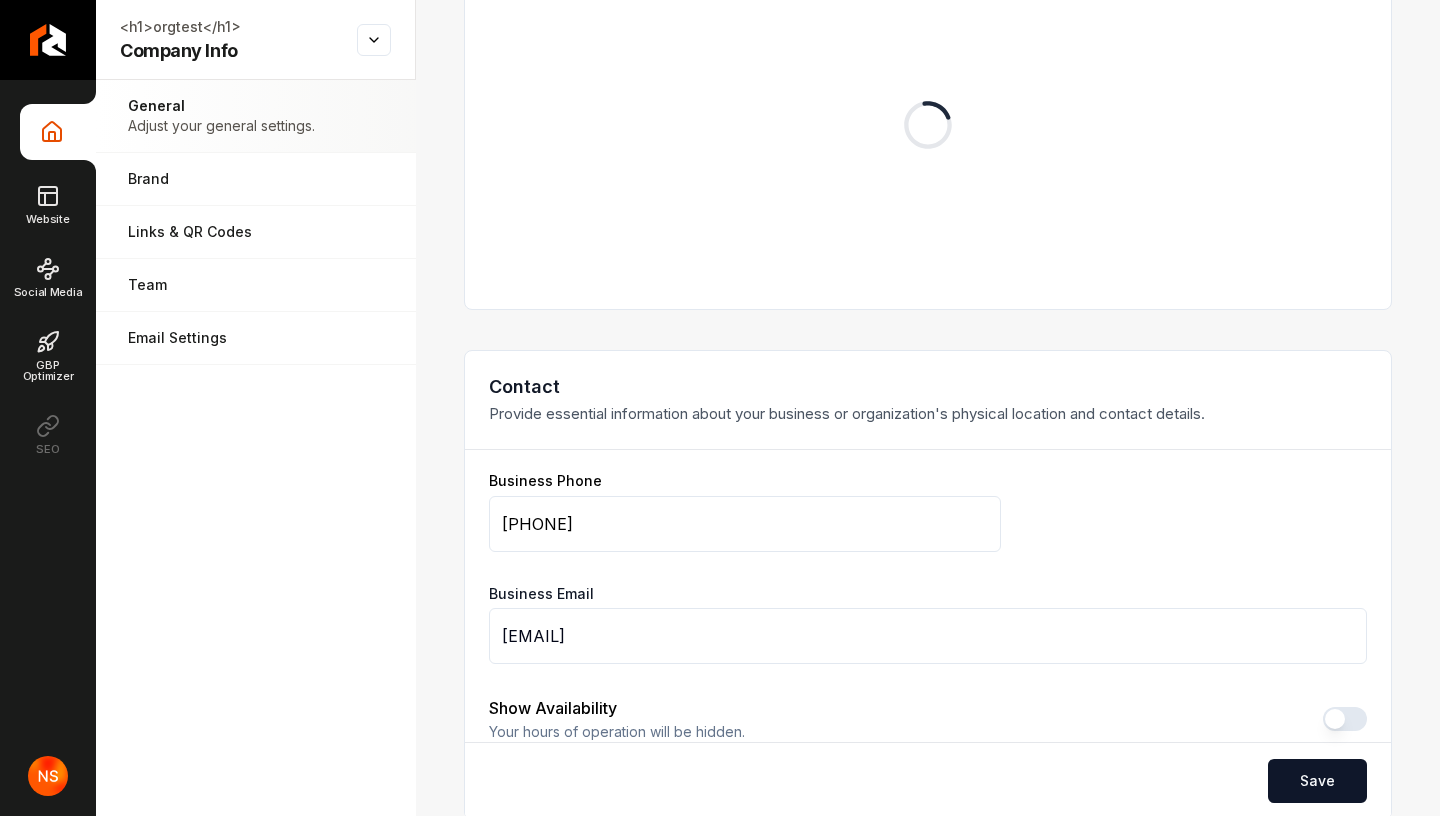 scroll, scrollTop: 0, scrollLeft: 0, axis: both 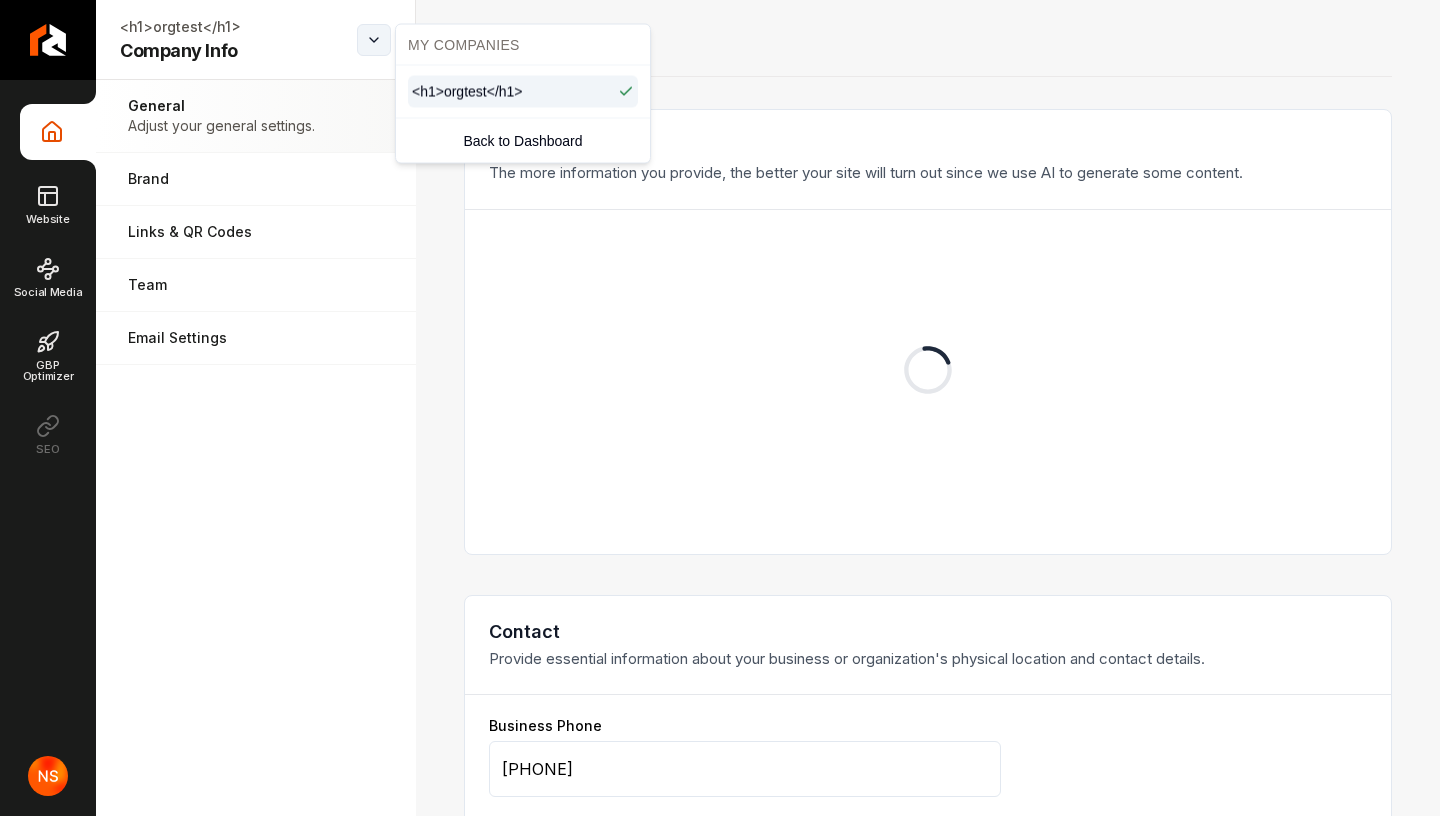 click on "Company Info Website Social Media GBP Optimizer SEO <h1>orgtest</h1> Company Info Open menu <h1>orgtest</h1> Company Info General Adjust your general settings. Brand Manage the styles and colors of your business. Links & QR Codes Manage the links and QR codes for your business. Team Manage your team members. Email Settings Manage your email settings. General Basics The more information you provide, the better your site will turn out since we use AI to generate some content. Loading... Contact Provide essential information about your business or organization's physical location and contact details. Business Phone [PHONE] Business Email [EMAIL] Show Availability Your hours of operation will be hidden. Save Social Media Facebook Twitter Youtube LinkedIn Instagram Yelp TikTok Pinterest Nextdoor Better Business Bureau Save Extra Info Provide additional information about your organization. Save" at bounding box center (720, 408) 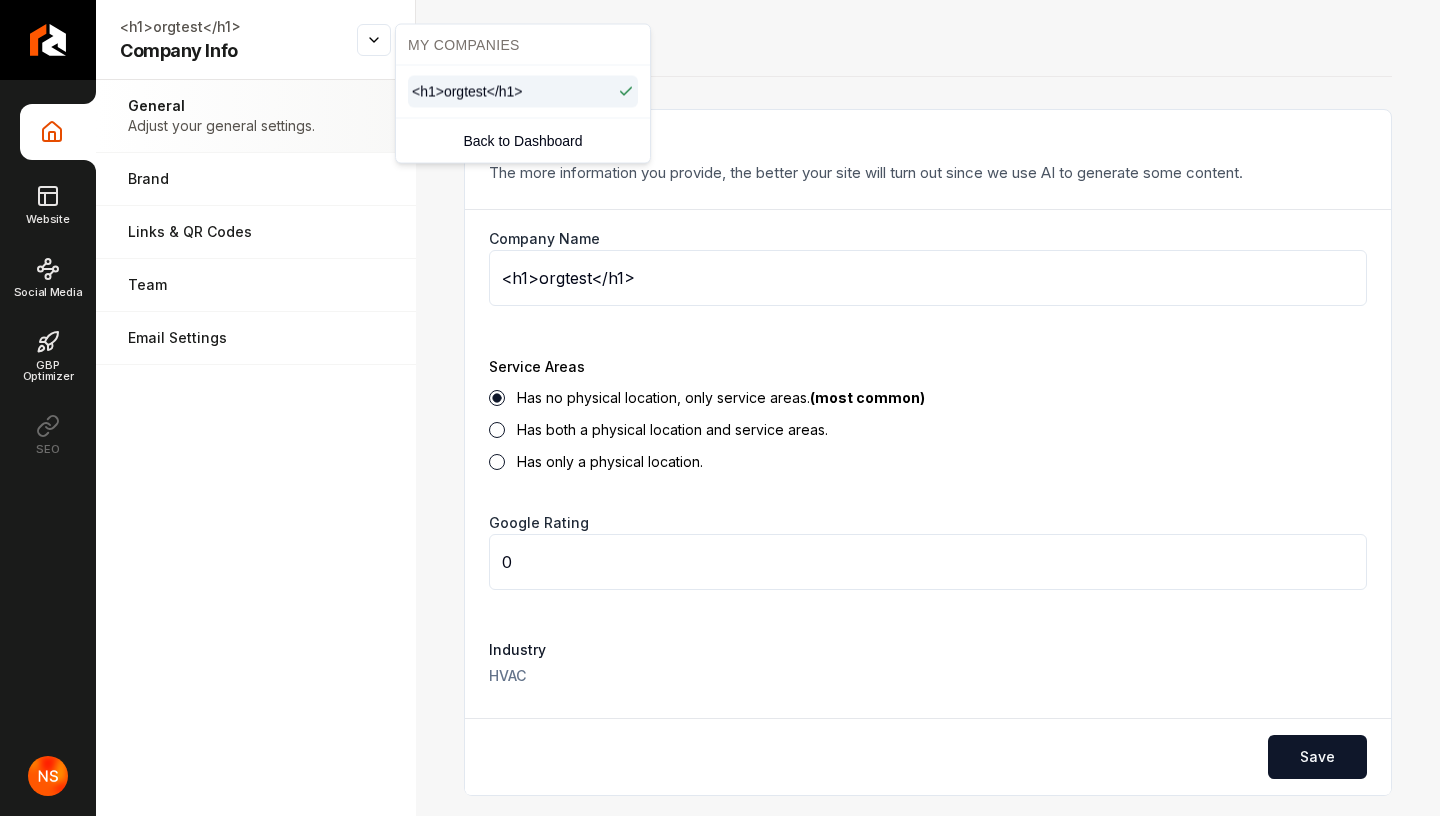 click on "Company Info Website Social Media GBP Optimizer SEO <h1>orgtest</h1> Company Info Open menu <h1>orgtest</h1> Company Info General Adjust your general settings. Brand Manage the styles and colors of your business. Links & QR Codes Manage the links and QR codes for your business. Team Manage your team members. Email Settings Manage your email settings. General Basics The more information you provide, the better your site will turn out since we use AI to generate some content. Company Name <h1>orgtest</h1> Service Areas Has no physical location, only service areas. (most common) Has both a physical location and service areas. Has only a physical location. Google Rating 0 Industry HVAC Save Contact Provide essential information about your business or organization's physical location and contact details. Business Phone [PHONE] Business Email [EMAIL] Show Availability Your hours of operation will be hidden. Save Social Media Facebook Twitter Youtube LinkedIn Instagram Yelp TikTok Save" at bounding box center (720, 408) 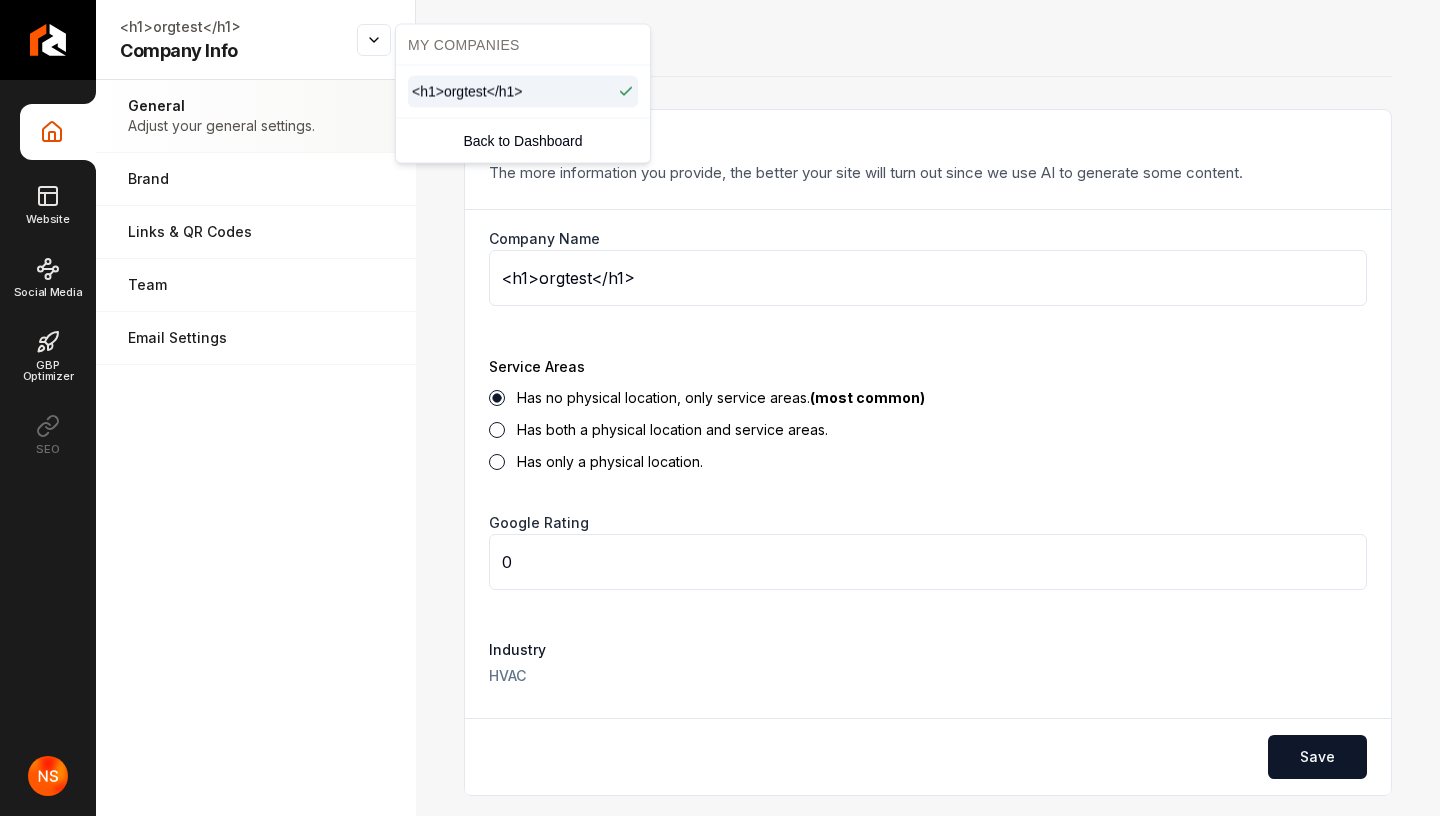 click on "<h1>orgtest</h1>" at bounding box center (928, 278) 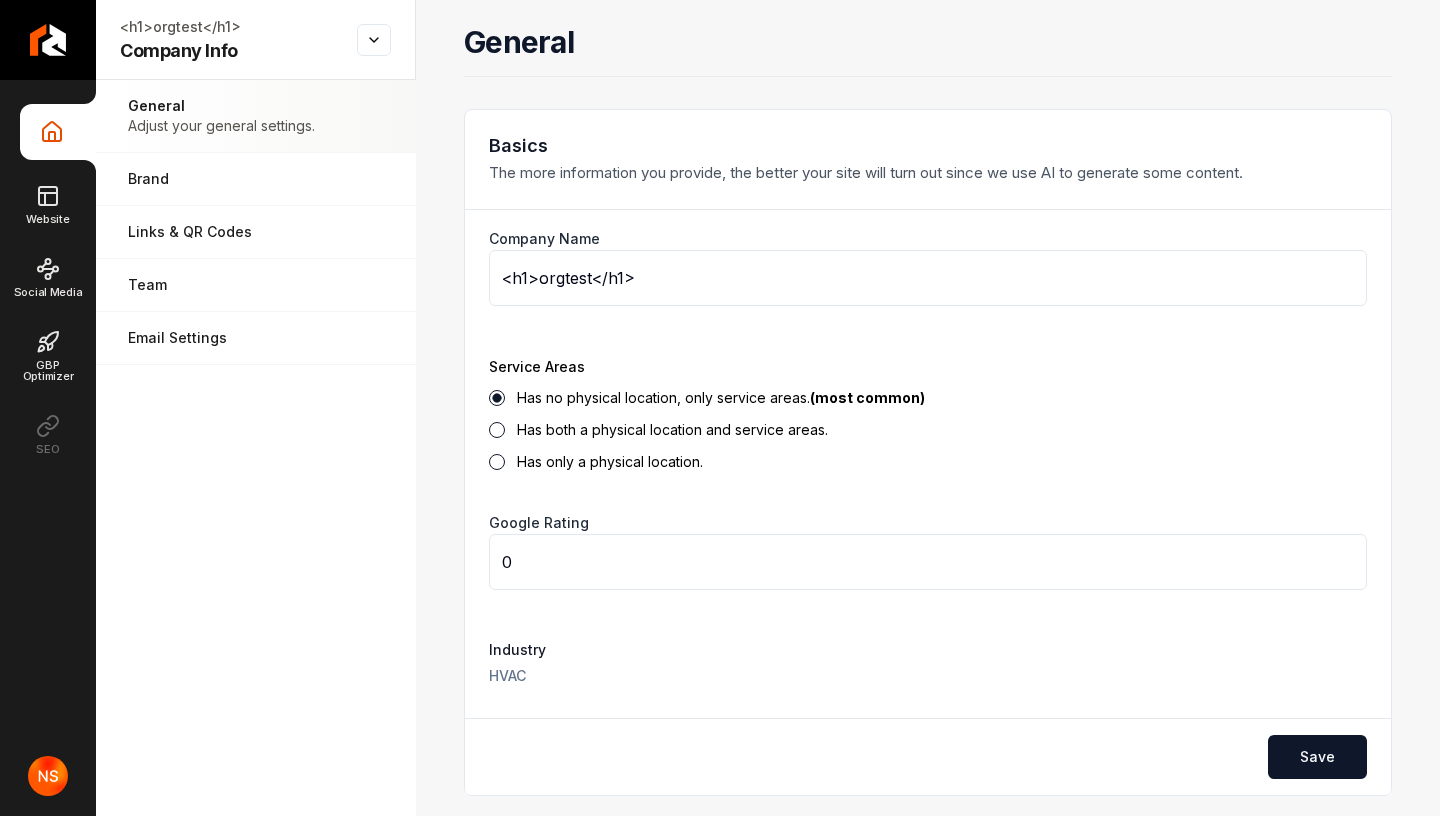 click on "<h1>orgtest</h1>" at bounding box center [928, 278] 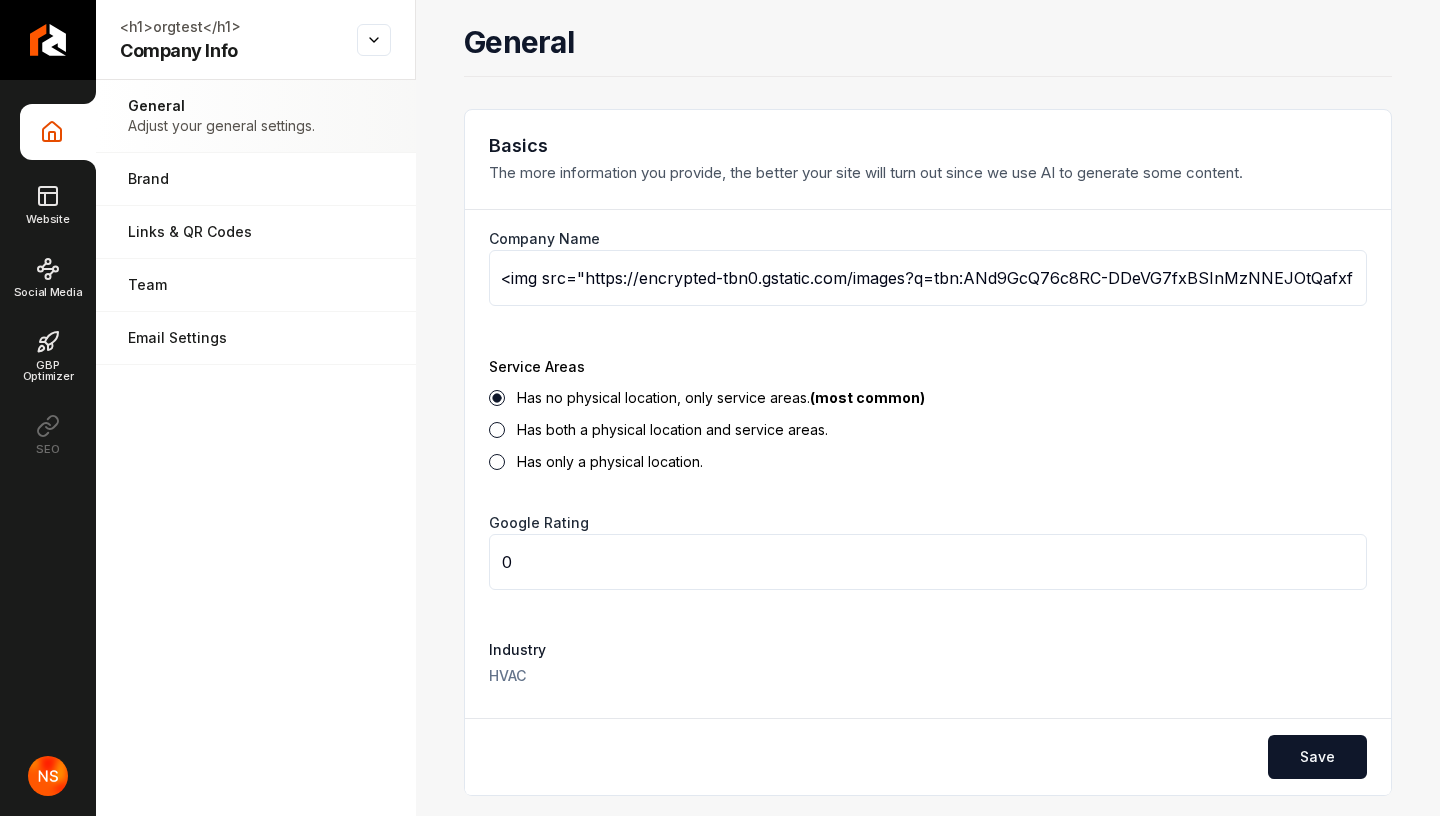 scroll, scrollTop: 0, scrollLeft: 0, axis: both 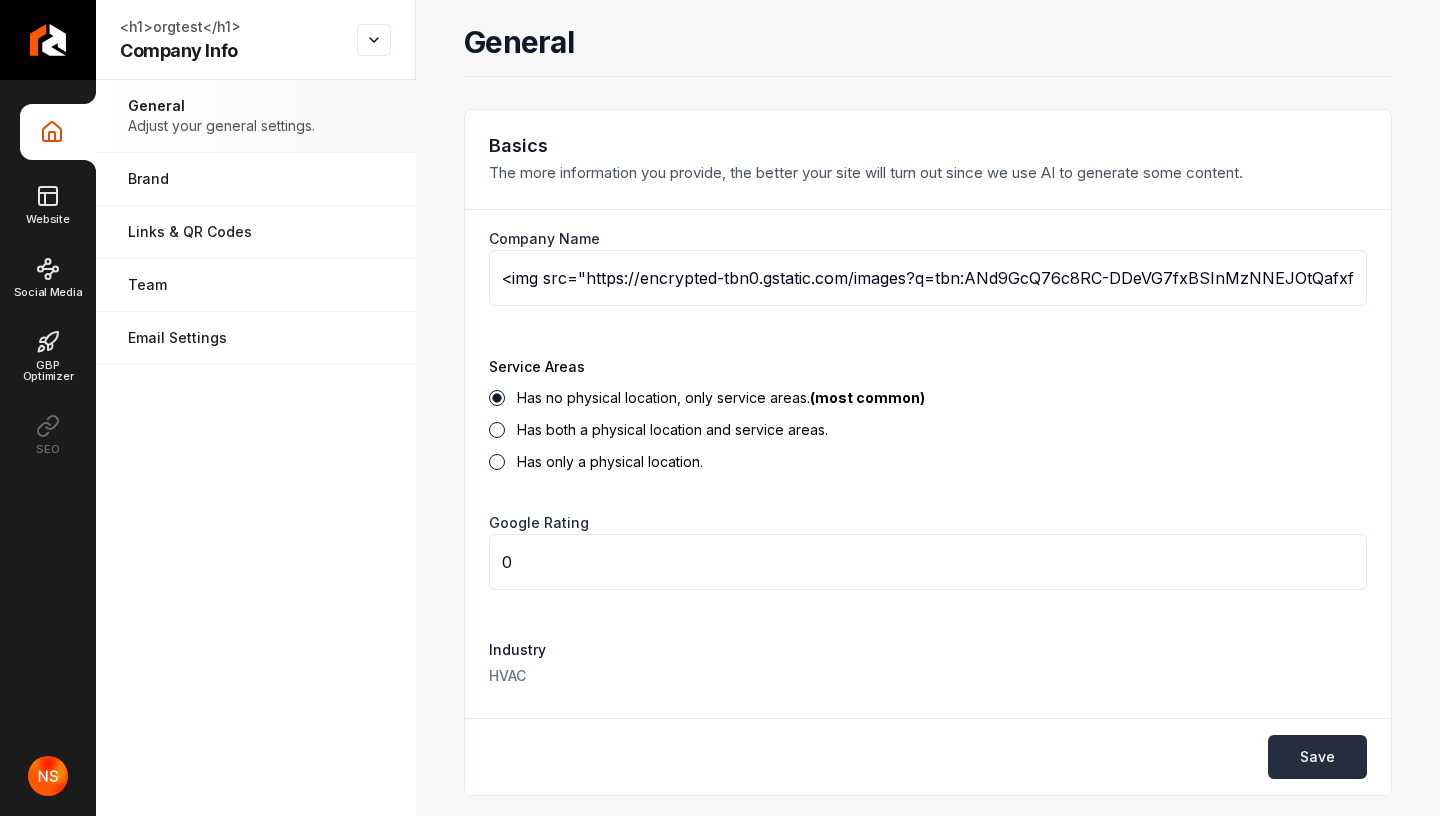 type on "<img src="https://encrypted-tbn0.gstatic.com/images?q=tbn:ANd9GcQ76c8RC-DDeVG7fxBSInMzNNEJOtQafxfZgLkkxRYT85XsR9osvA" height="400" width="600"> </a>" 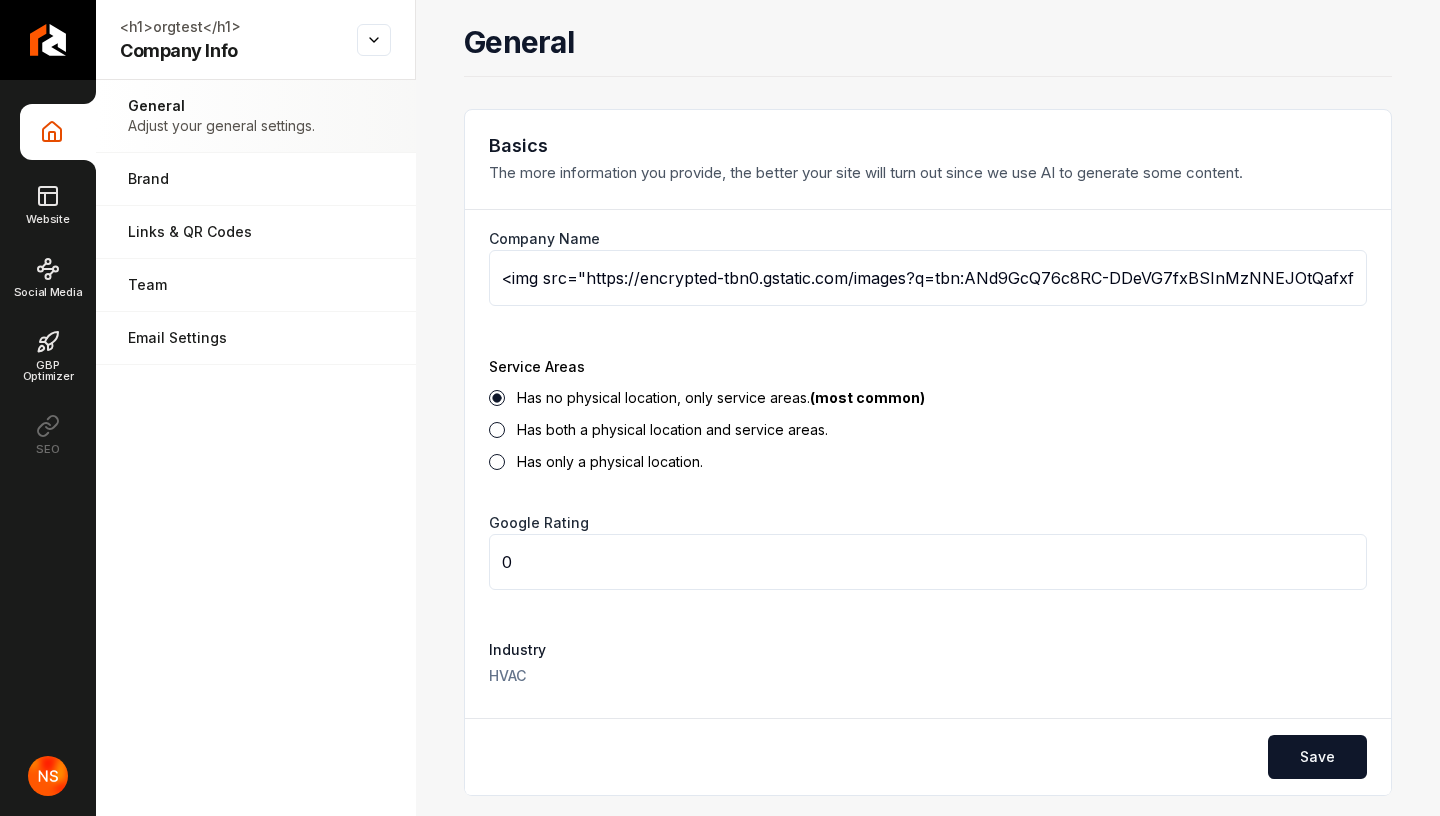 click on "<img src="https://encrypted-tbn0.gstatic.com/images?q=tbn:ANd9GcQ76c8RC-DDeVG7fxBSInMzNNEJOtQafxfZgLkkxRYT85XsR9osvA" height="400" width="600"> </a>" at bounding box center [928, 278] 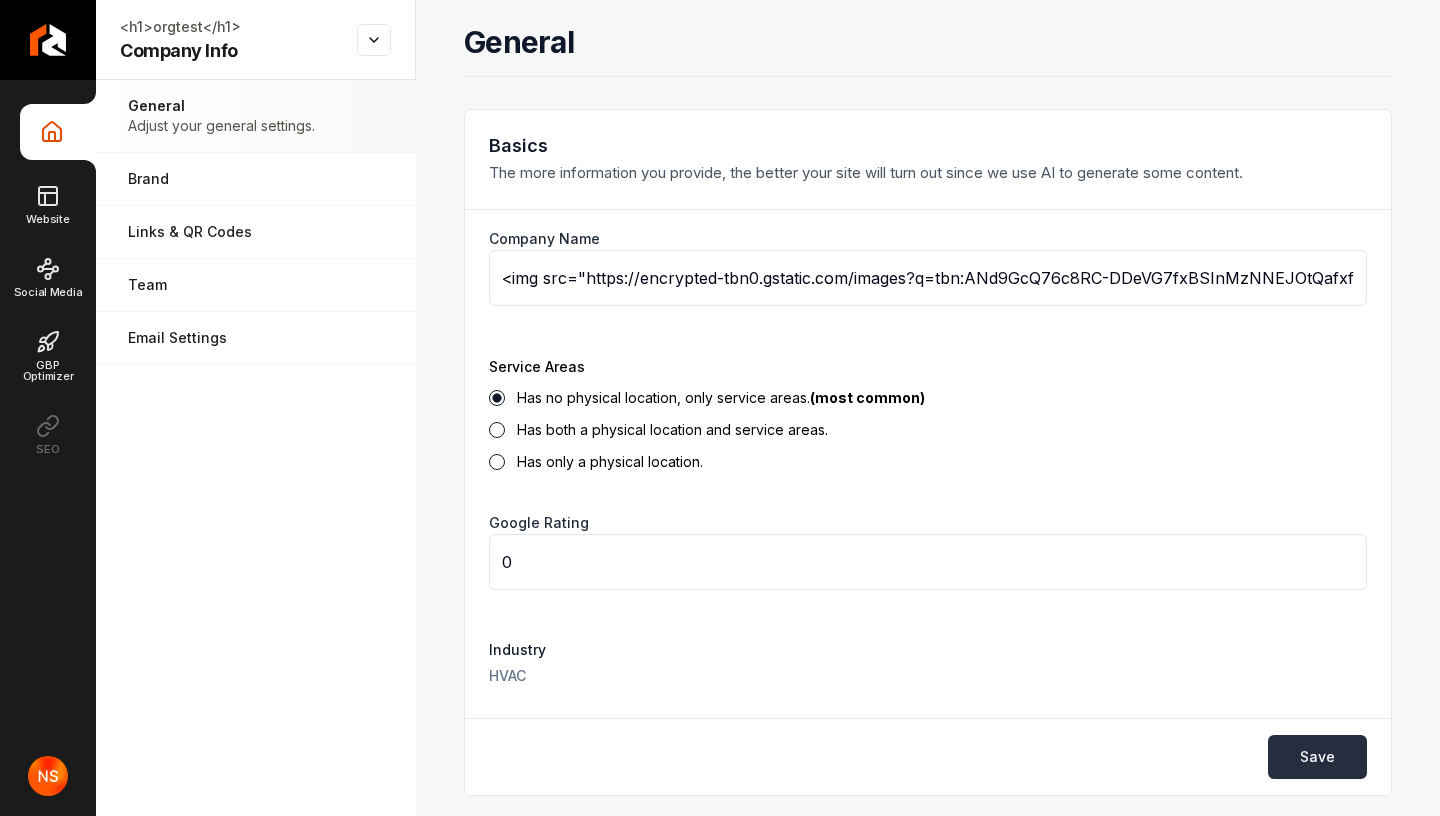 click on "Save" at bounding box center (1317, 757) 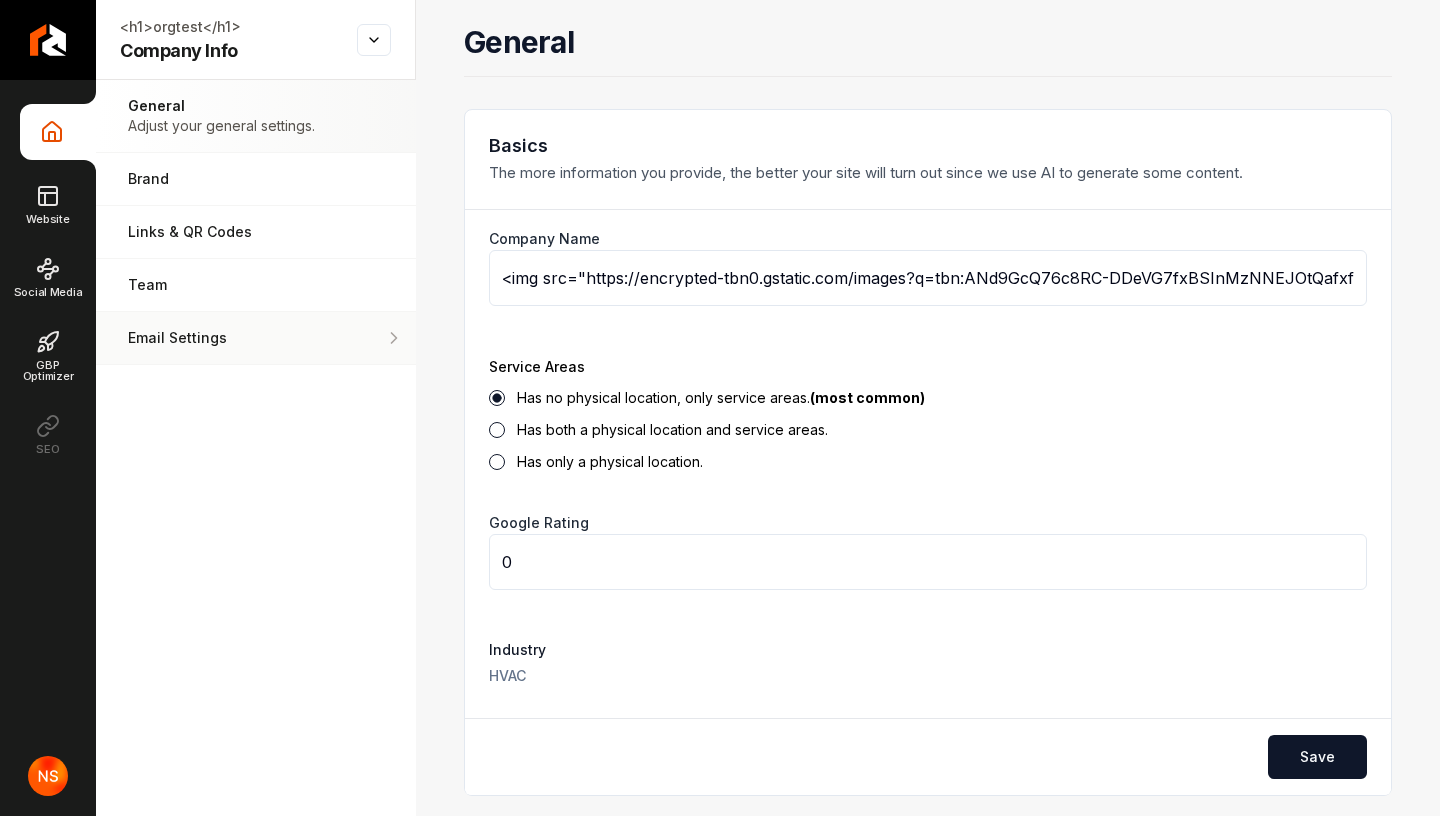 click on "Email Settings" at bounding box center (220, 338) 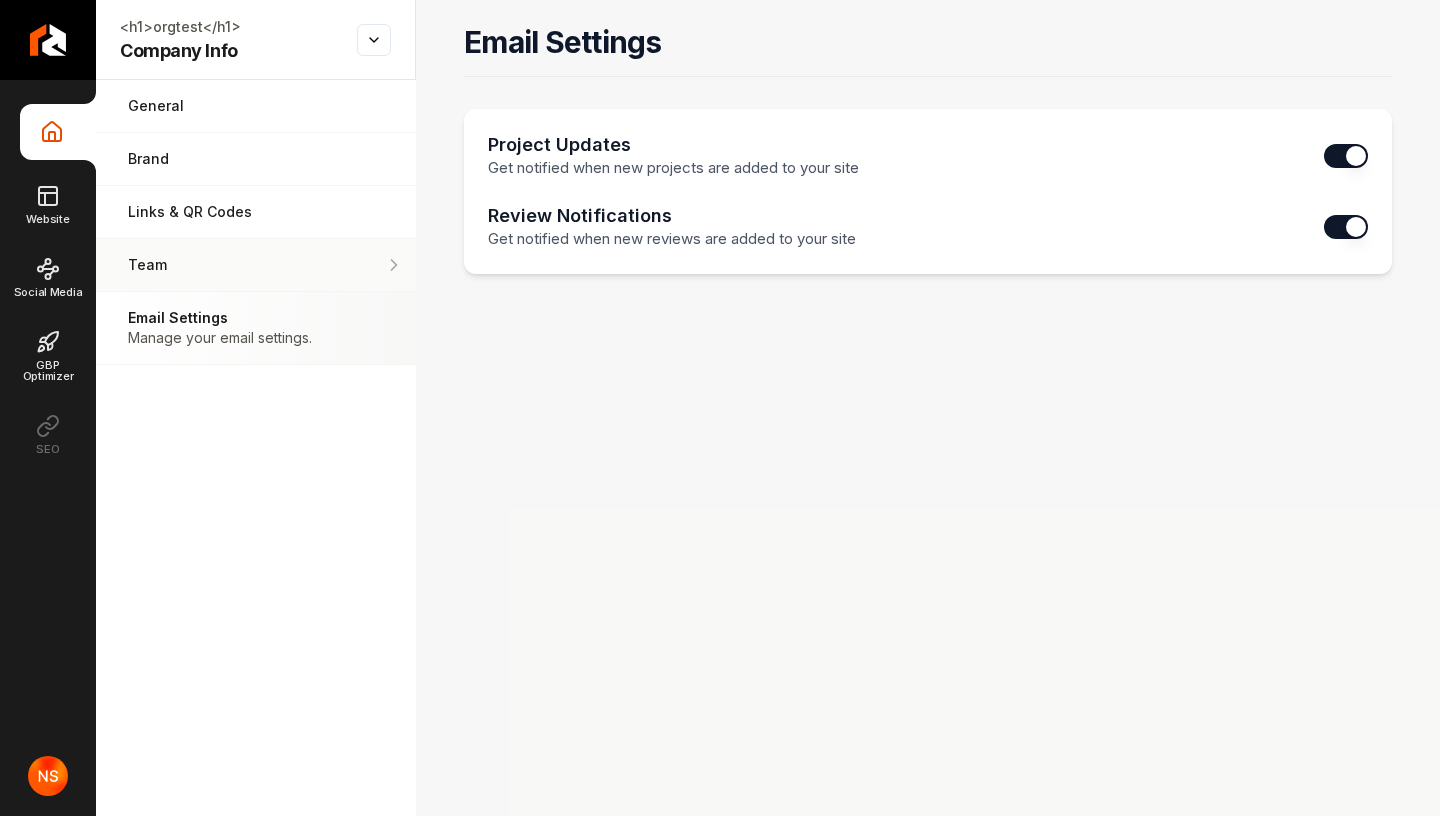 click on "Team Manage your team members." at bounding box center [256, 265] 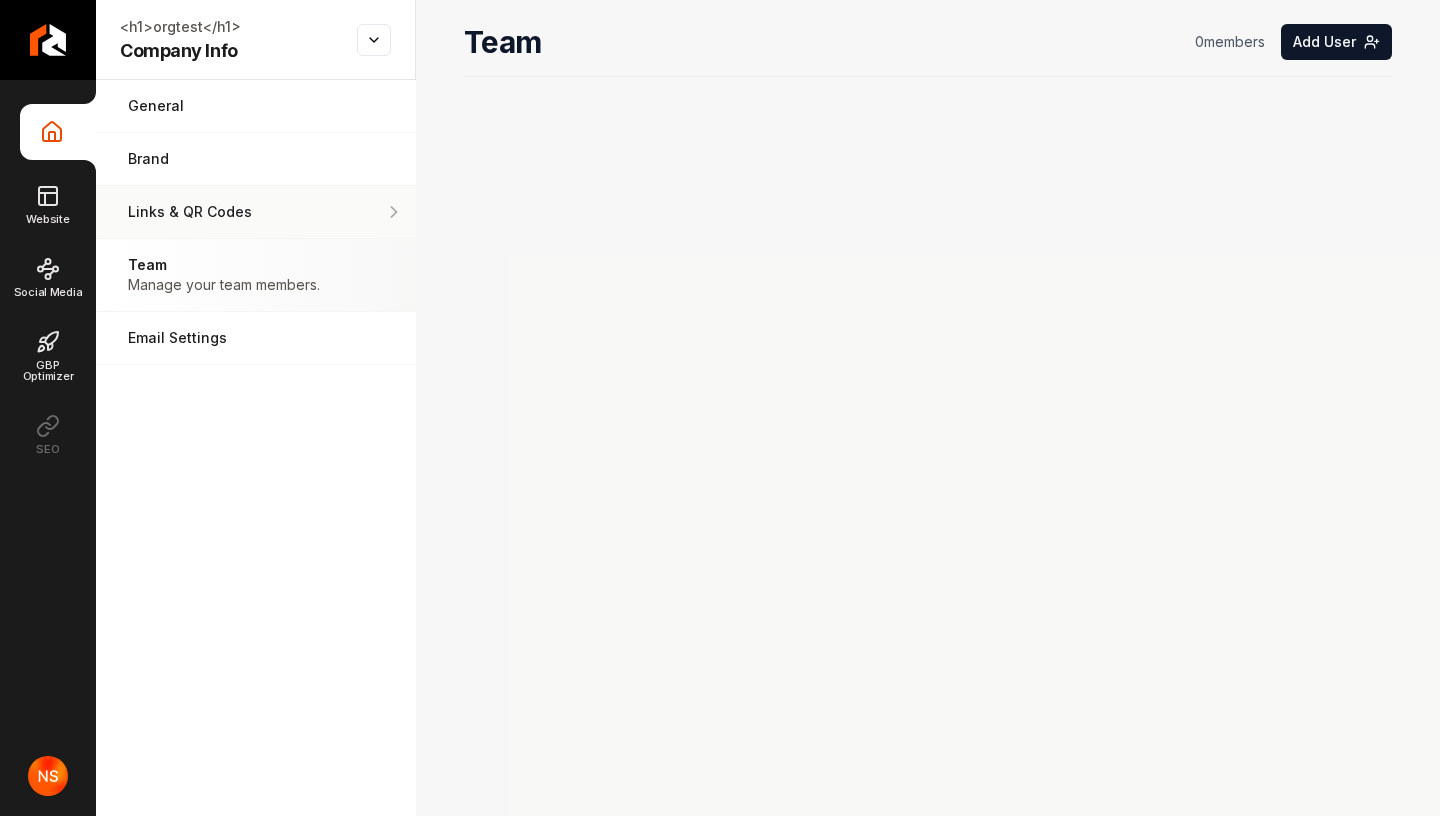 click on "Links & QR Codes Manage the links and QR codes for your business." at bounding box center [256, 212] 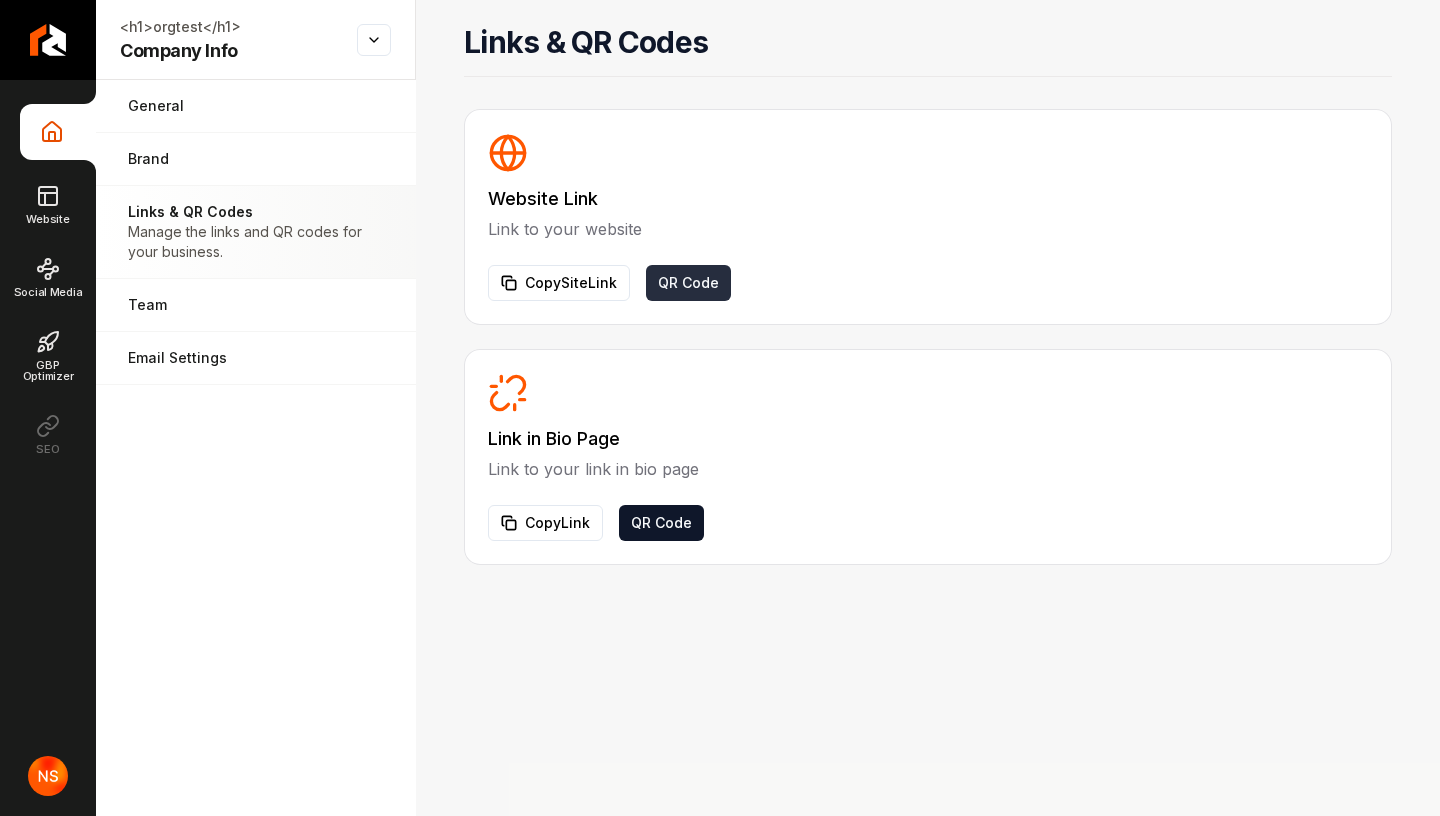 click on "QR Code" at bounding box center (688, 283) 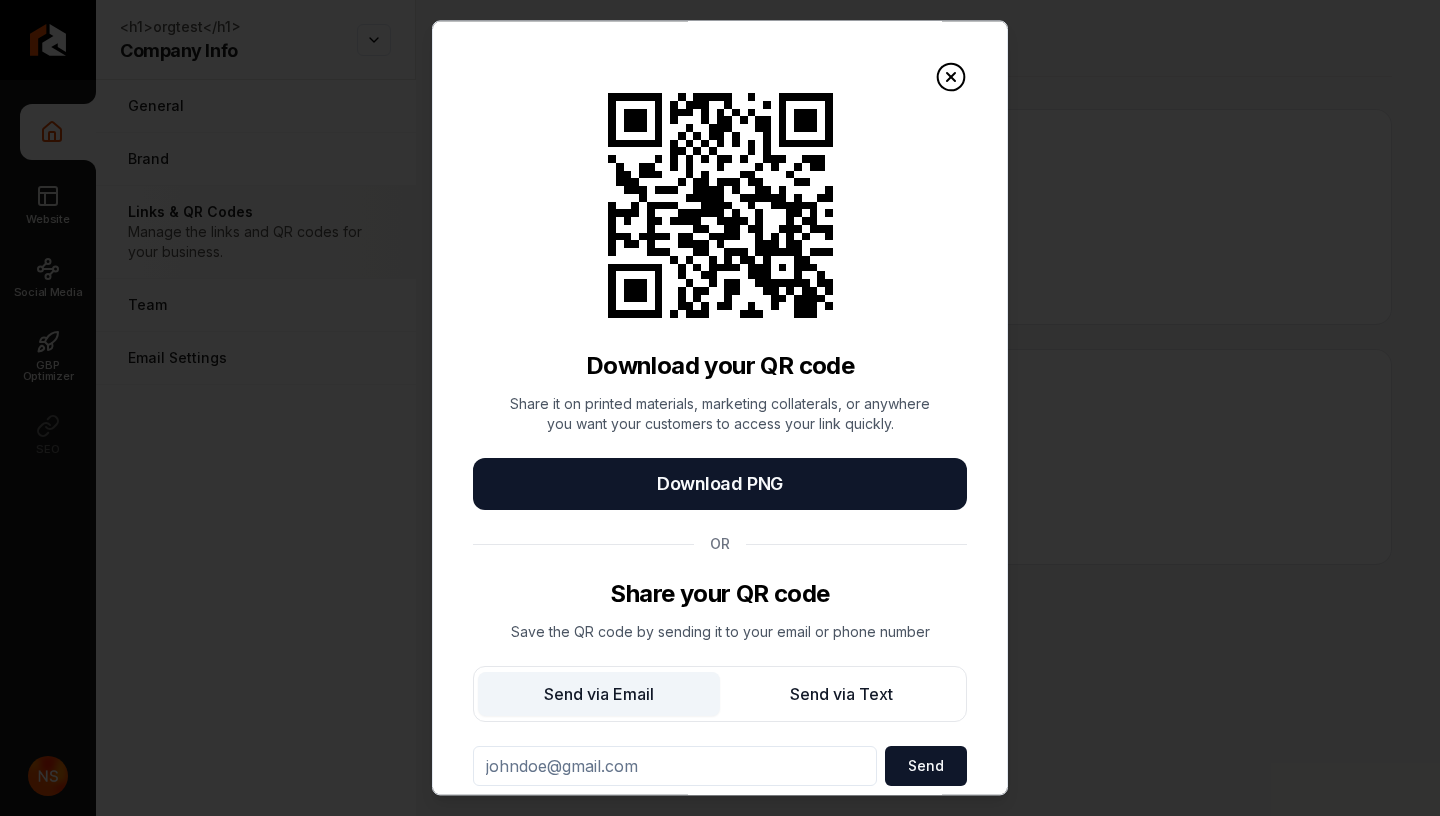 scroll, scrollTop: 57, scrollLeft: 0, axis: vertical 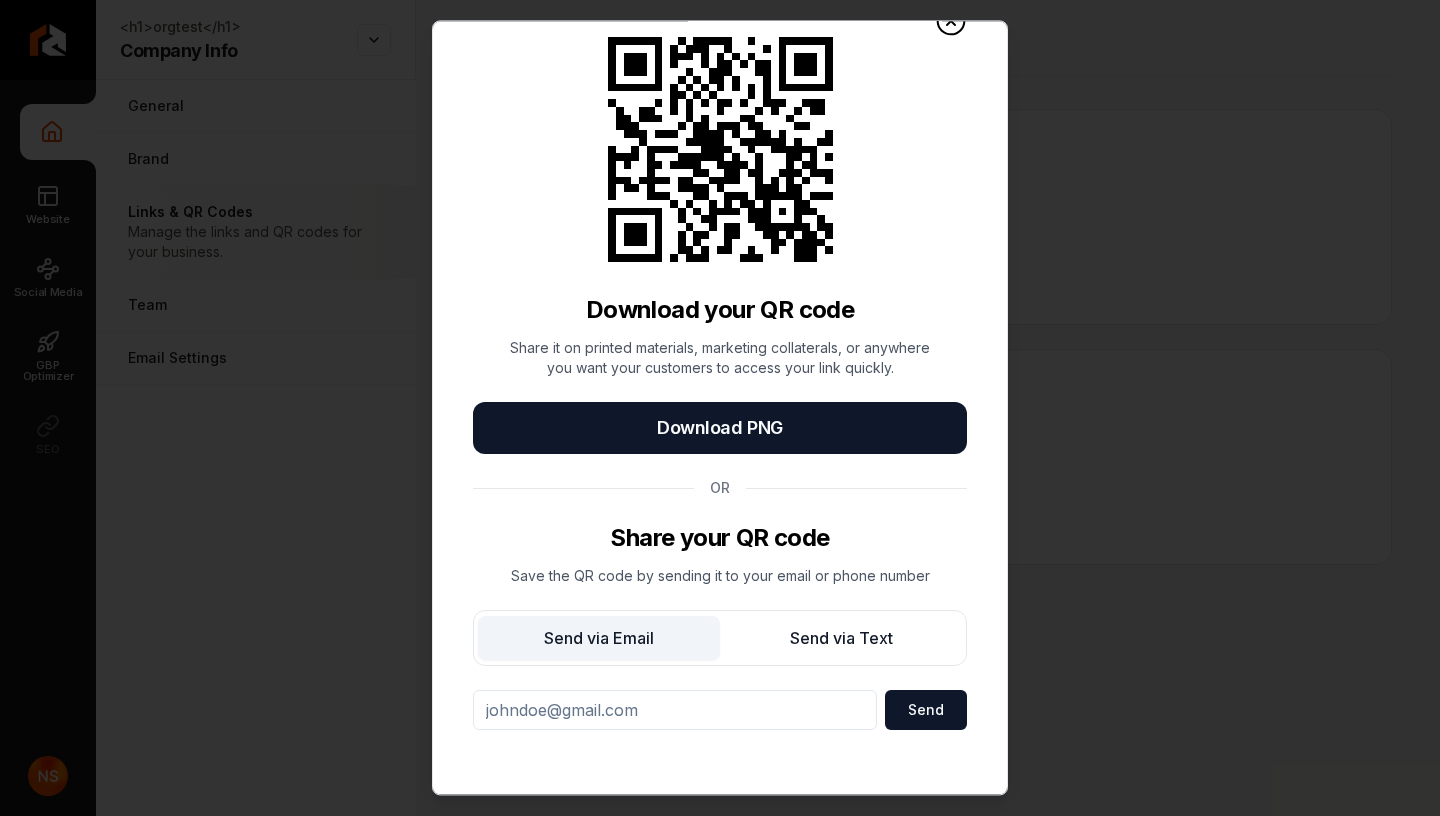 click at bounding box center (675, 710) 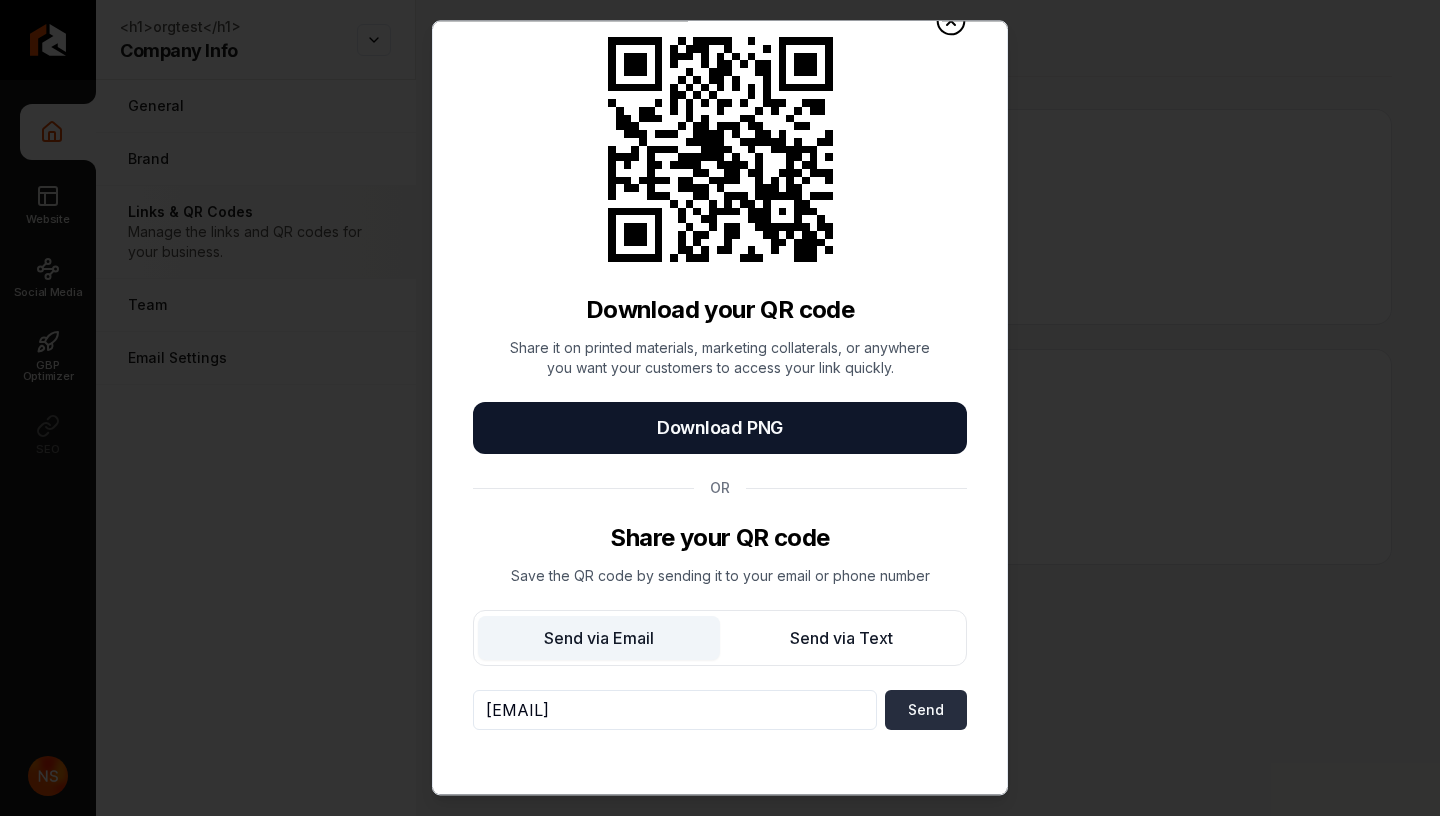 type on "[EMAIL]" 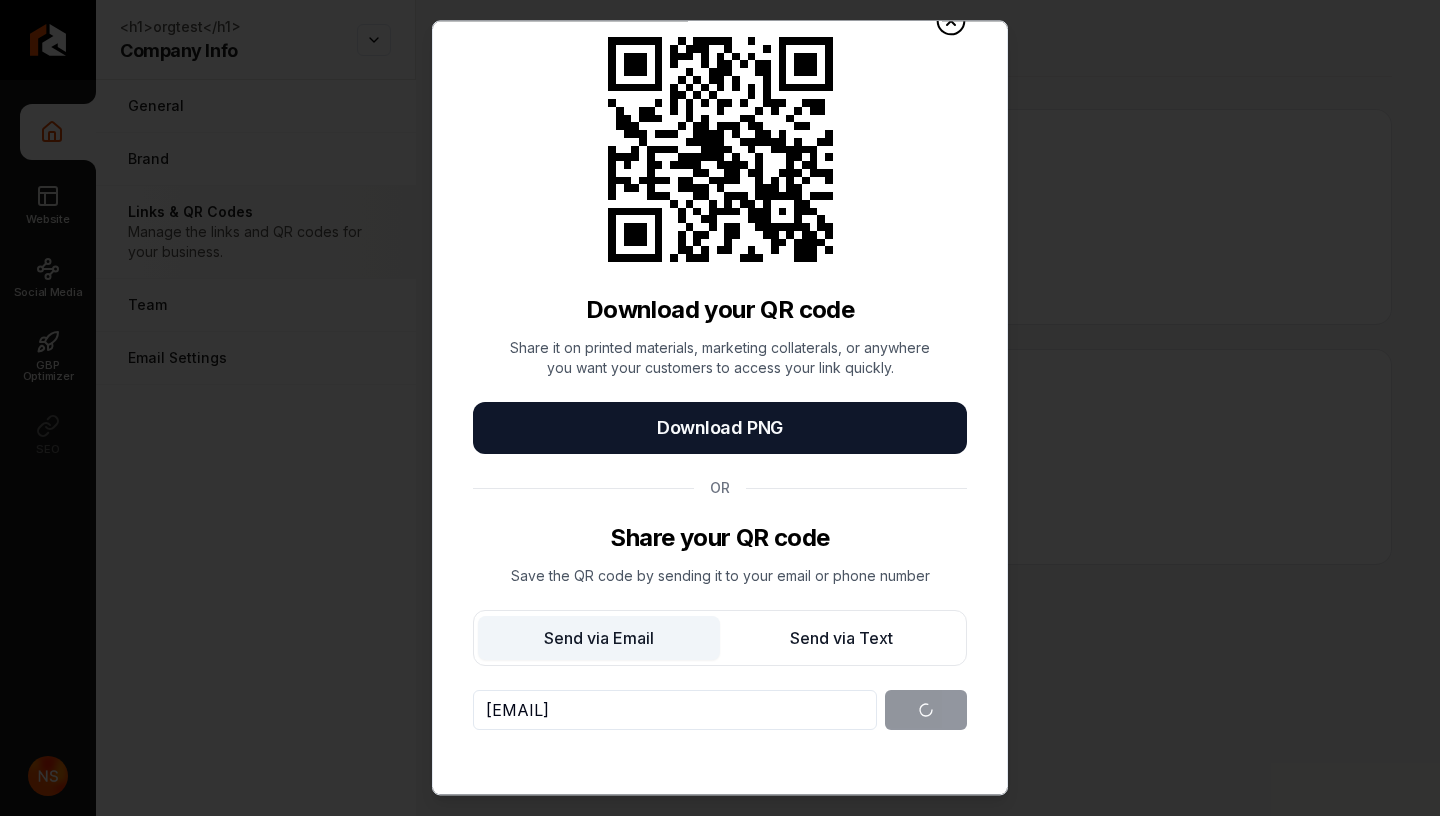 scroll, scrollTop: 3, scrollLeft: 0, axis: vertical 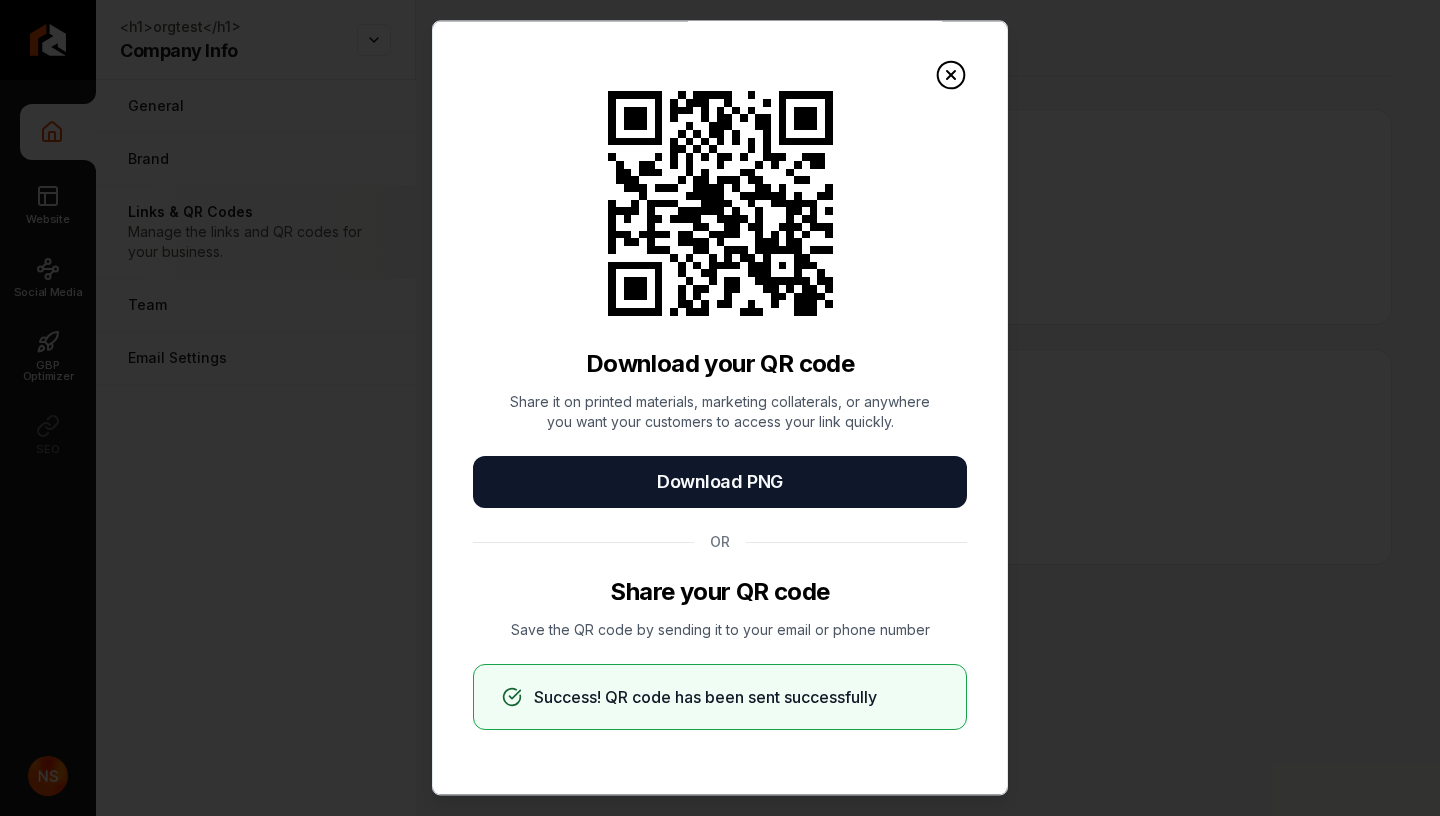 click on "Success! QR code has been sent successfully" at bounding box center (705, 697) 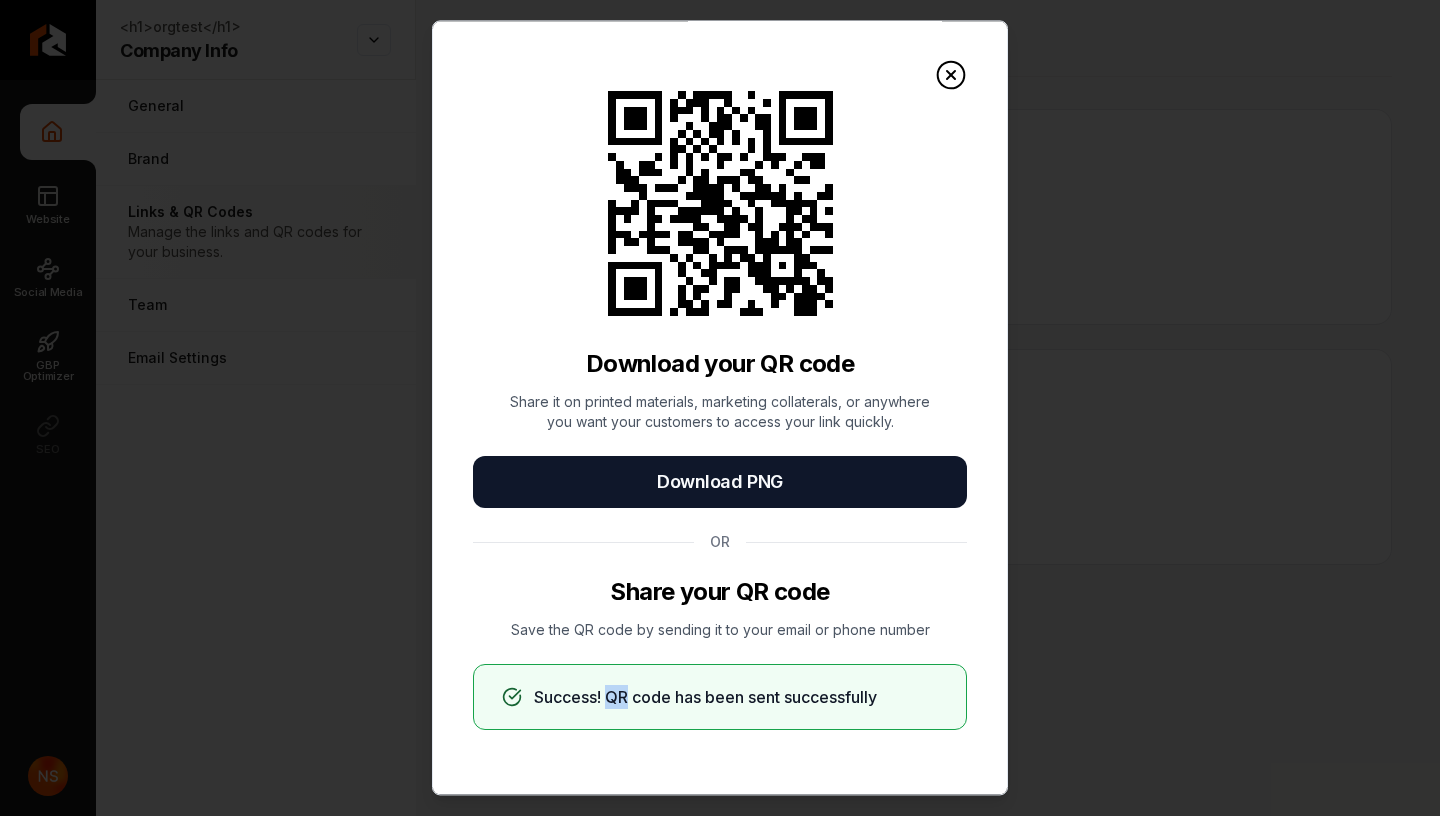click on "Success! QR code has been sent successfully" at bounding box center (705, 697) 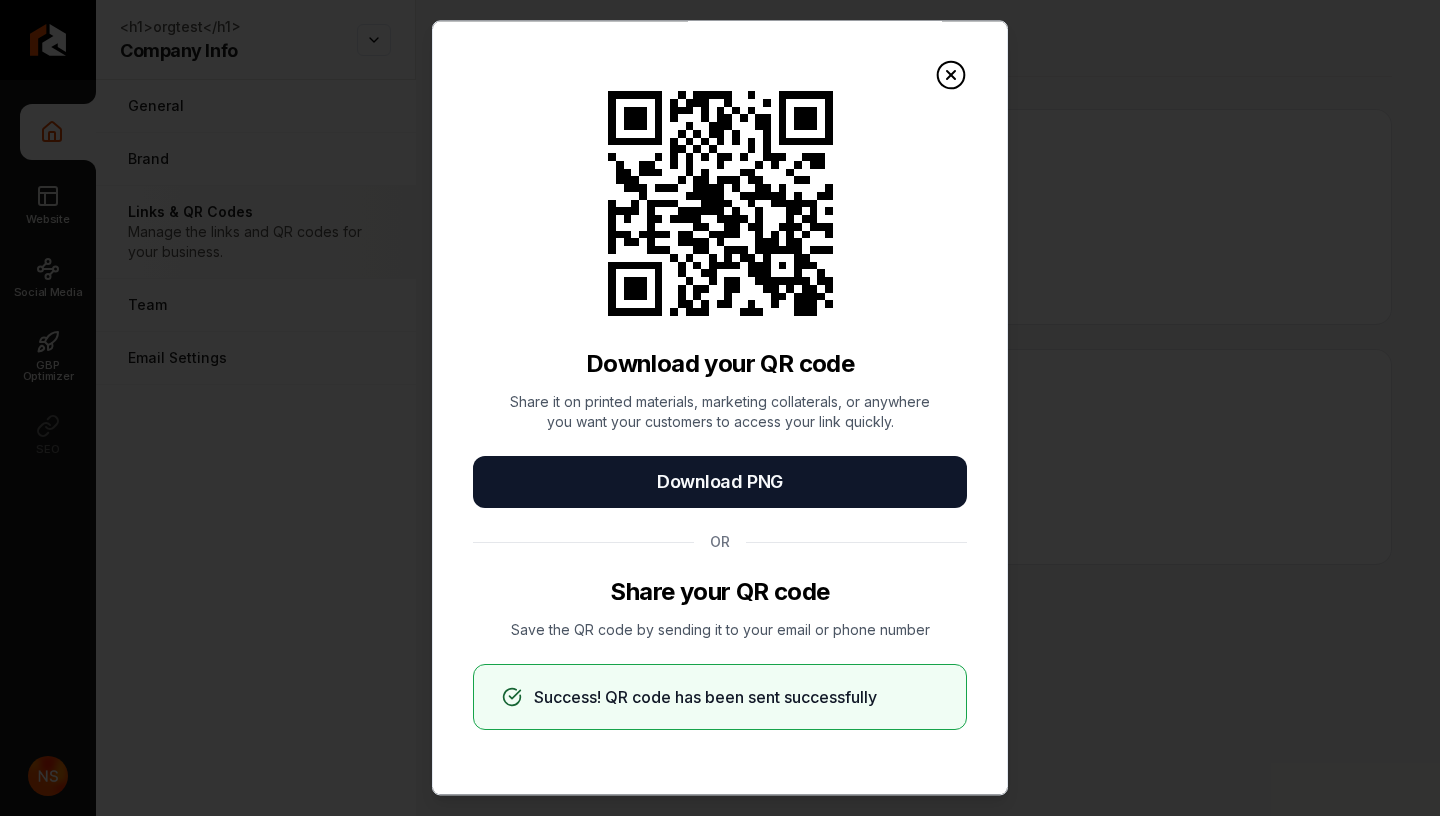 click on "Success! QR code has been sent successfully" at bounding box center [705, 697] 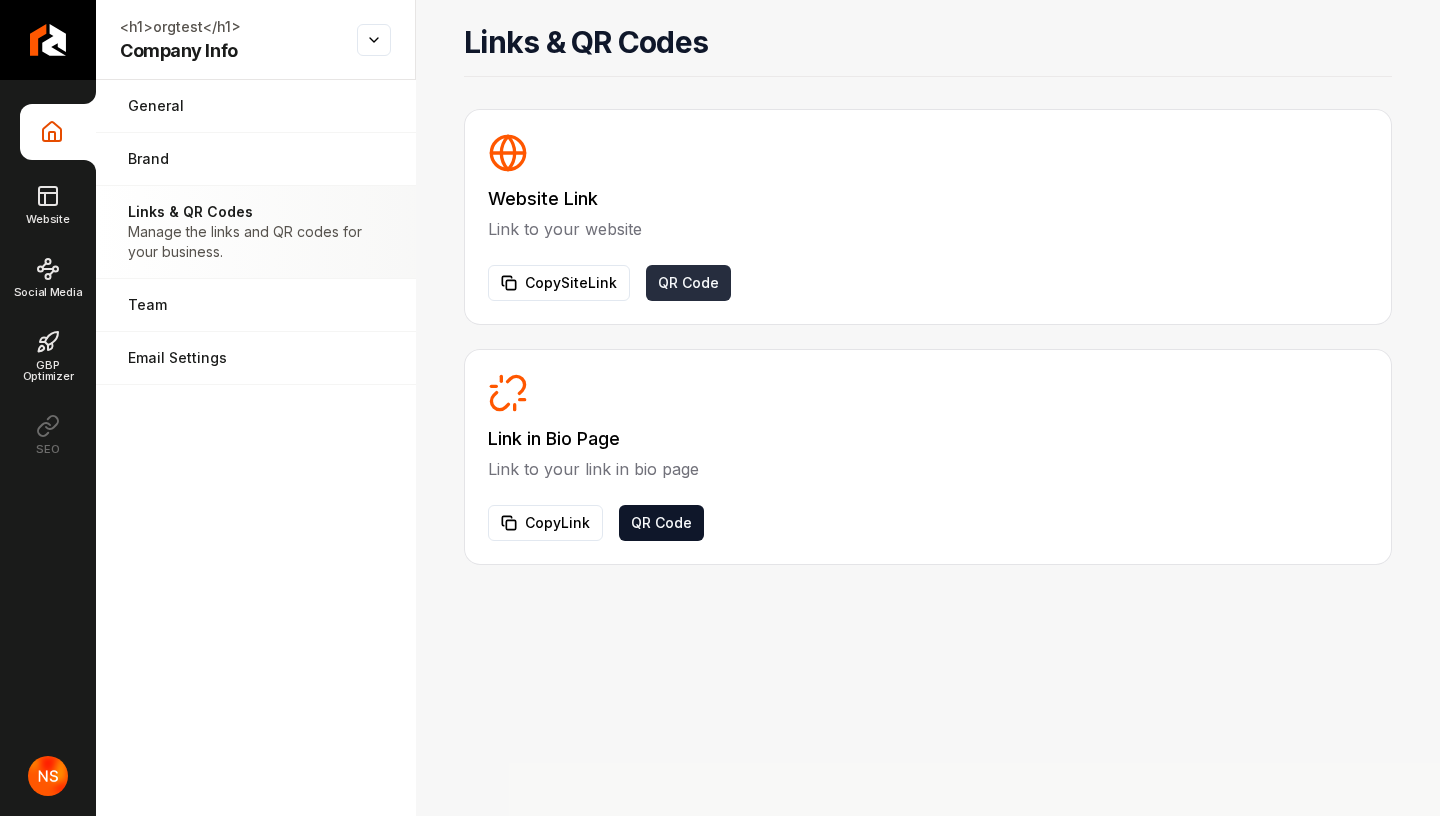 click on "QR Code" at bounding box center (688, 283) 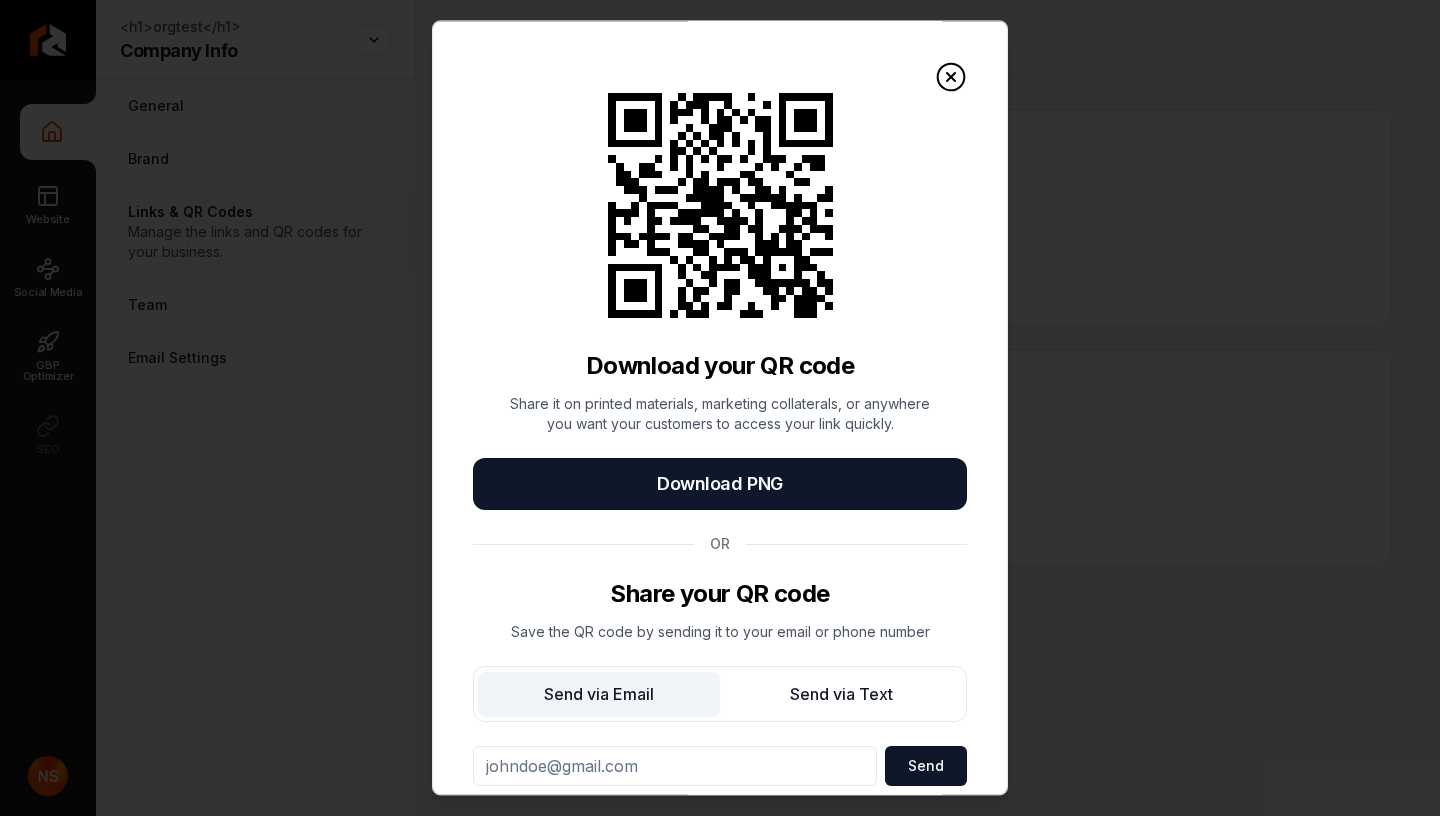 click on "Send via Email Send via Text Send" at bounding box center (720, 726) 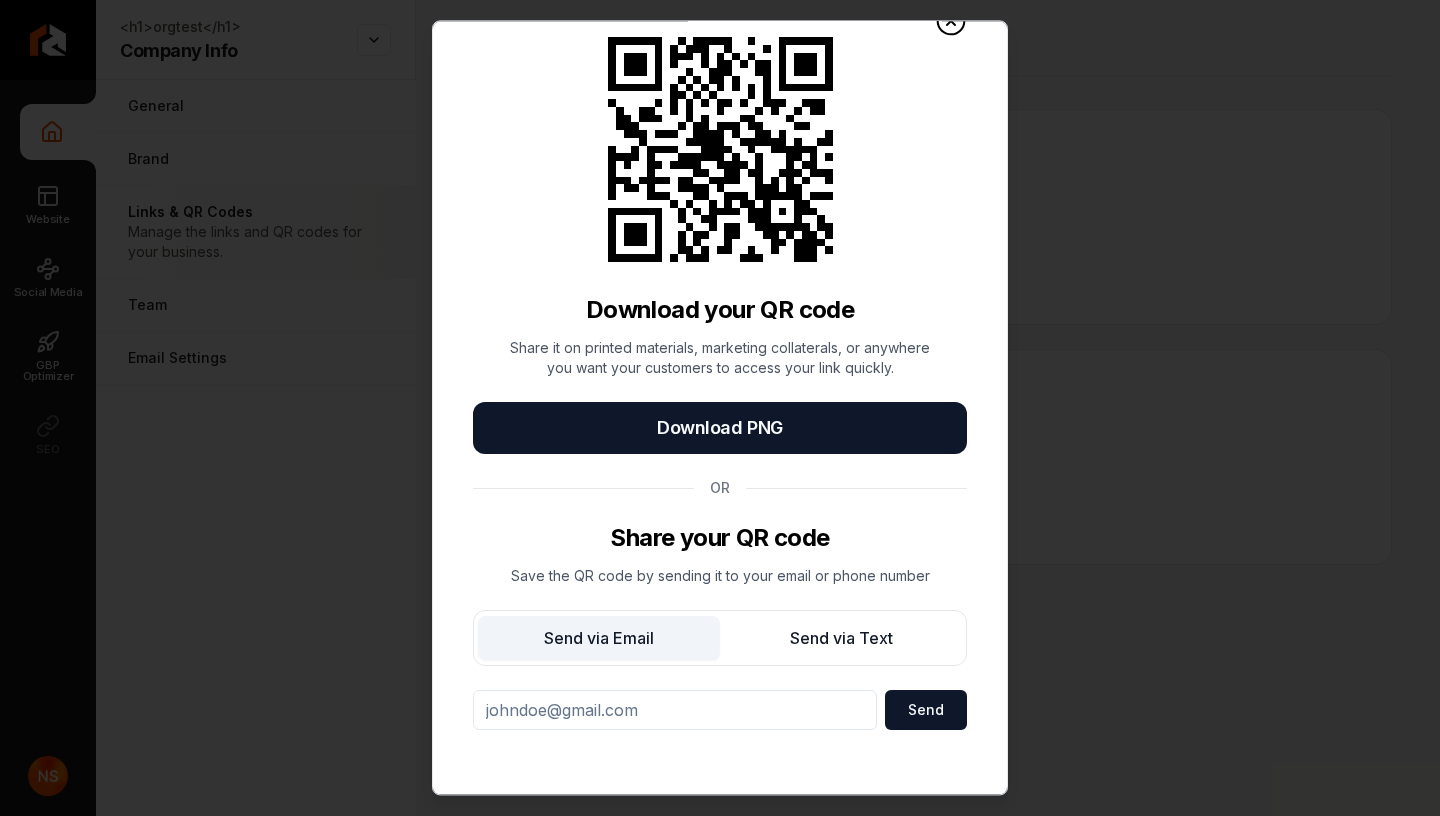 click at bounding box center [675, 710] 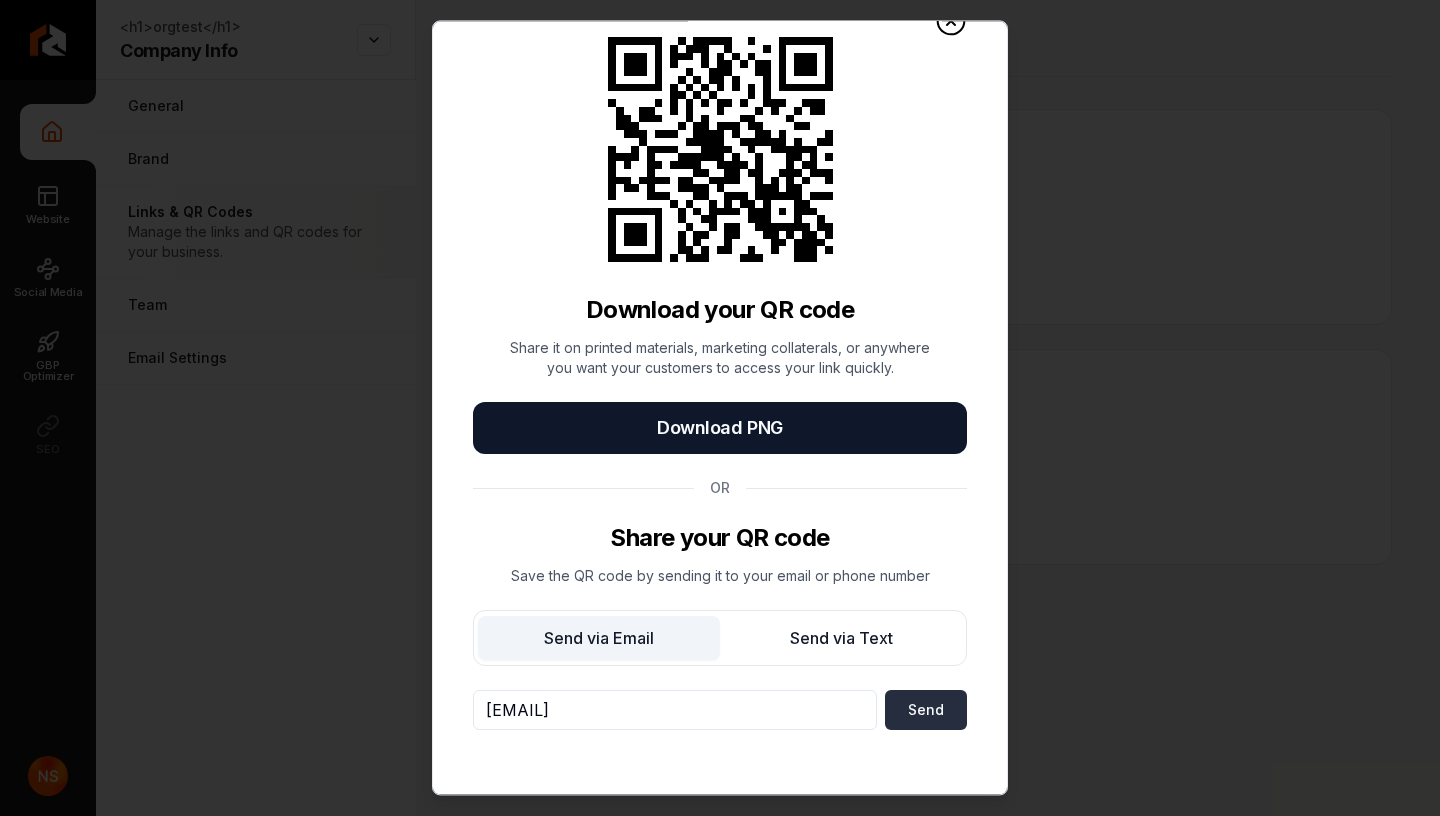 type on "[EMAIL]" 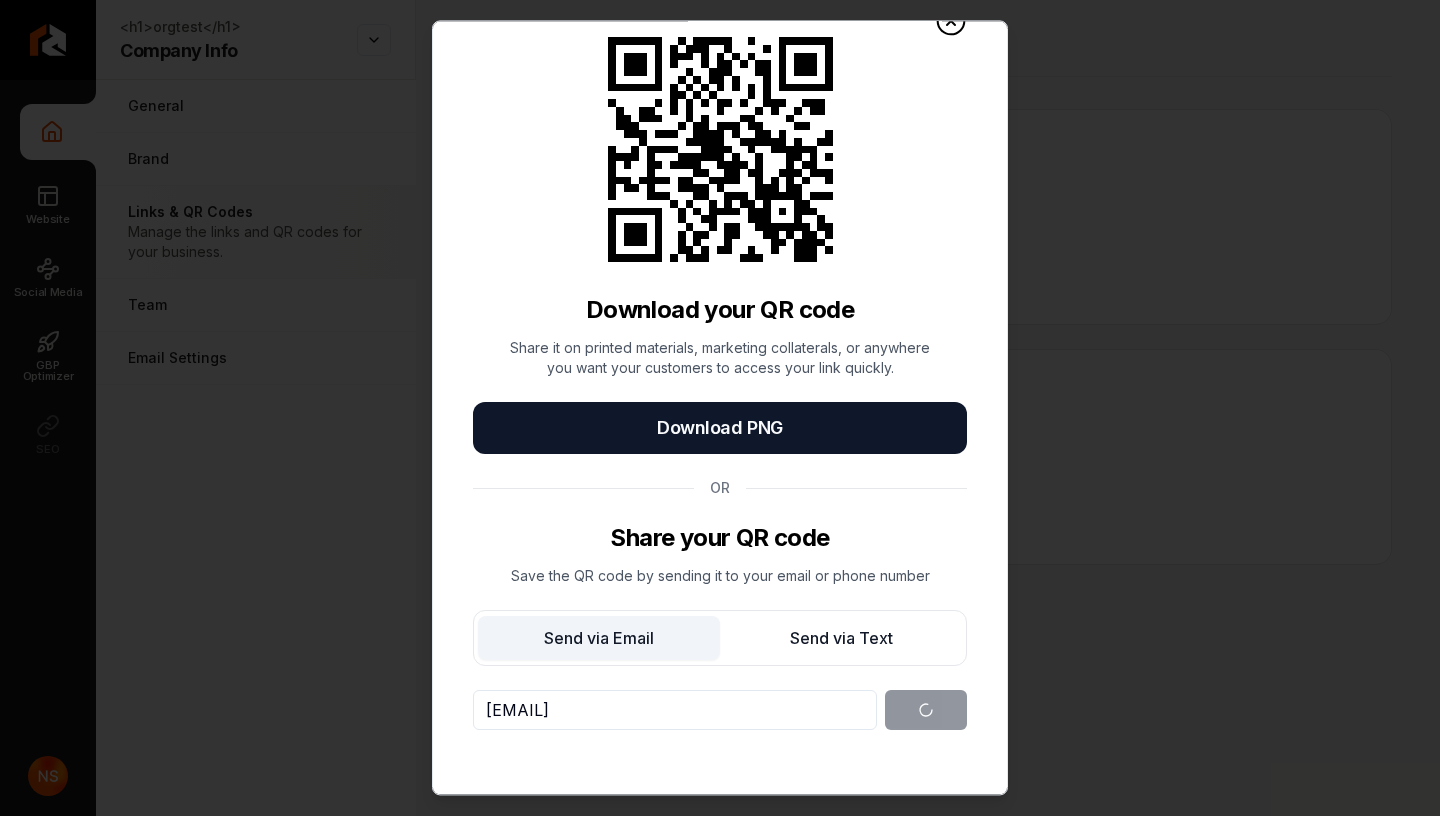 scroll, scrollTop: 3, scrollLeft: 0, axis: vertical 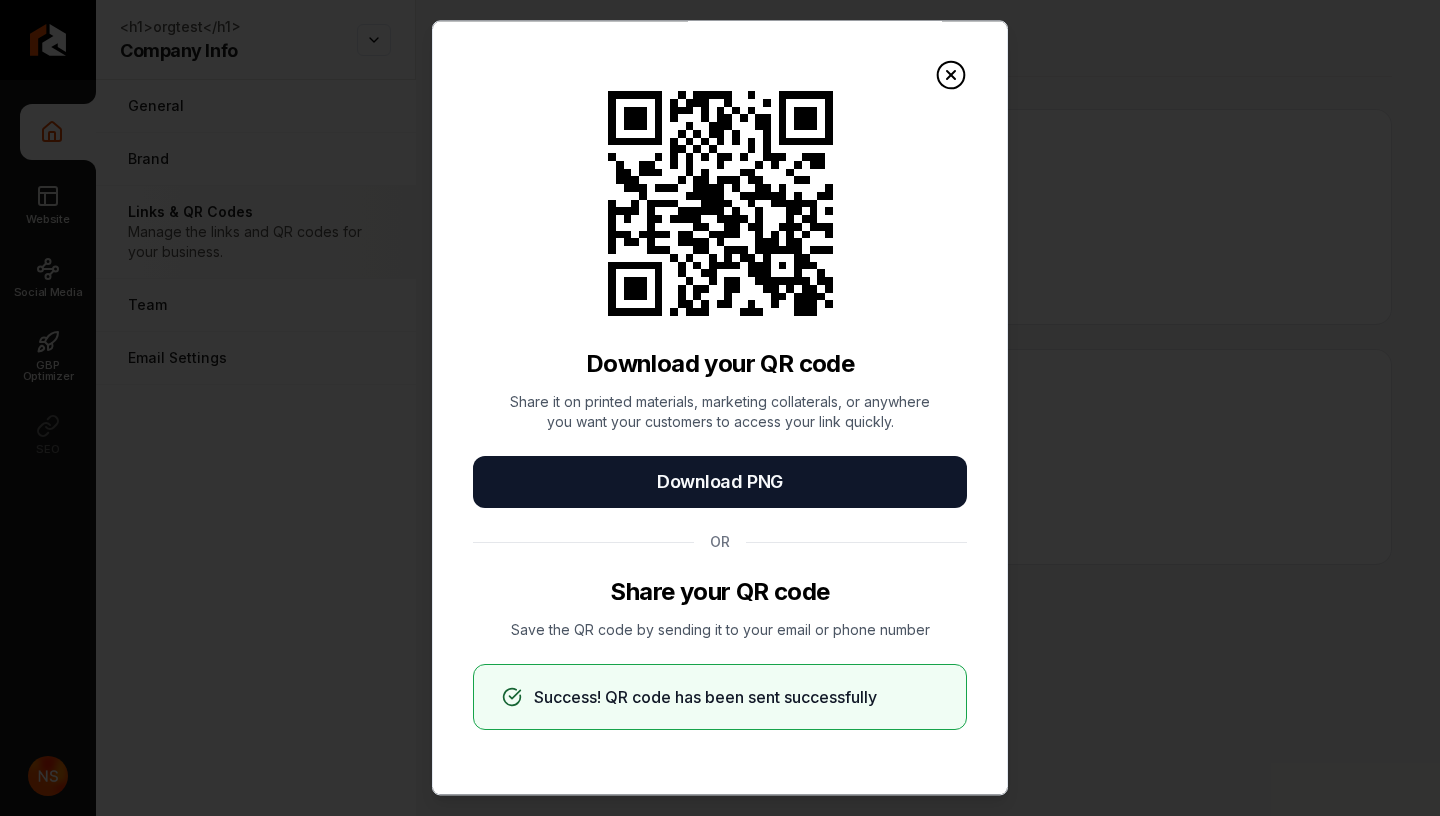click on "Share it on printed materials, marketing collaterals, or anywhere you want your customers to access your link quickly." at bounding box center (720, 412) 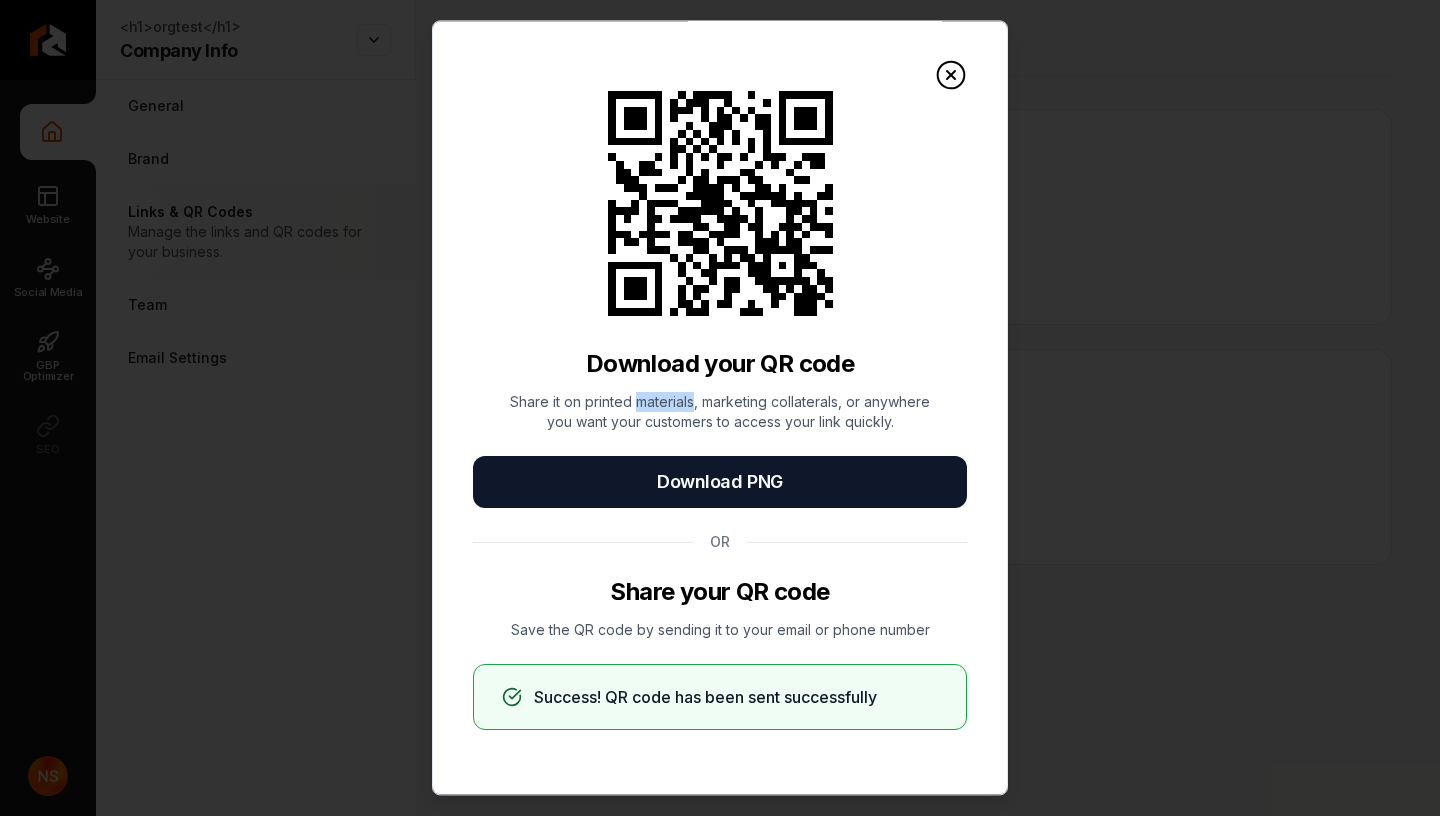 click on "Share it on printed materials, marketing collaterals, or anywhere you want your customers to access your link quickly." at bounding box center [720, 412] 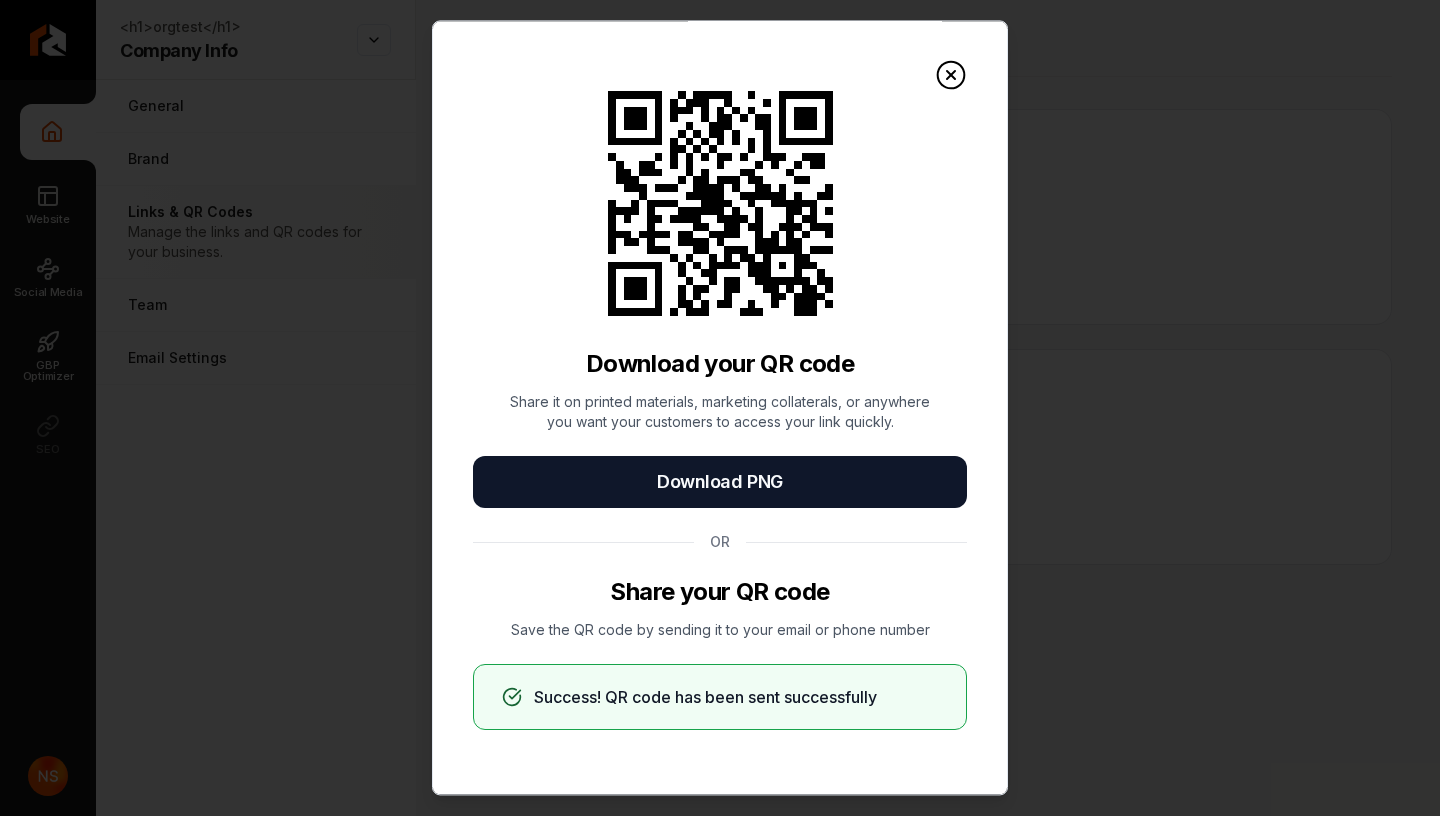 click on "Share it on printed materials, marketing collaterals, or anywhere you want your customers to access your link quickly." at bounding box center [720, 412] 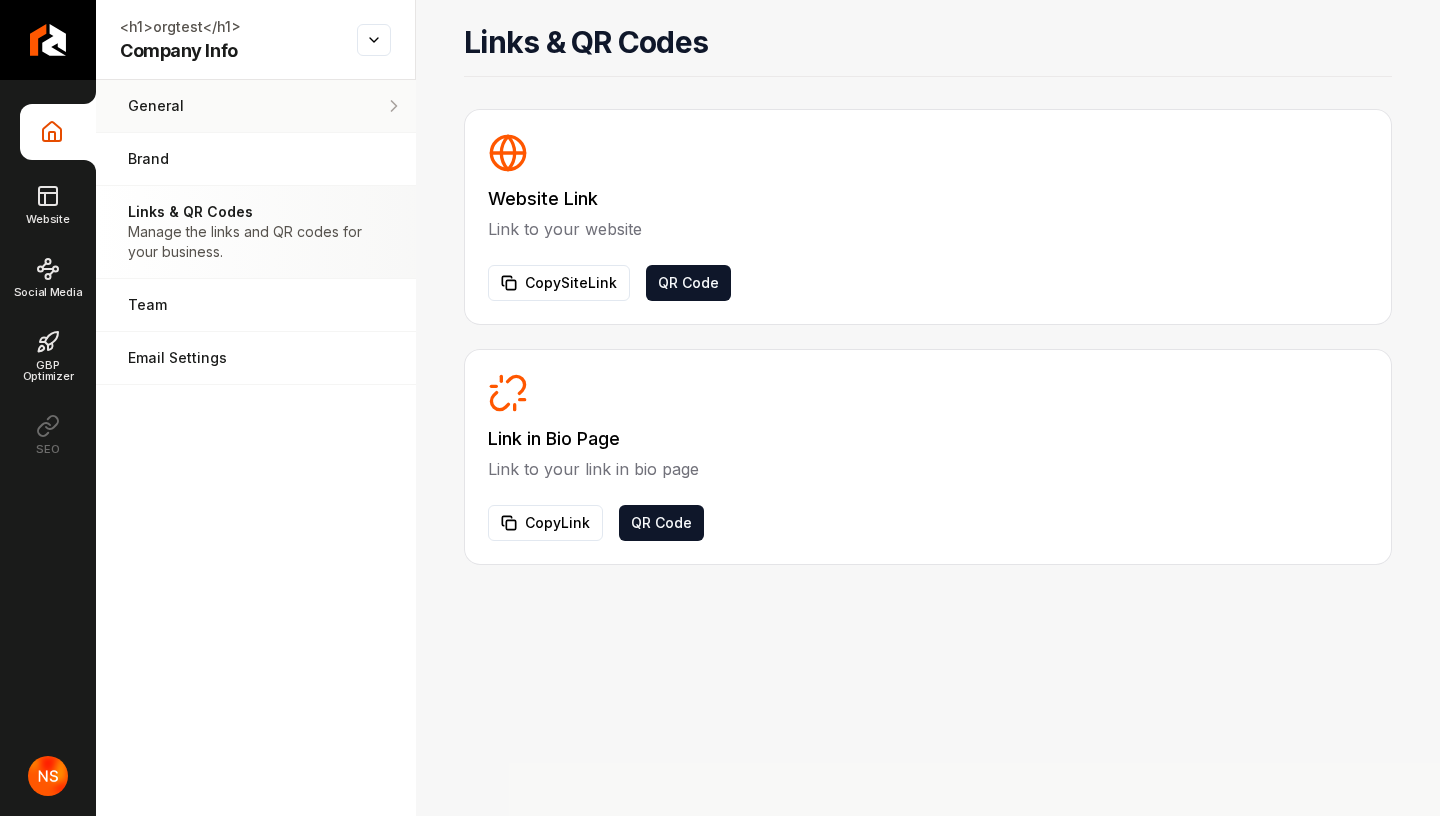 click on "General Adjust your general settings." at bounding box center [256, 106] 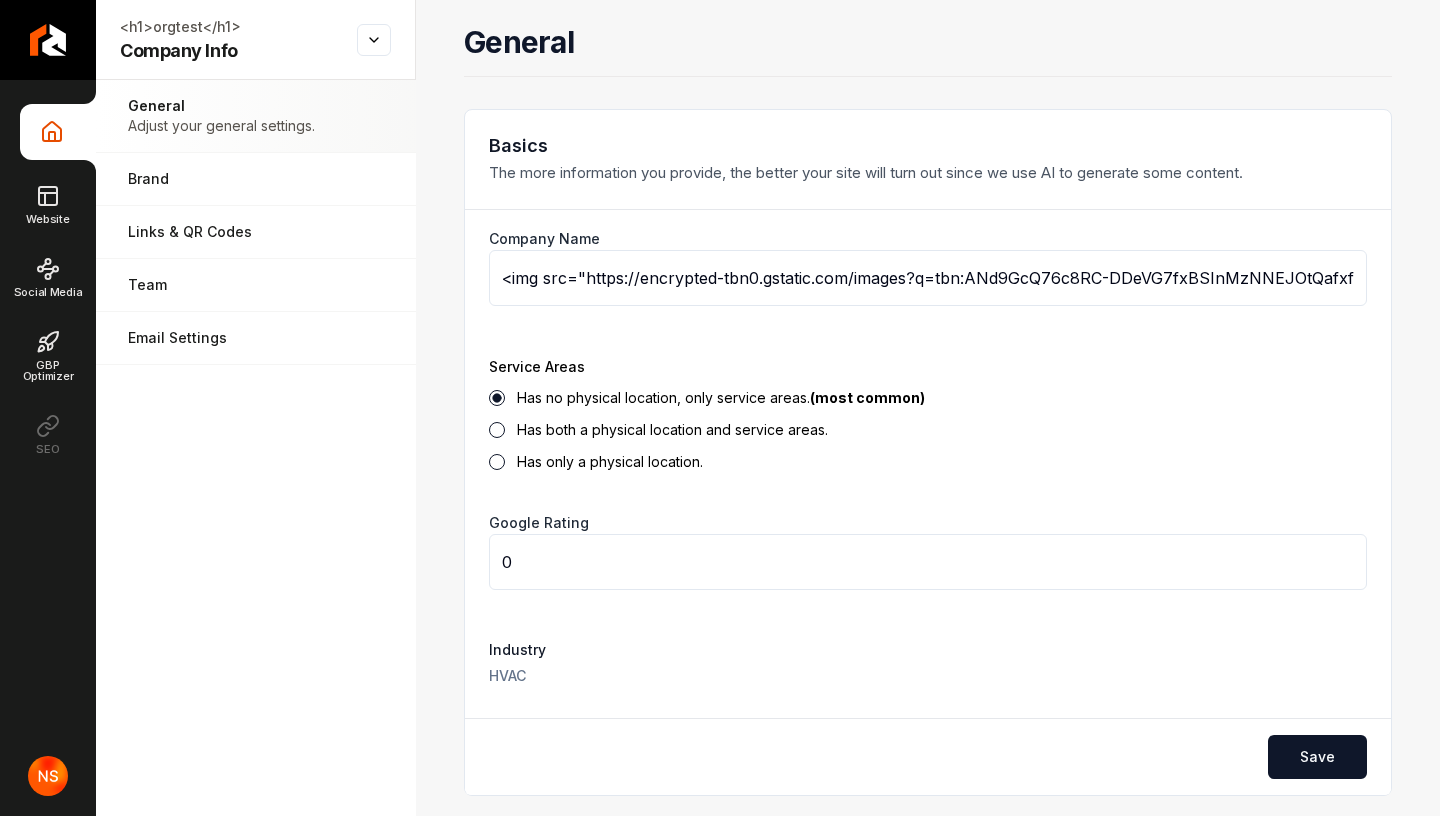 click on "<img src="https://encrypted-tbn0.gstatic.com/images?q=tbn:ANd9GcQ76c8RC-DDeVG7fxBSInMzNNEJOtQafxfZgLkkxRYT85XsR9osvA" height="400" width="600"> </a>" at bounding box center [928, 278] 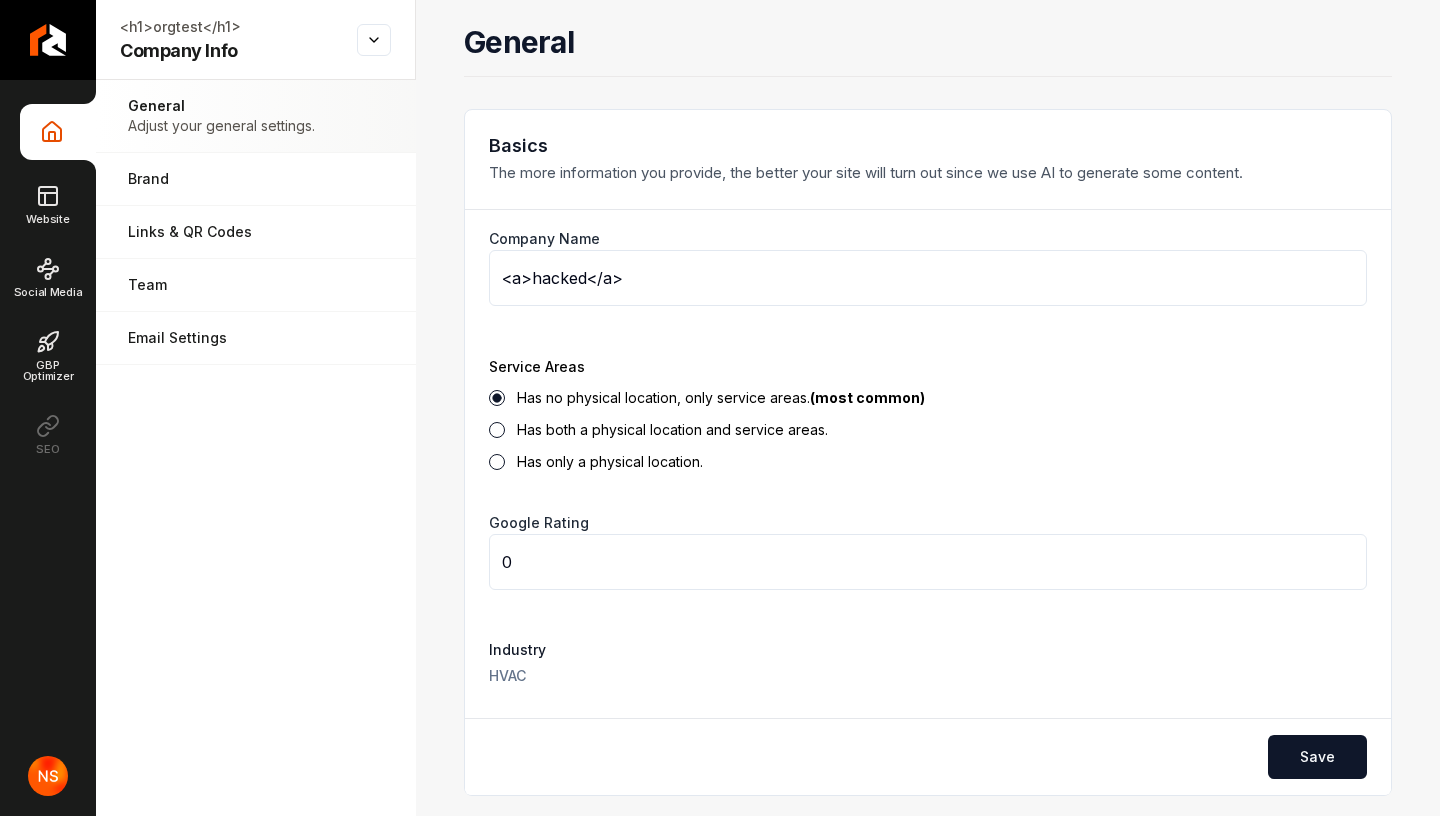click on "<a>hacked</a>" at bounding box center (928, 278) 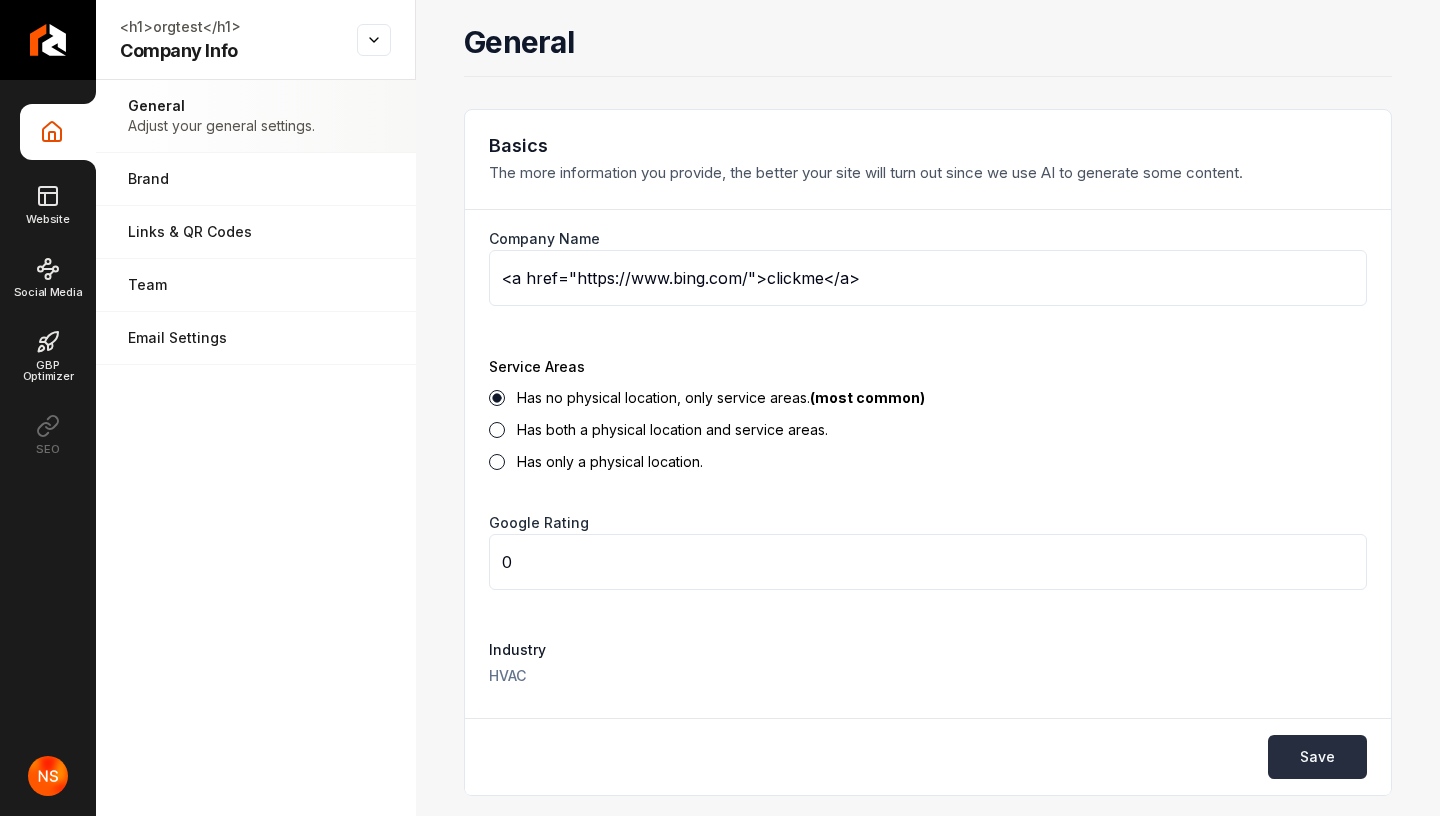 type on "<a href="https://www.bing.com/">clickme</a>" 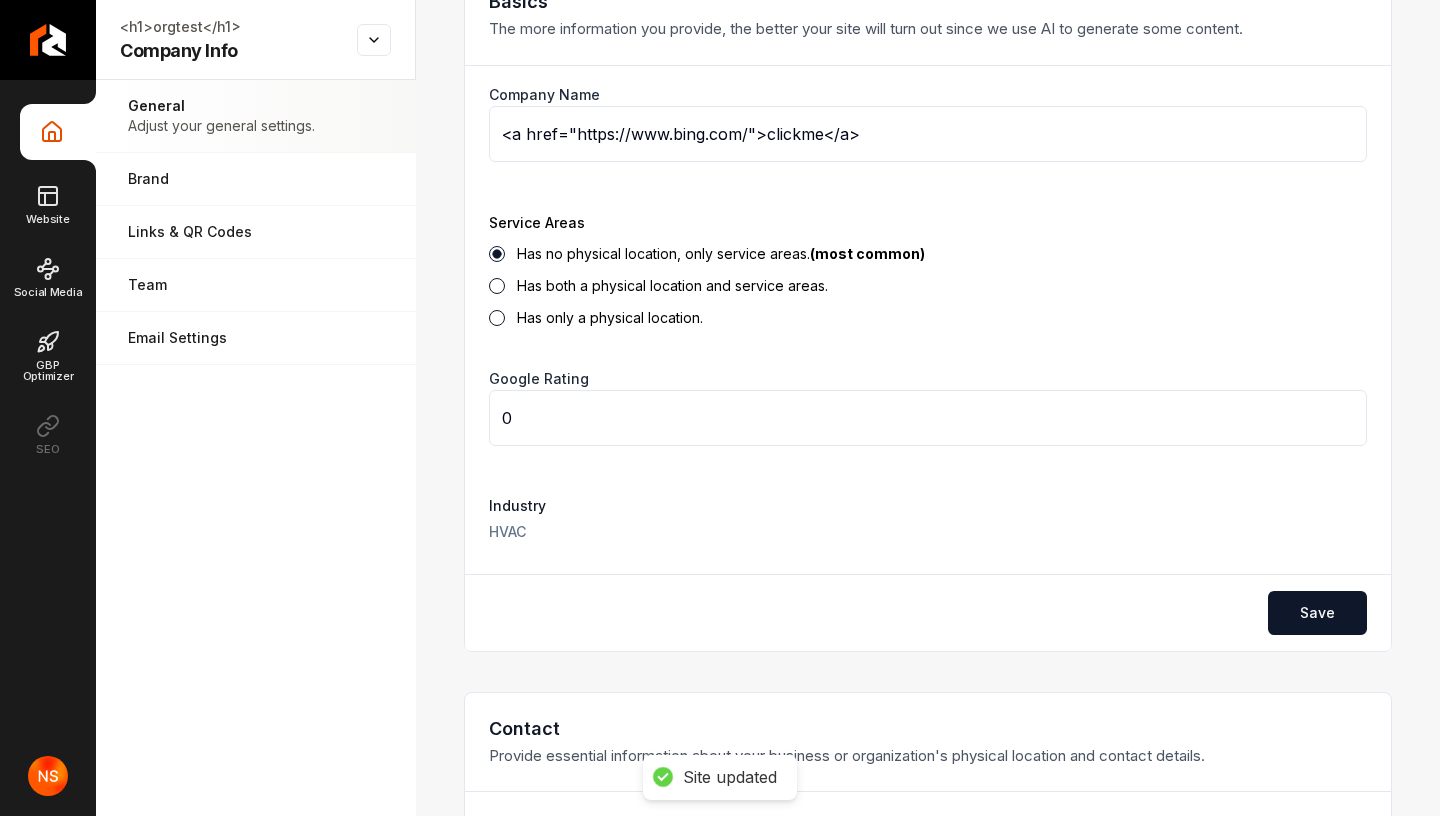 scroll, scrollTop: 170, scrollLeft: 0, axis: vertical 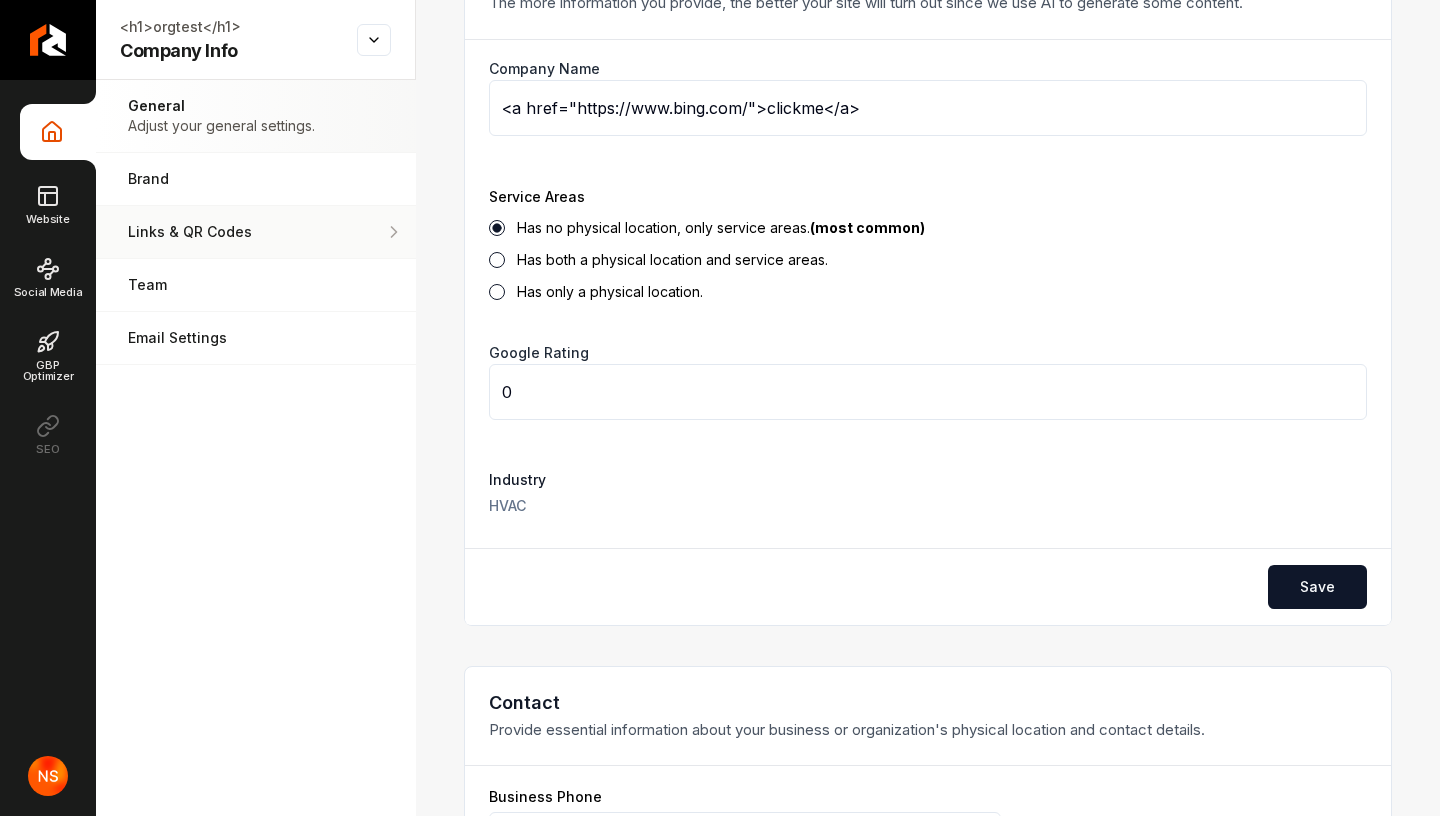 click on "Links & QR Codes" at bounding box center [256, 232] 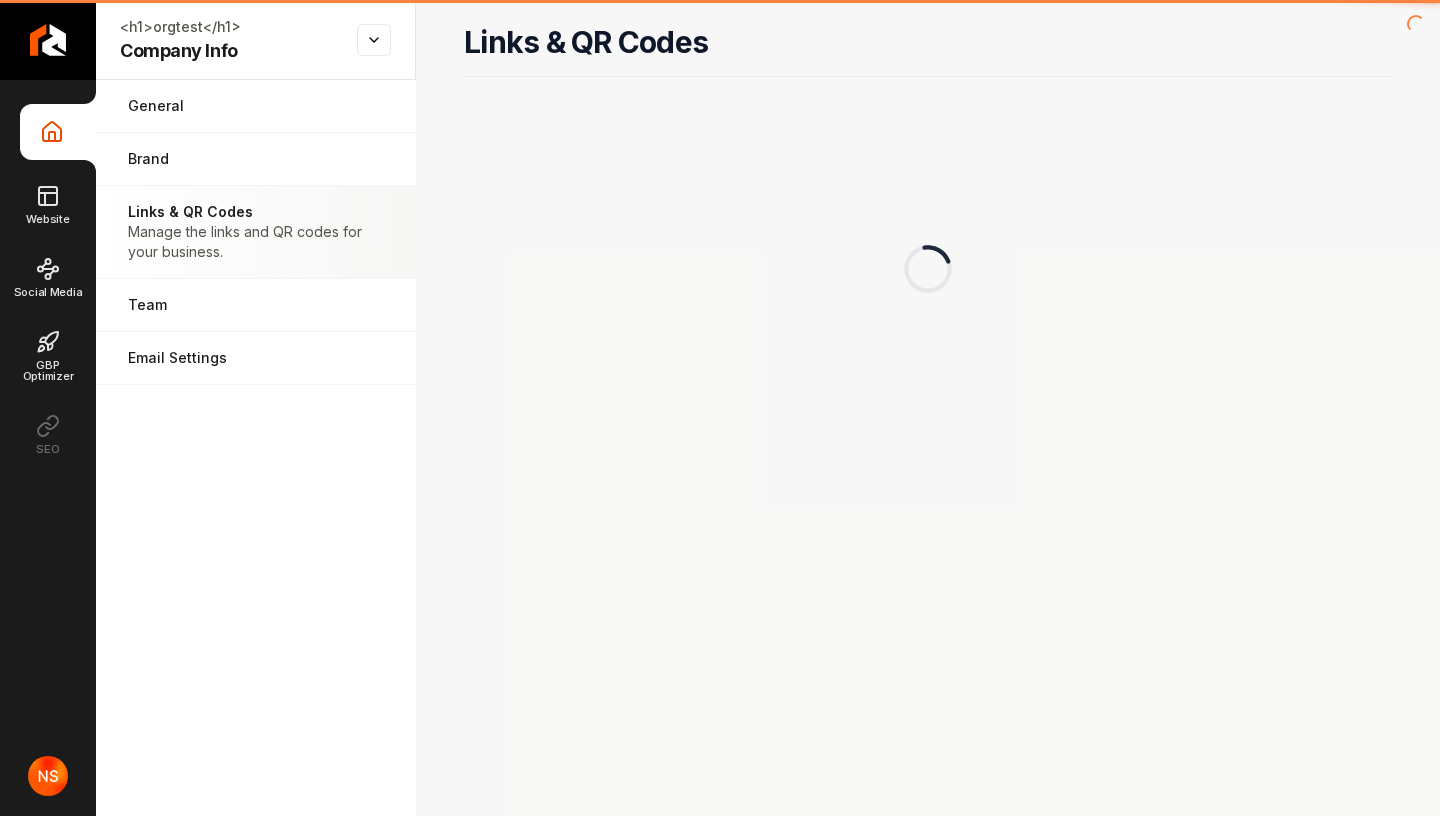 scroll, scrollTop: 0, scrollLeft: 0, axis: both 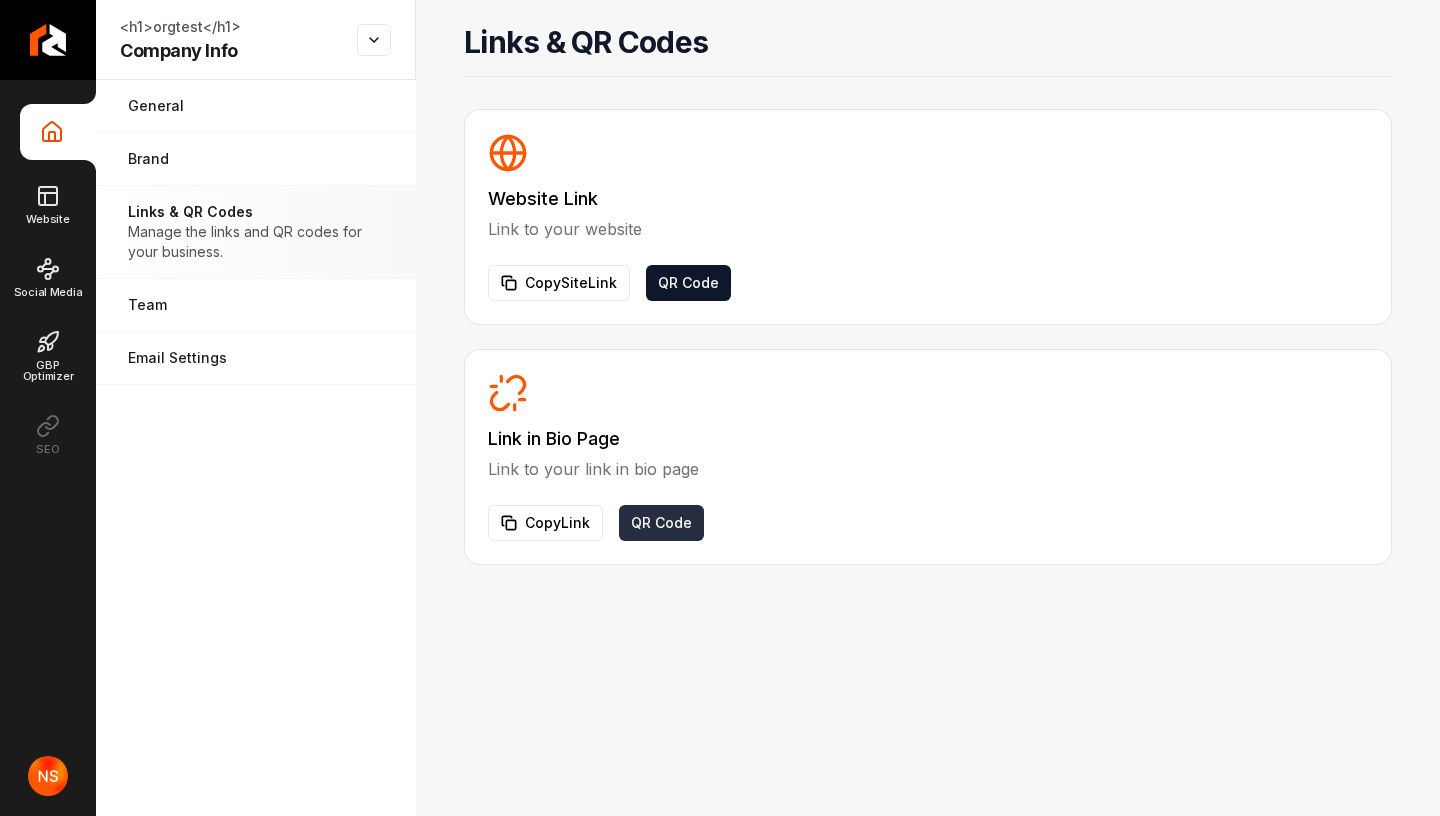 click on "QR Code" at bounding box center (661, 523) 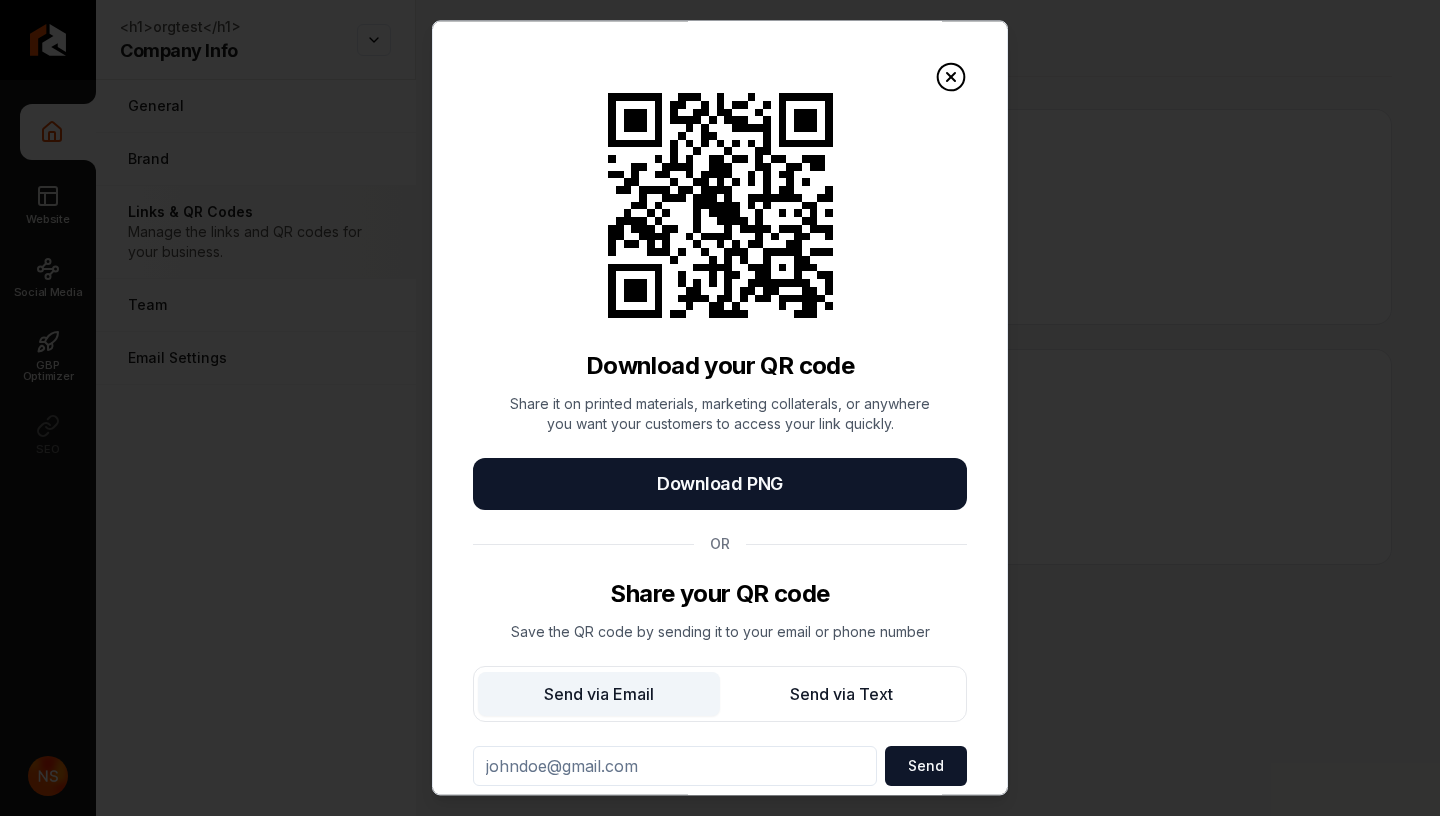 scroll, scrollTop: 57, scrollLeft: 0, axis: vertical 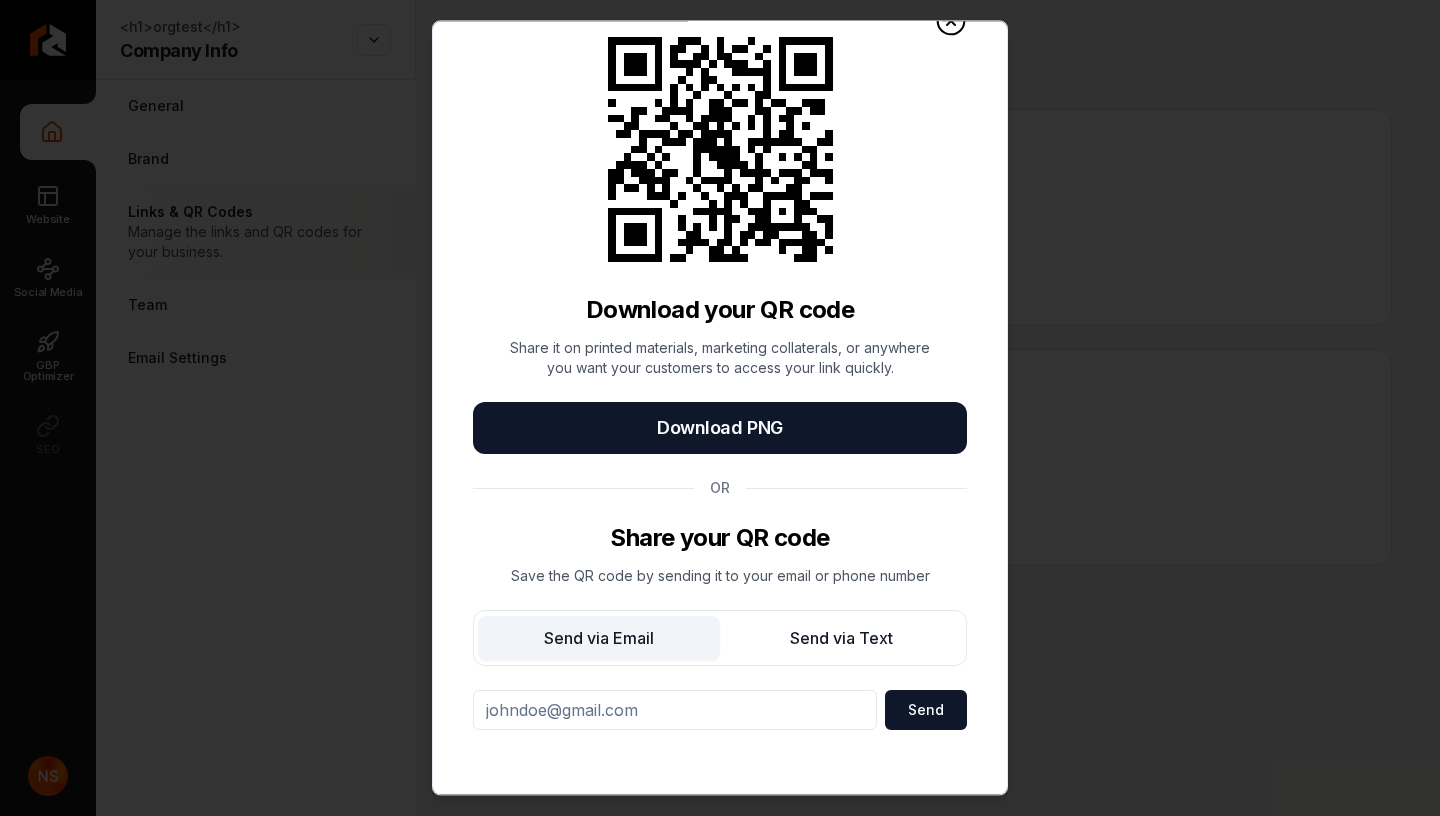 click at bounding box center (675, 710) 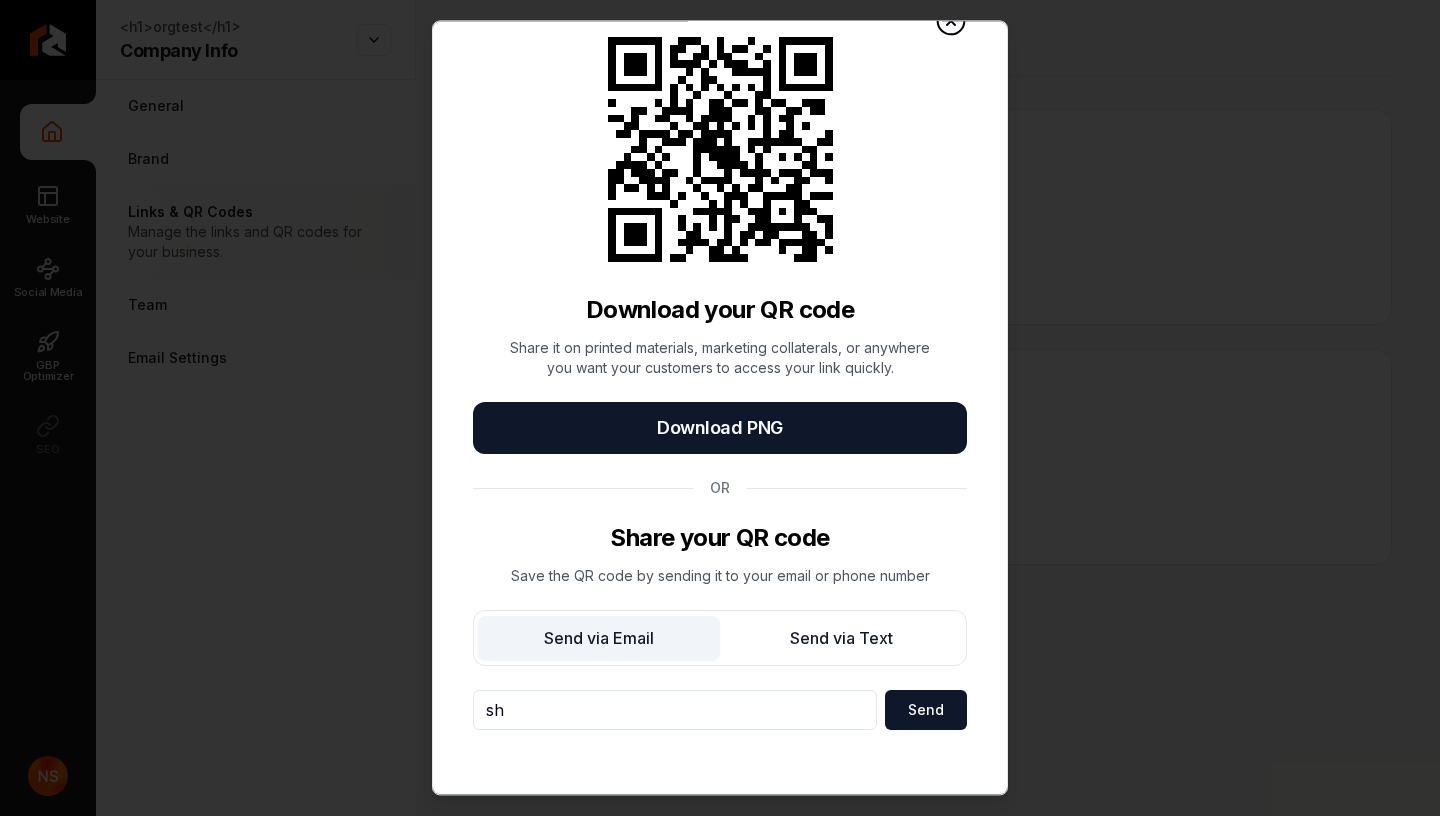 type on "s" 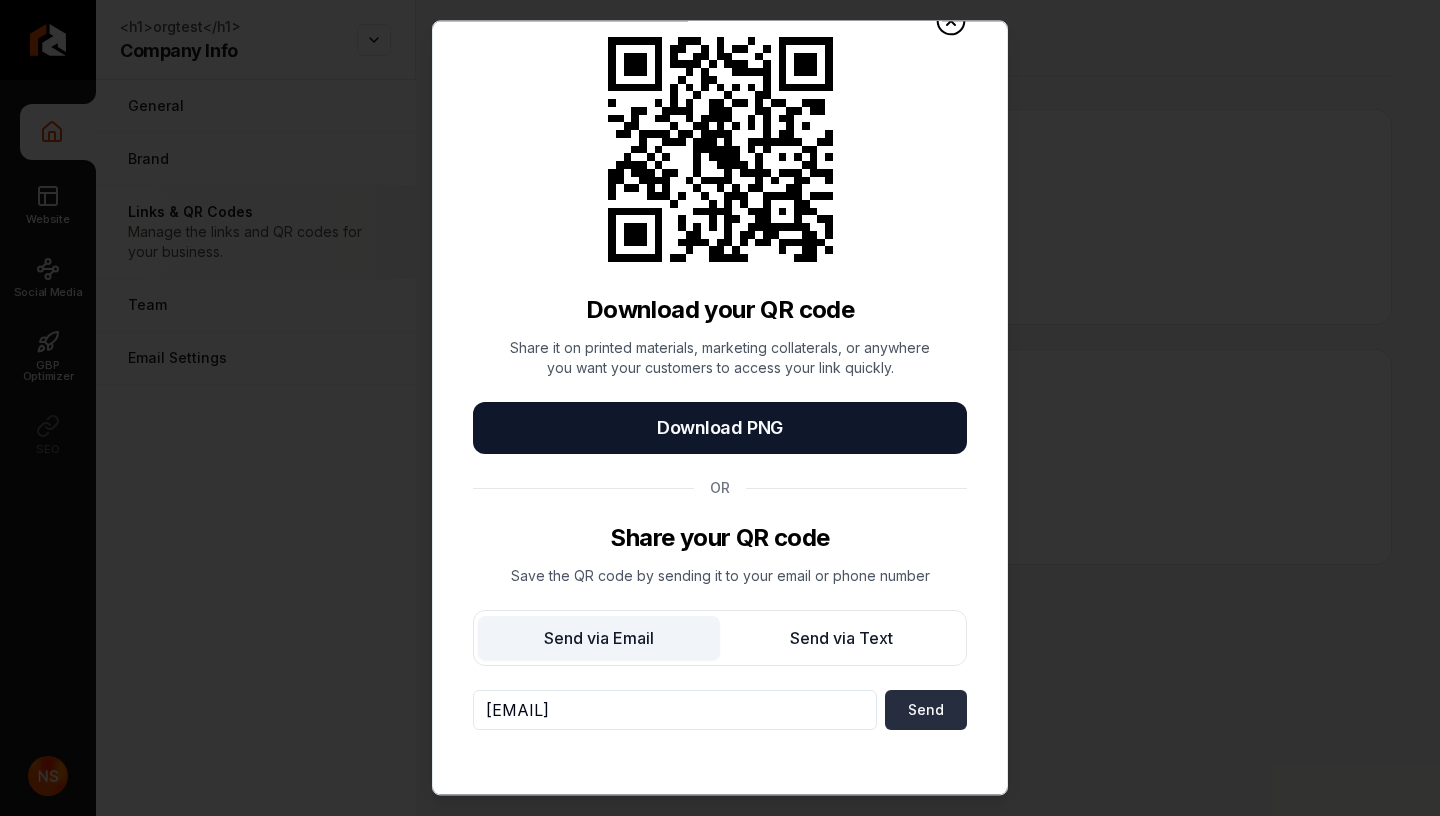 type on "[EMAIL]" 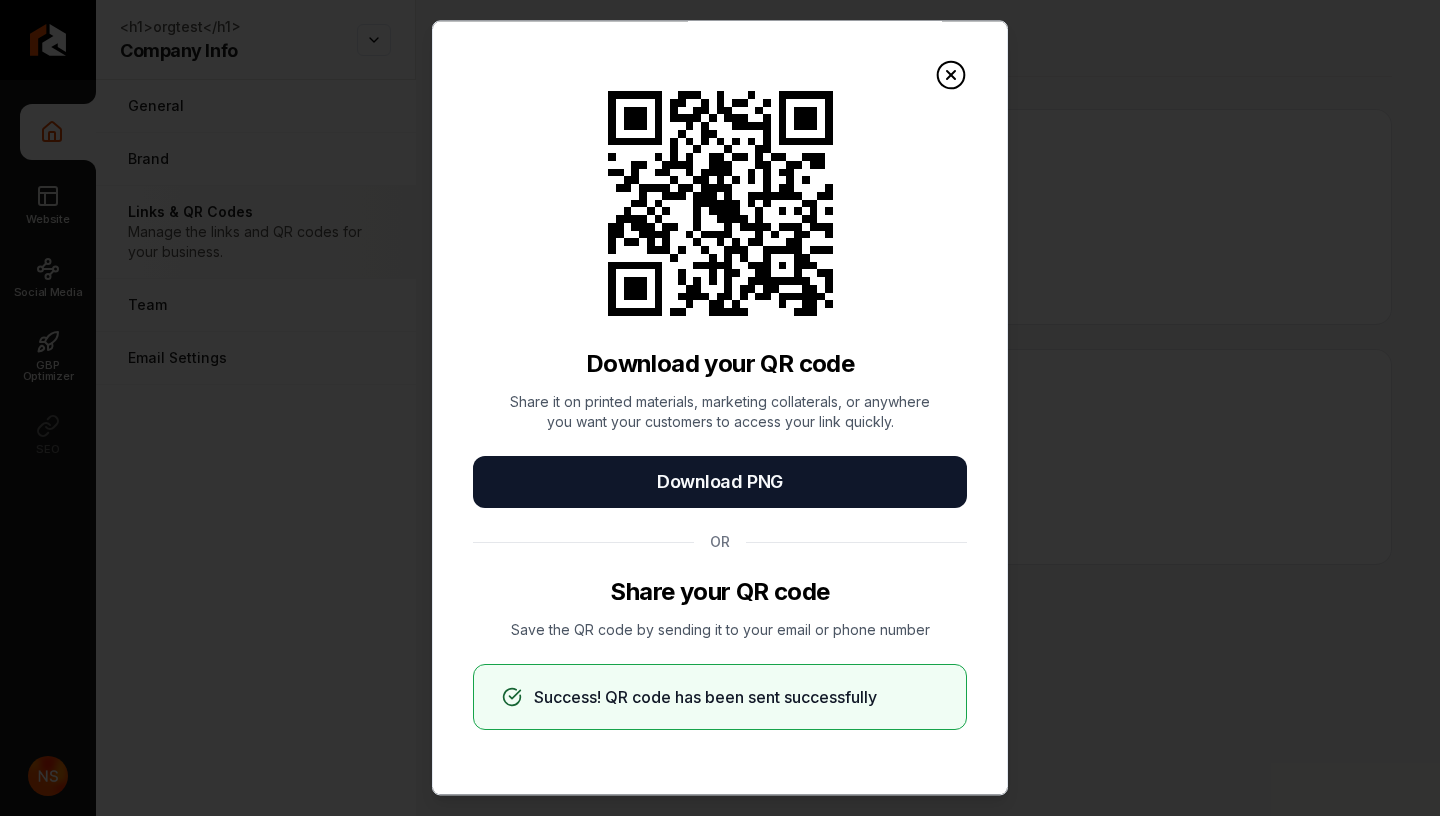 scroll, scrollTop: 3, scrollLeft: 0, axis: vertical 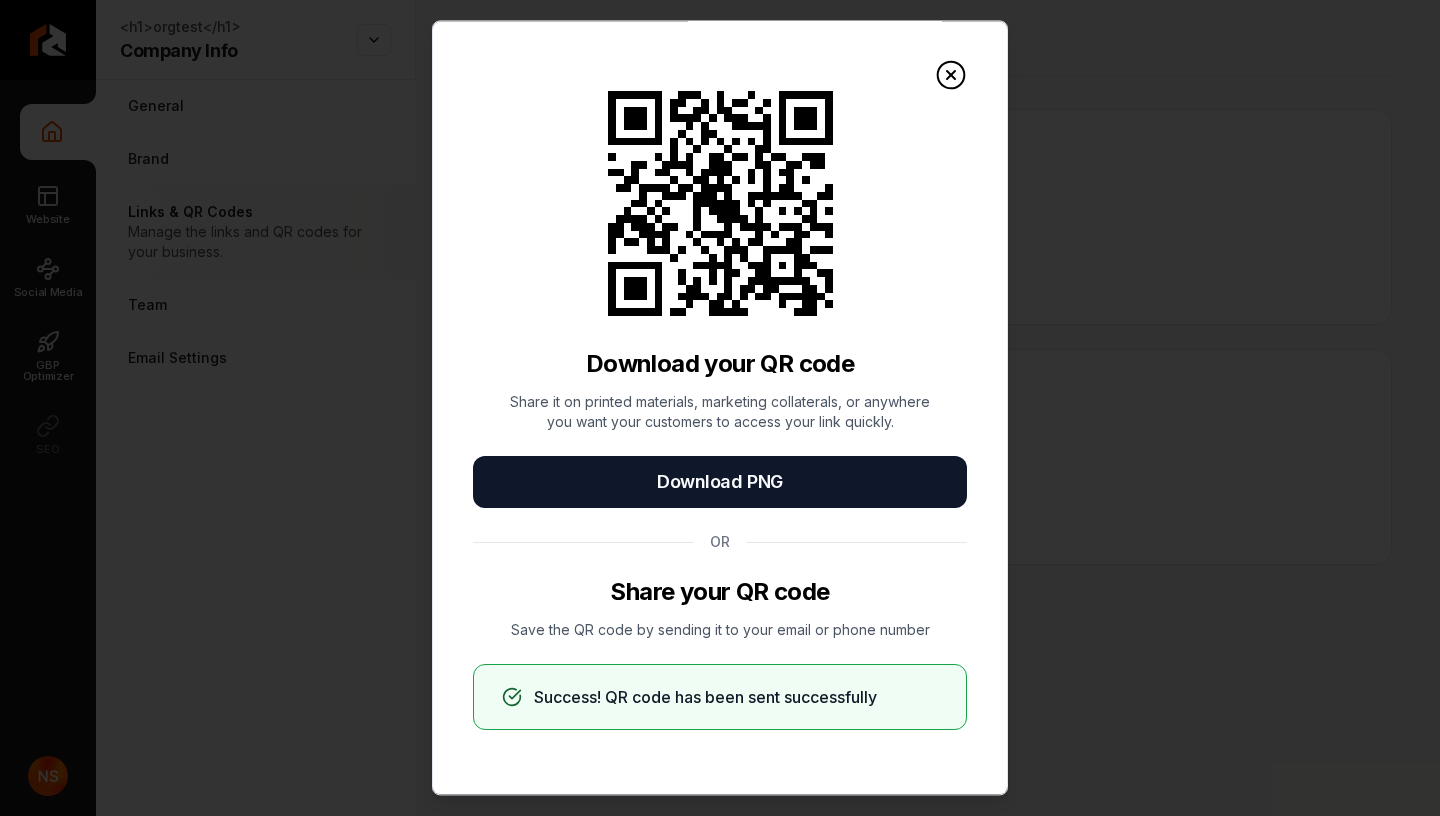 click on "Company Info Website Social Media GBP Optimizer SEO <h1>orgtest</h1> Company Info Open menu <h1>orgtest</h1> Company Info General Adjust your general settings. Brand Manage the styles and colors of your business. Links & QR Codes Manage the links and QR codes for your business. Team Manage your team members. Email Settings Manage your email settings. Links & QR Codes Website Link Link to your website Copy Site Link QR Code Link in Bio Page Link to your link in bio page Copy Link QR Code /dashboard/sites/0517172b-21c5-4207-8b69-7a4f6d24d371/links QR Code for Link in Bio Page Download your QR code Share it on printed materials, marketing collaterals, or anywhere you want your customers to access your link quickly. Download PNG OR Share your QR code Save the QR code by sending it to your email or phone number Success! QR code has been sent successfully" at bounding box center [720, 408] 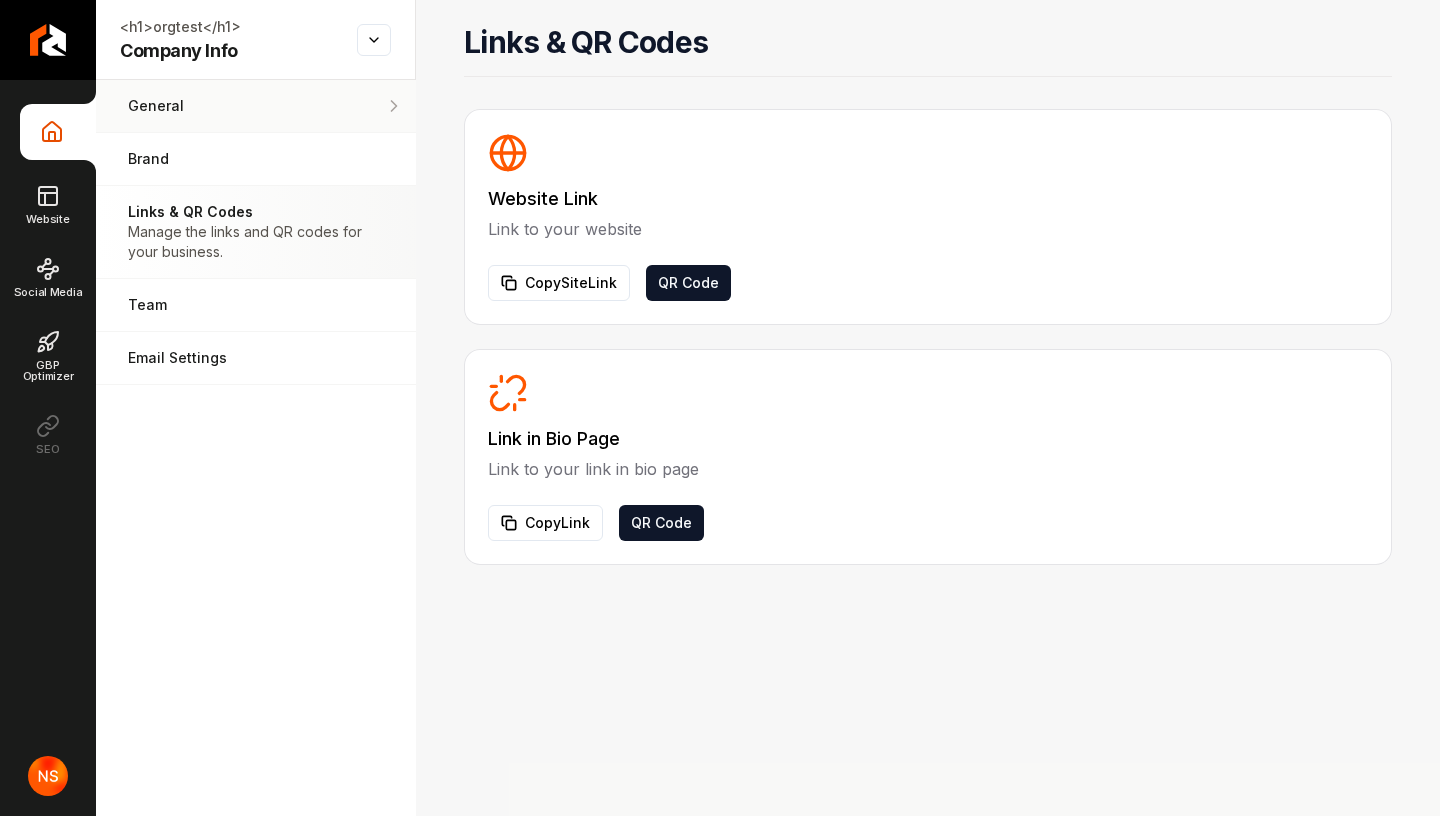 click on "General Adjust your general settings." at bounding box center [256, 106] 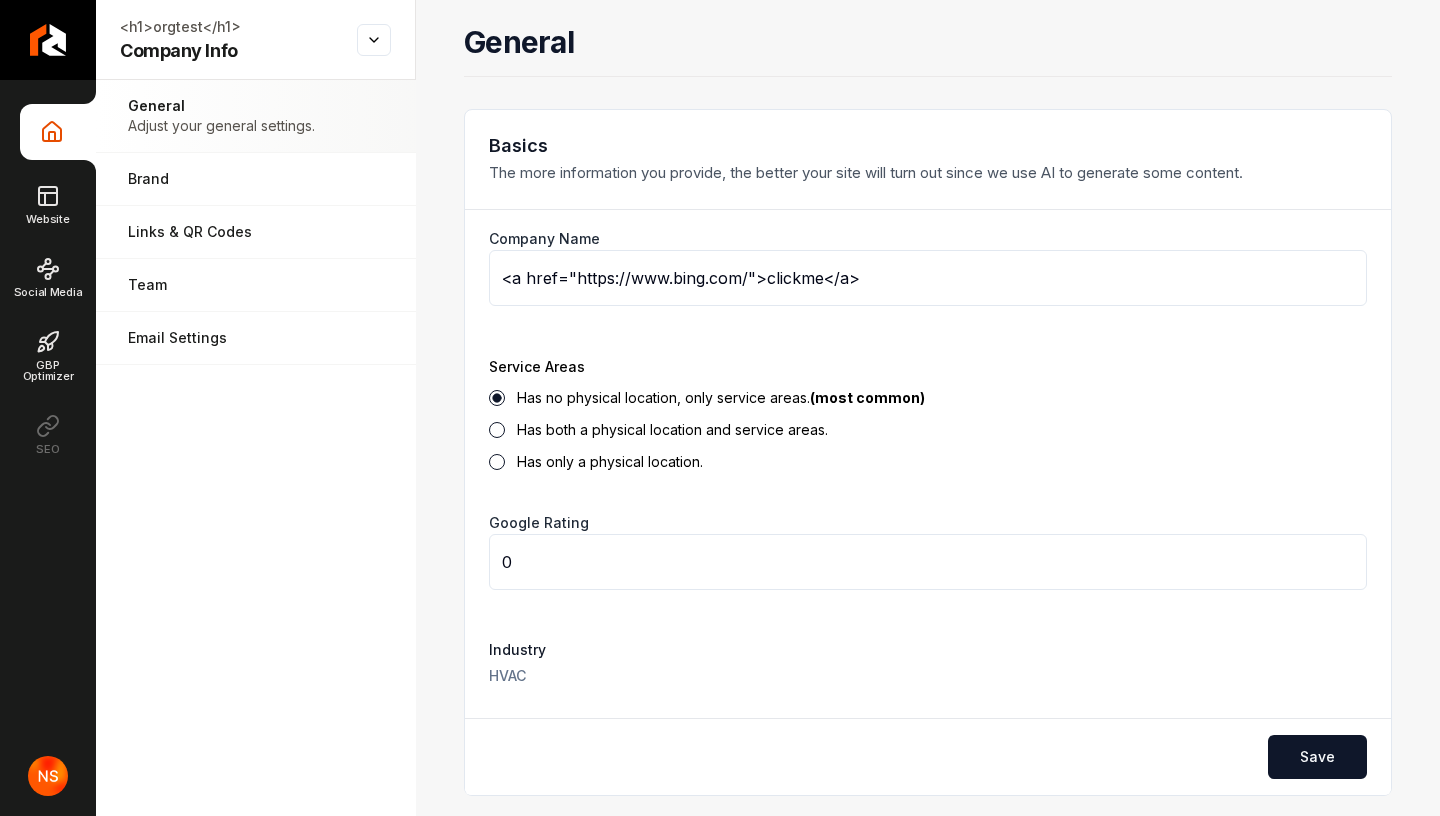 drag, startPoint x: 903, startPoint y: 281, endPoint x: 466, endPoint y: 295, distance: 437.2242 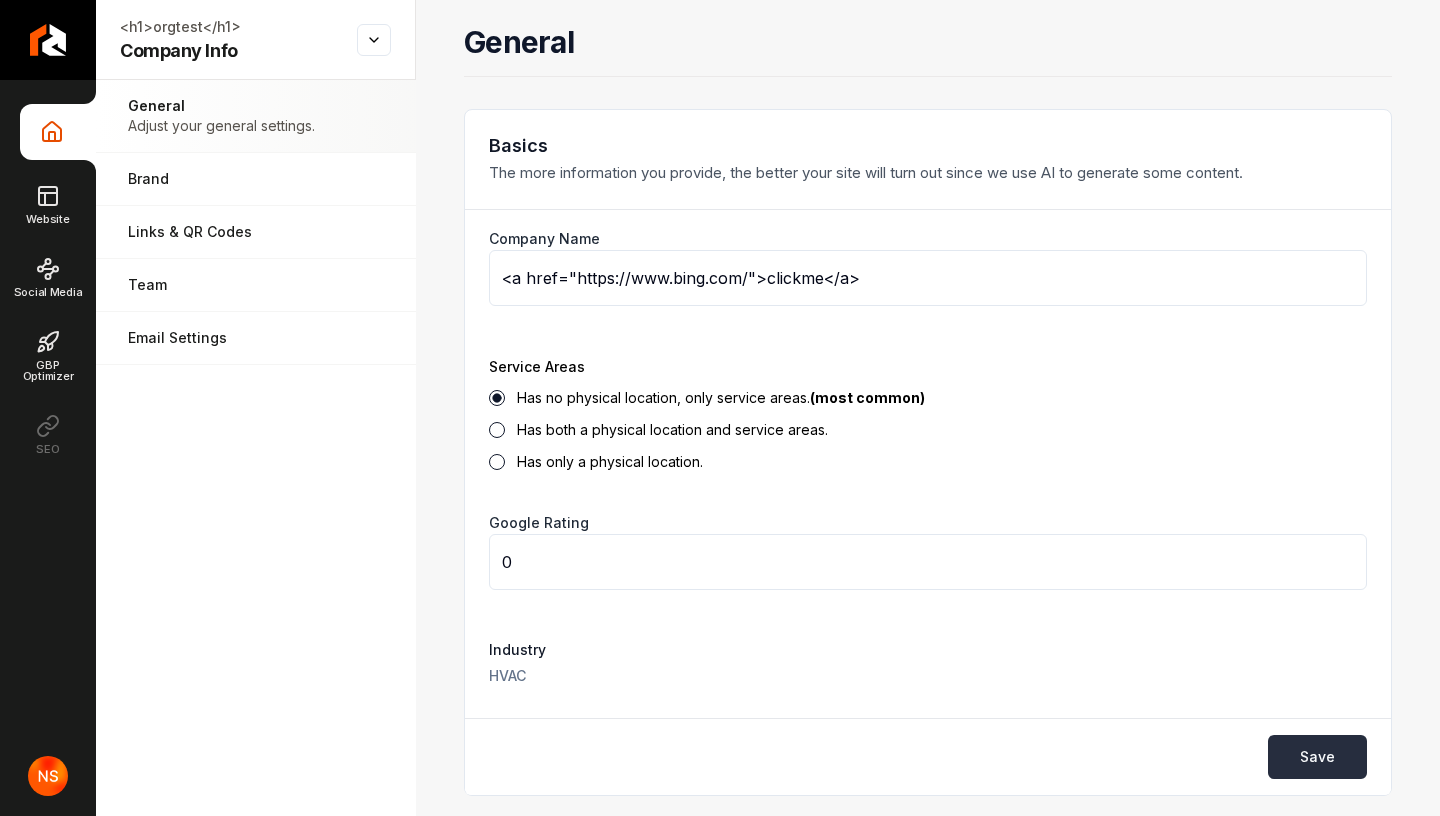 click on "Save" at bounding box center [1317, 757] 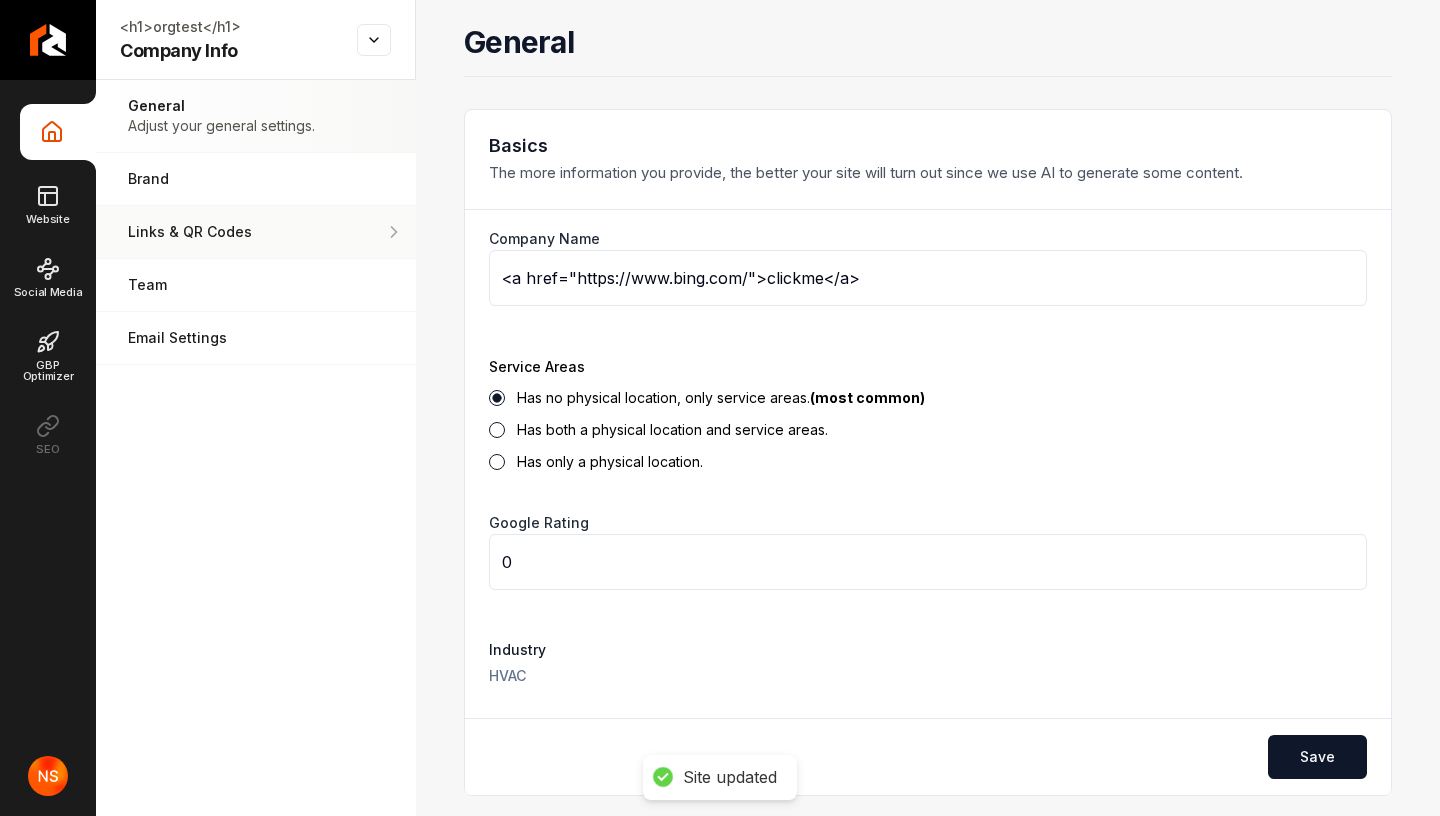 click on "Links & QR Codes" at bounding box center [256, 232] 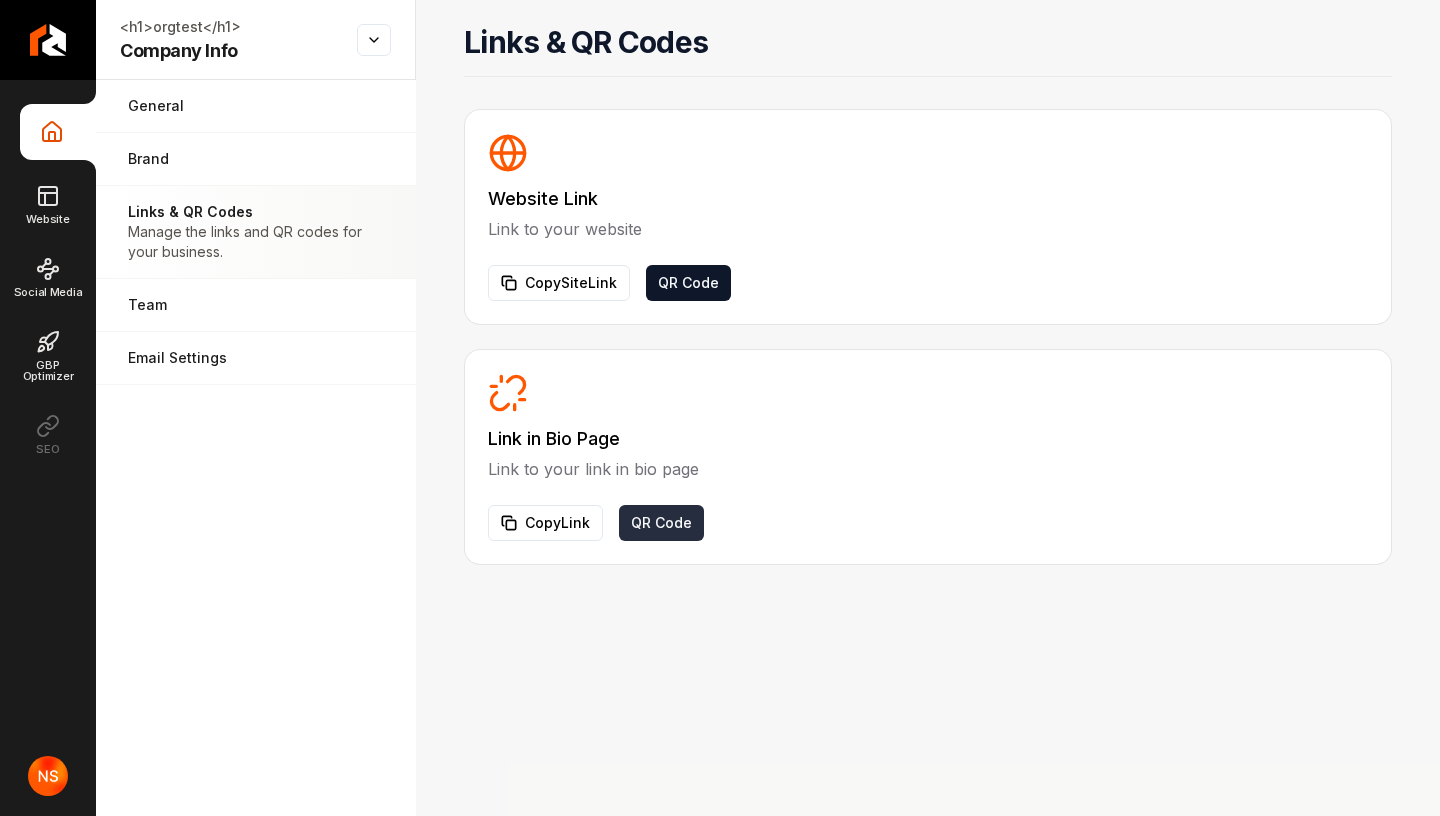 click on "QR Code" at bounding box center (661, 523) 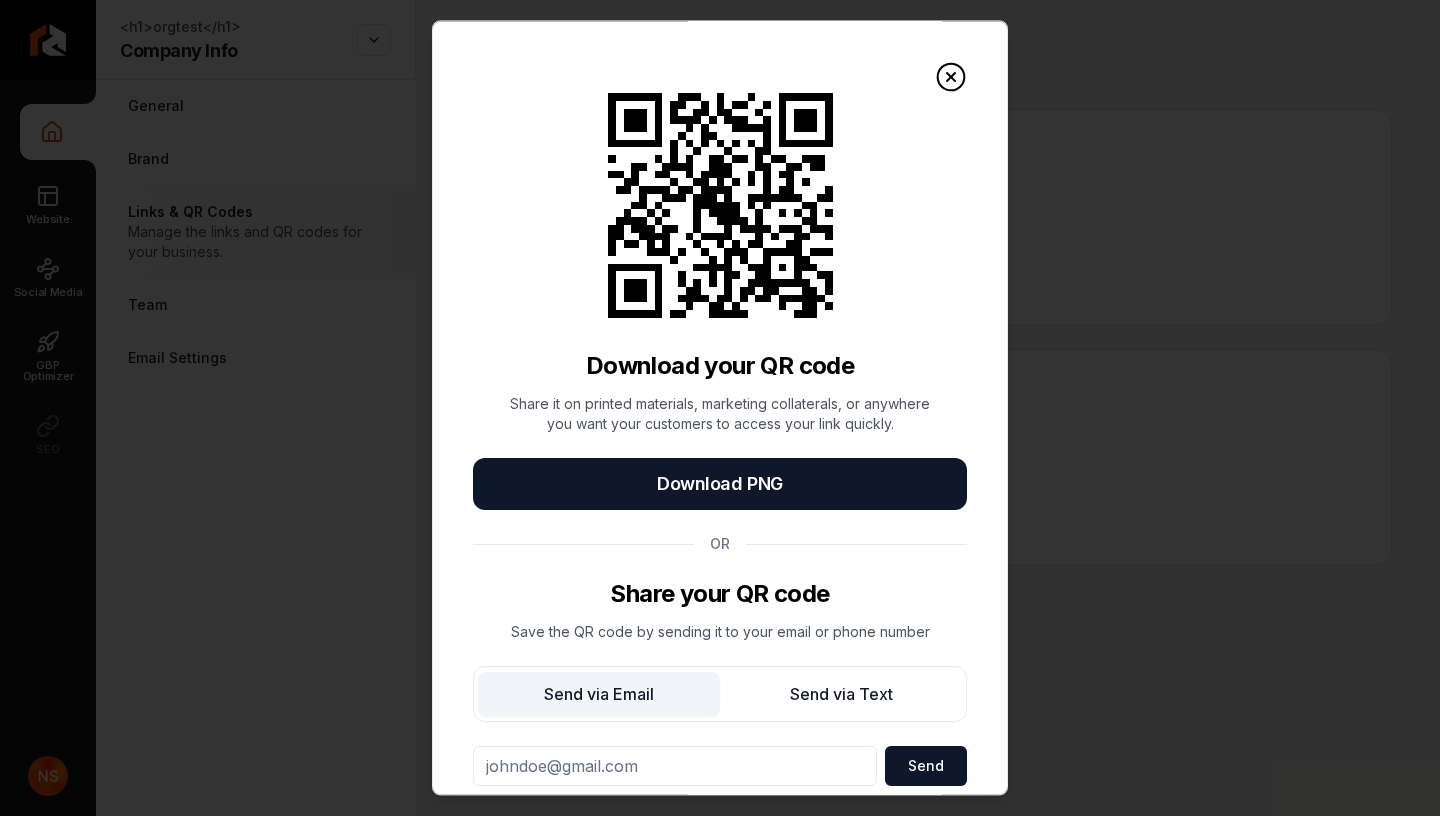 scroll, scrollTop: 57, scrollLeft: 0, axis: vertical 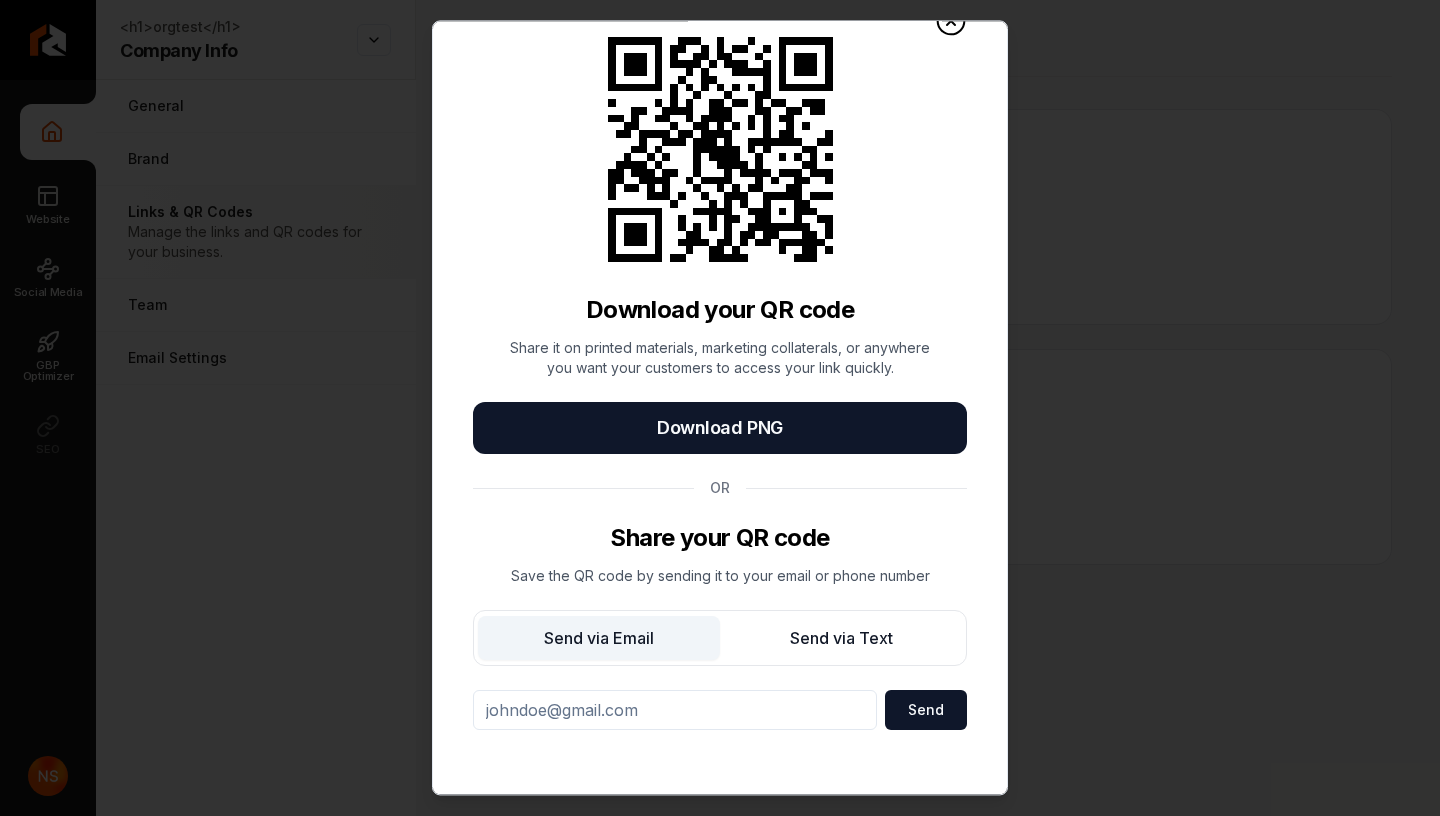 click at bounding box center [675, 710] 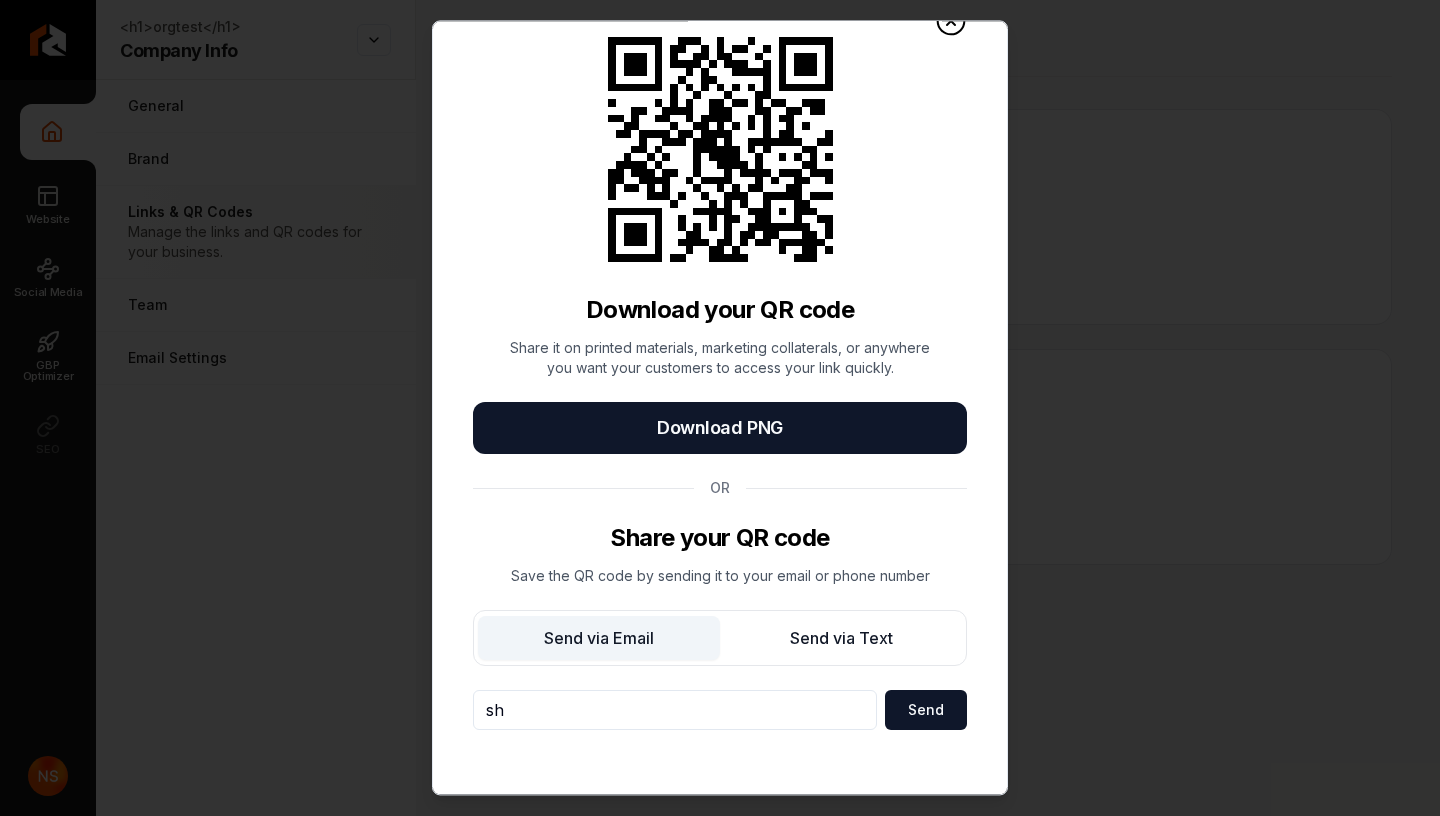type on "s" 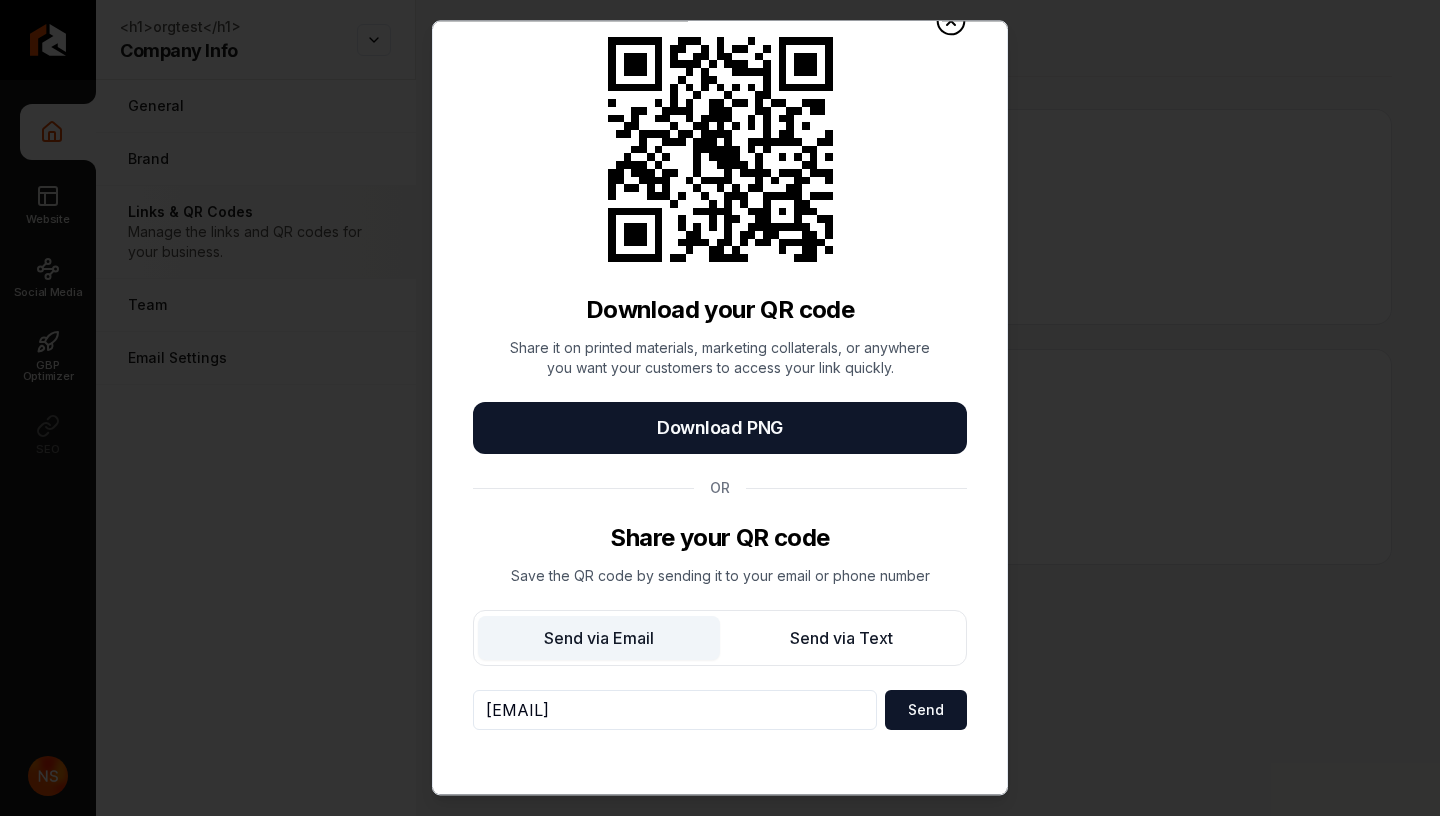 type on "[EMAIL]" 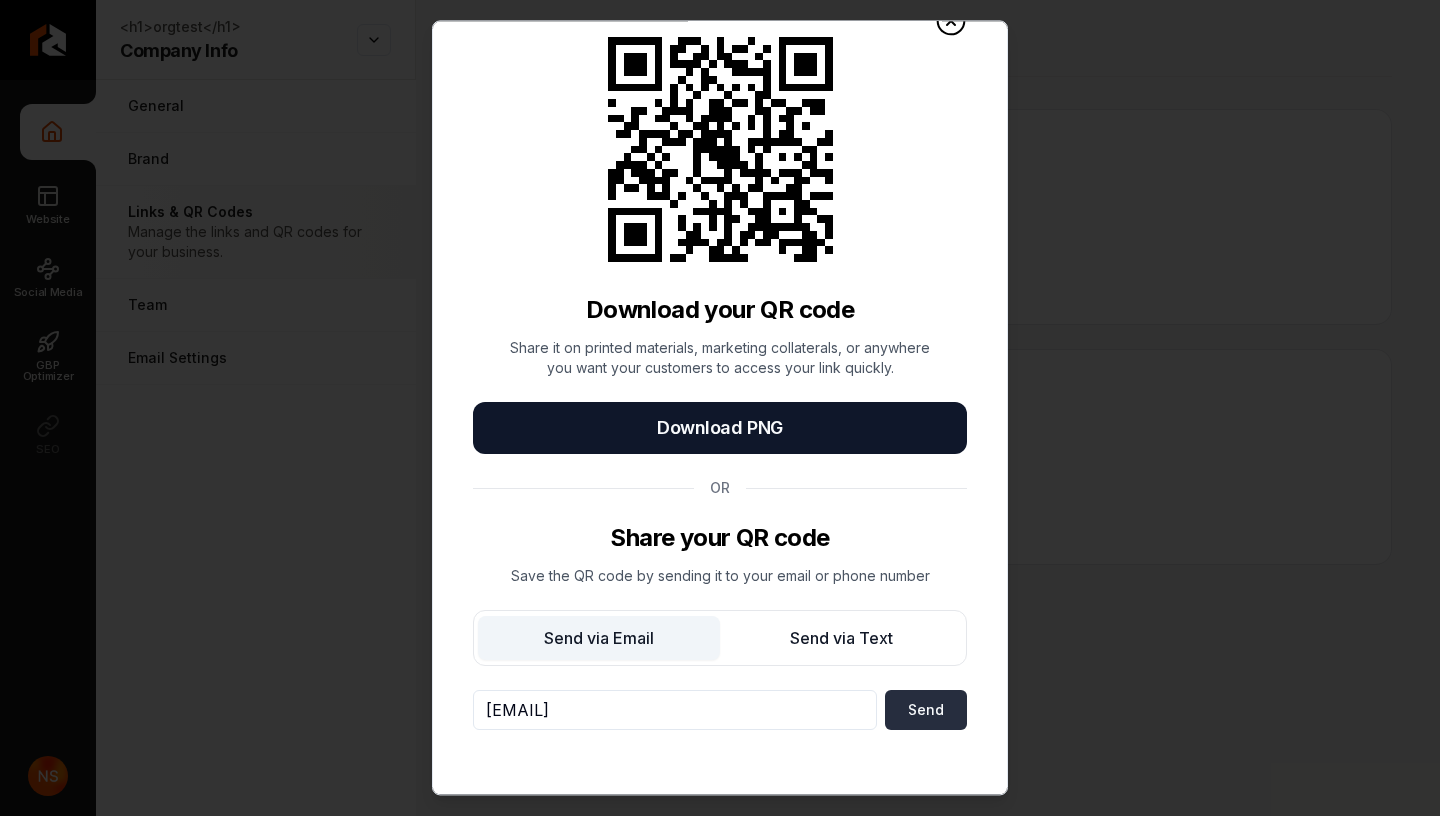 click on "Send" at bounding box center [926, 710] 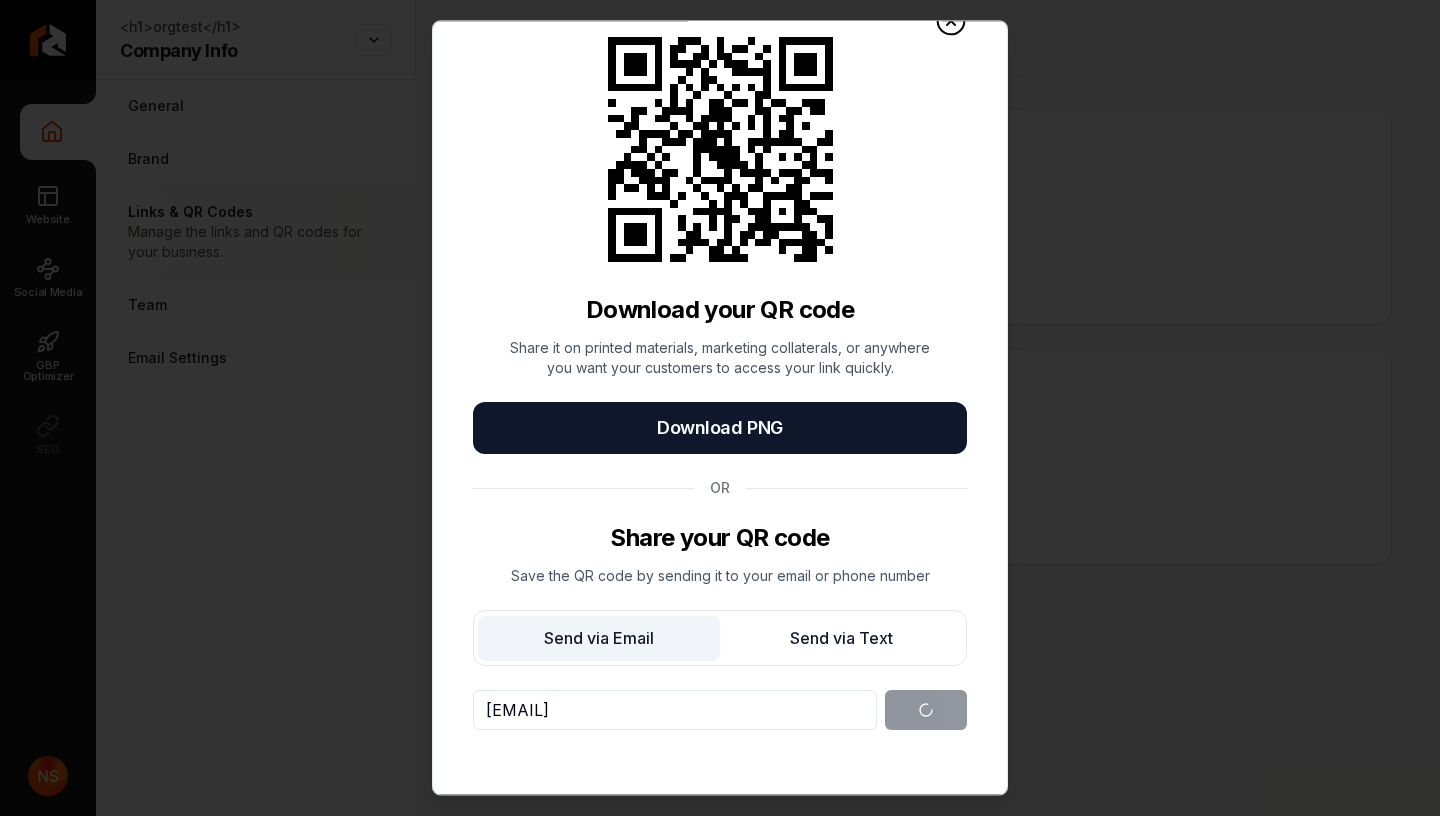 scroll, scrollTop: 3, scrollLeft: 0, axis: vertical 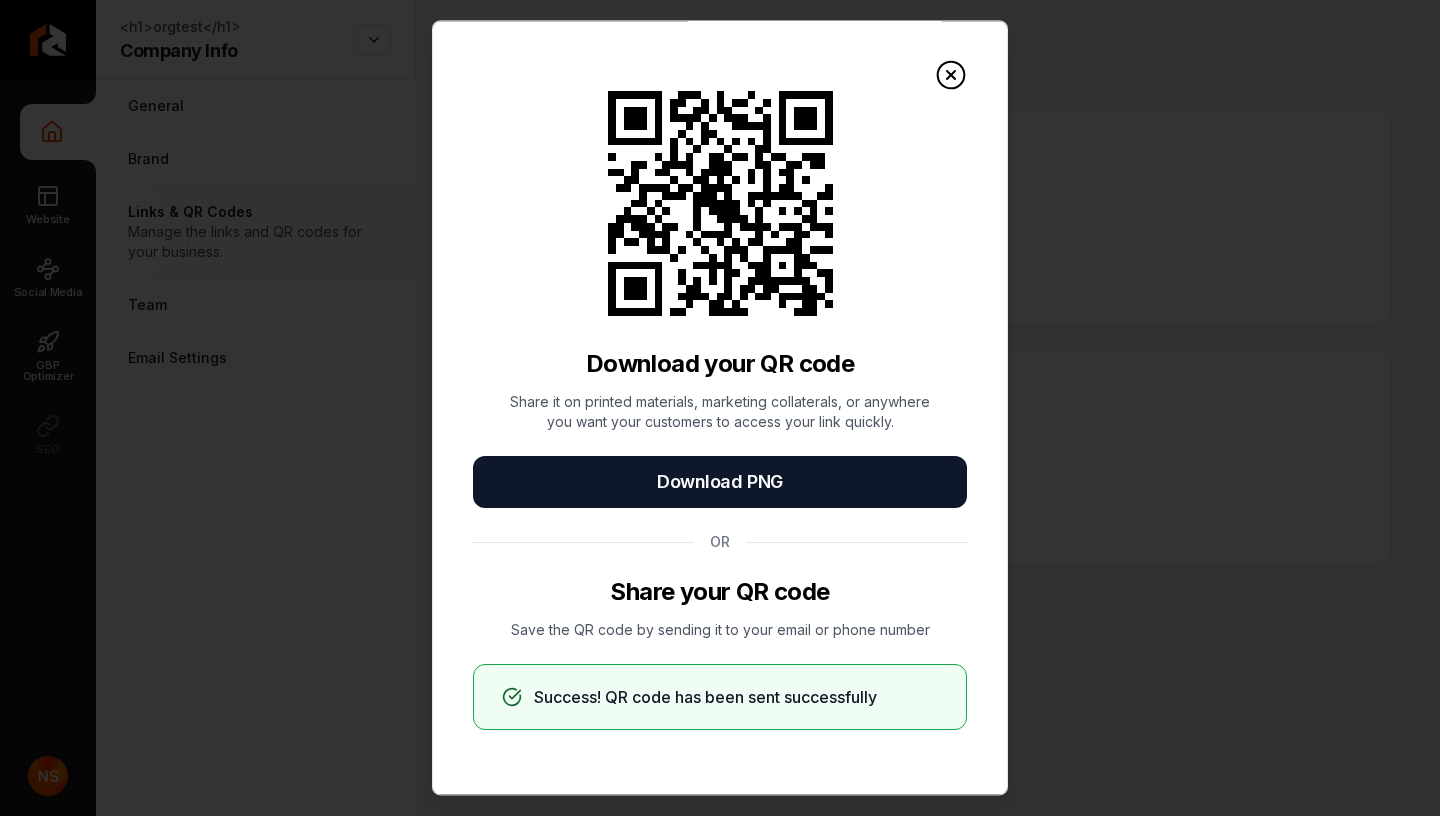 click 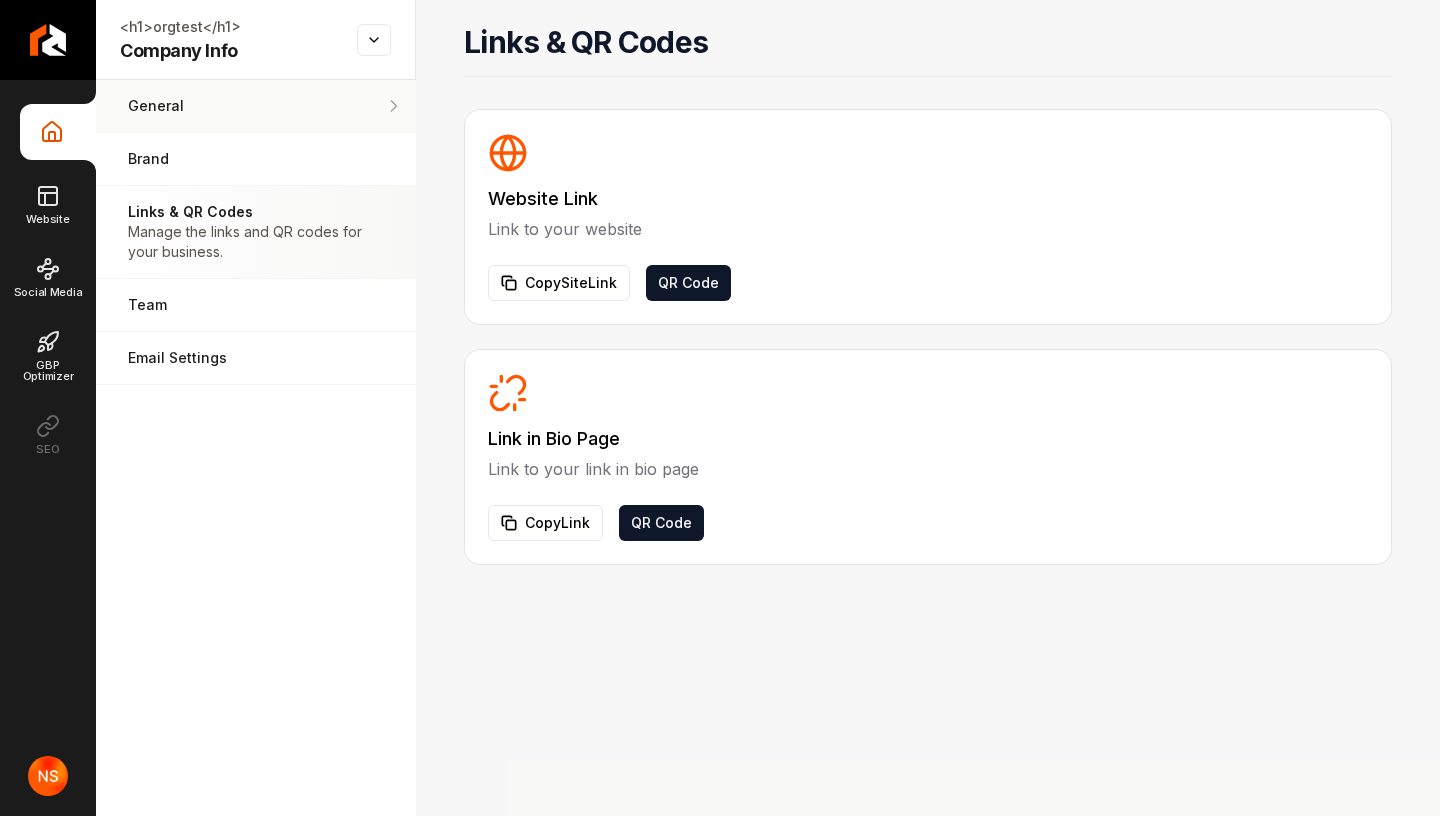 click on "General" at bounding box center [221, 106] 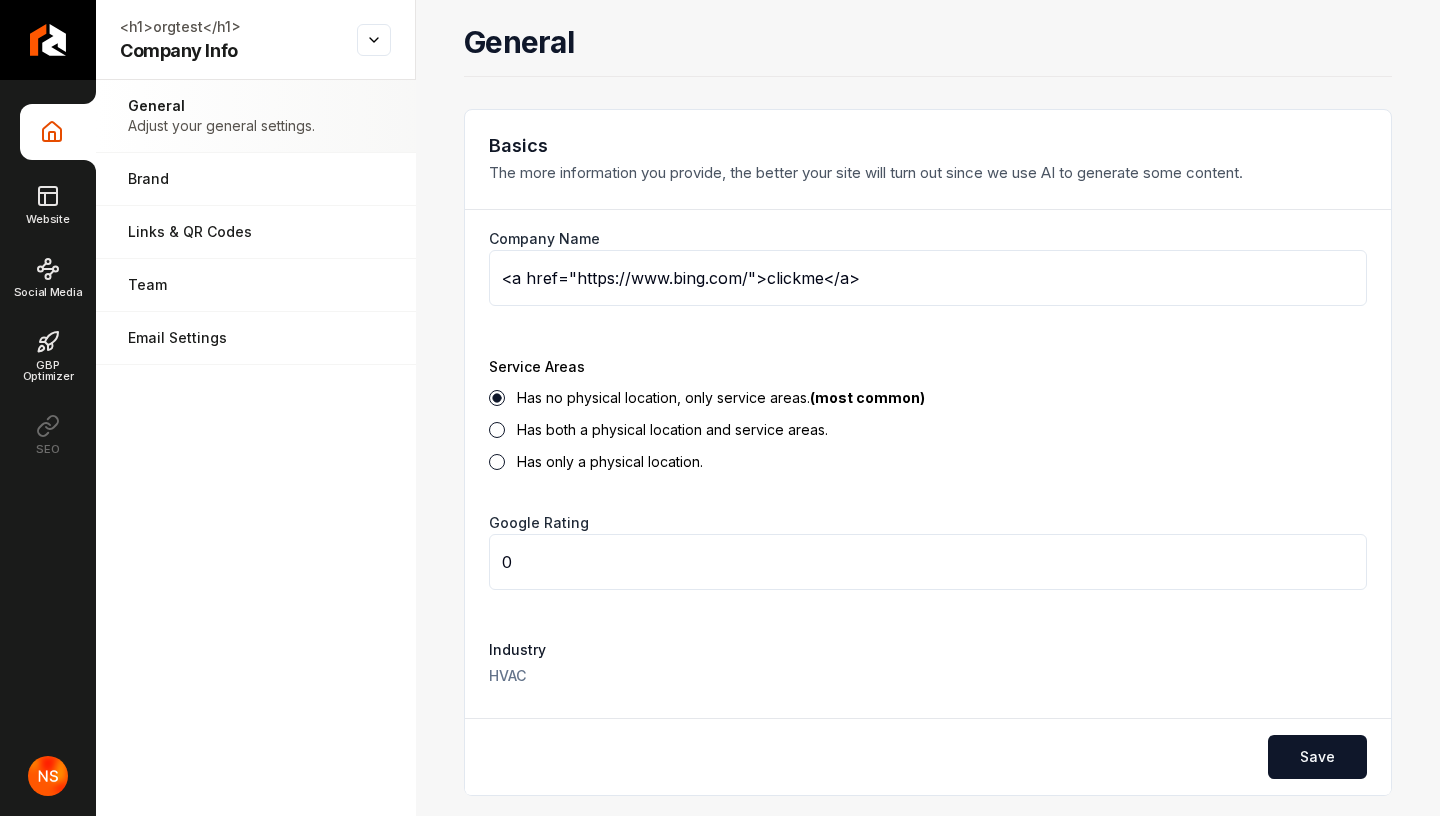 click on "Has both a physical location and service areas." at bounding box center [928, 430] 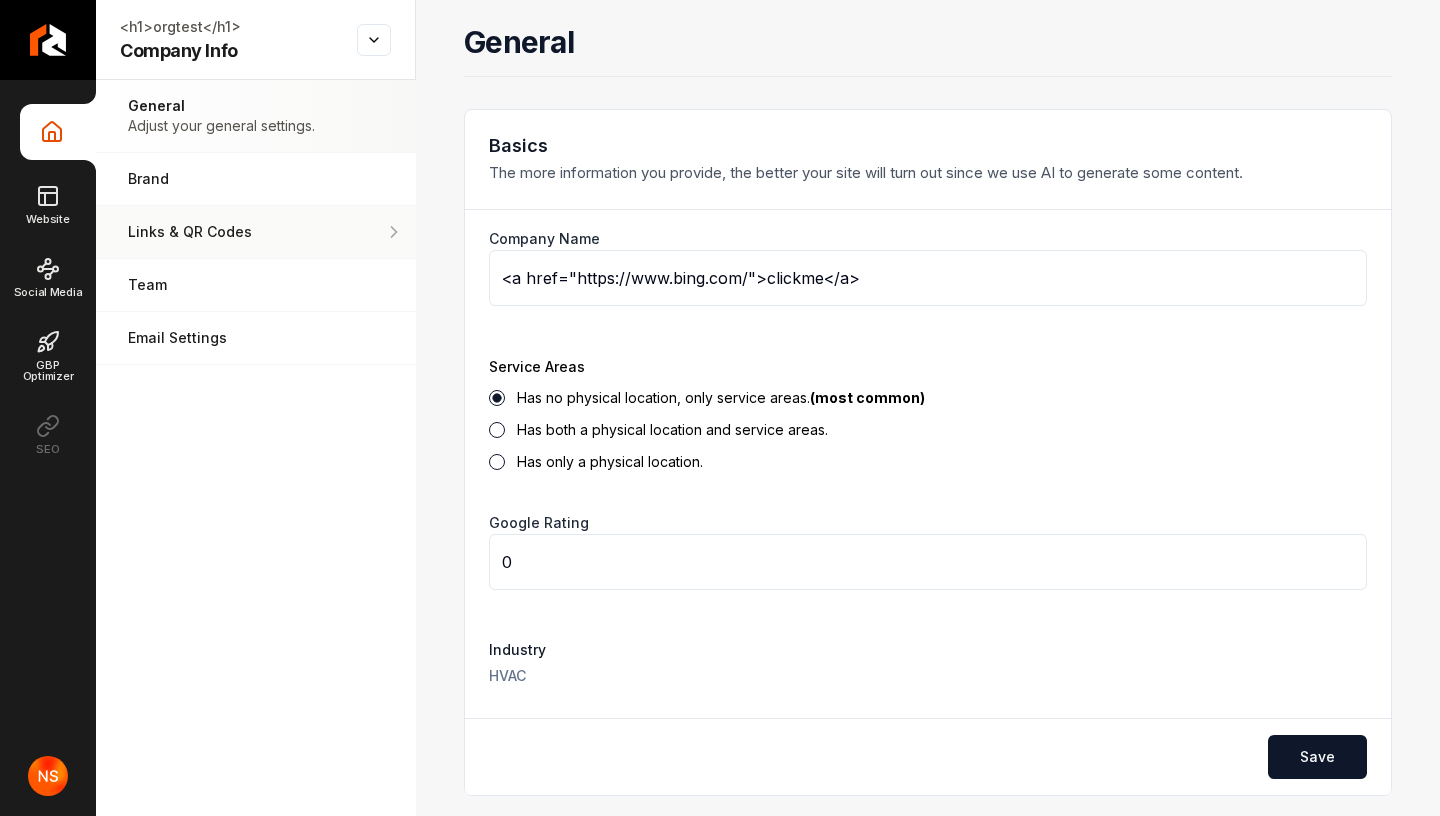click on "Links & QR Codes" at bounding box center (256, 232) 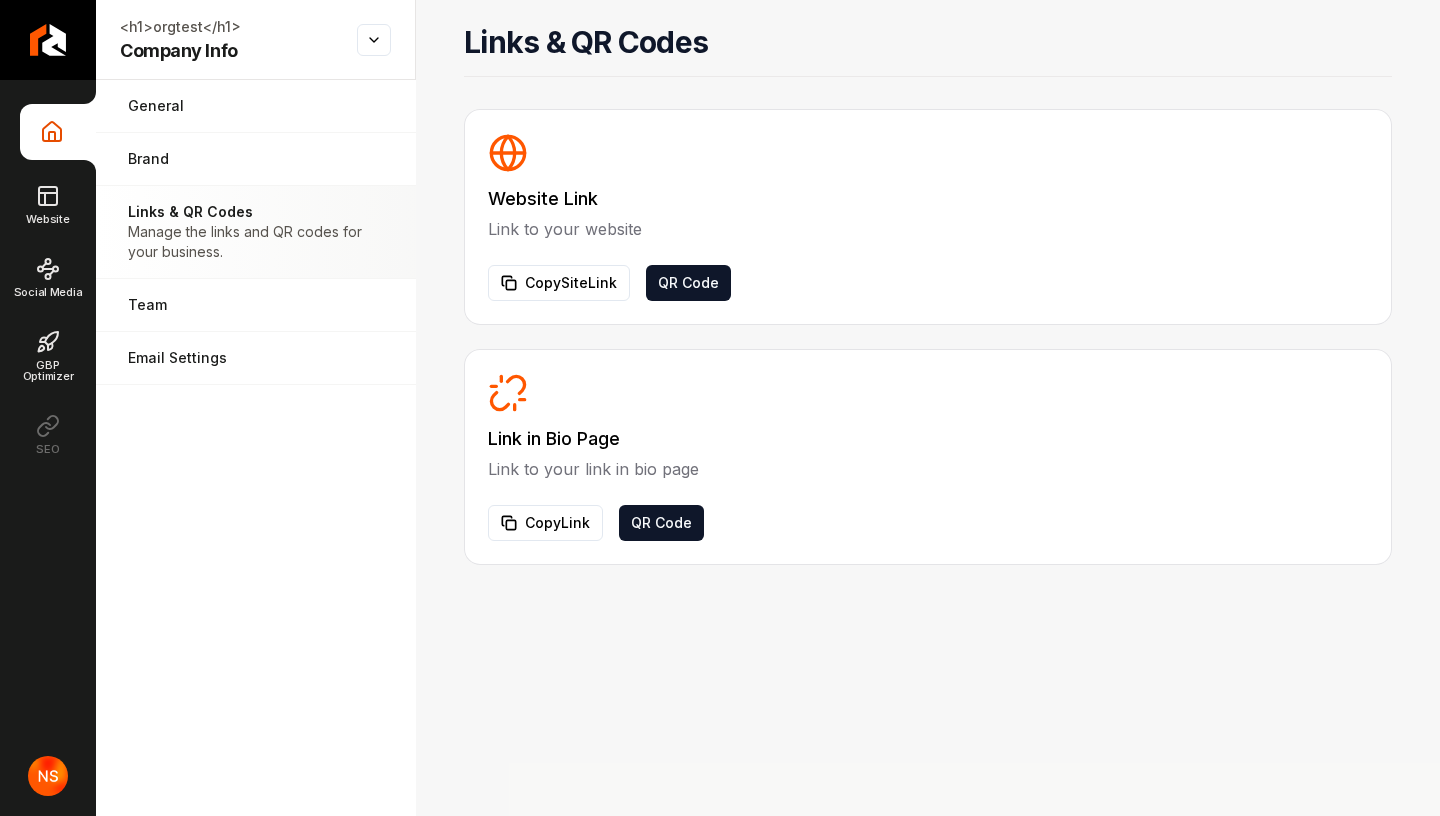 click on "Copy   Link QR Code" at bounding box center (928, 523) 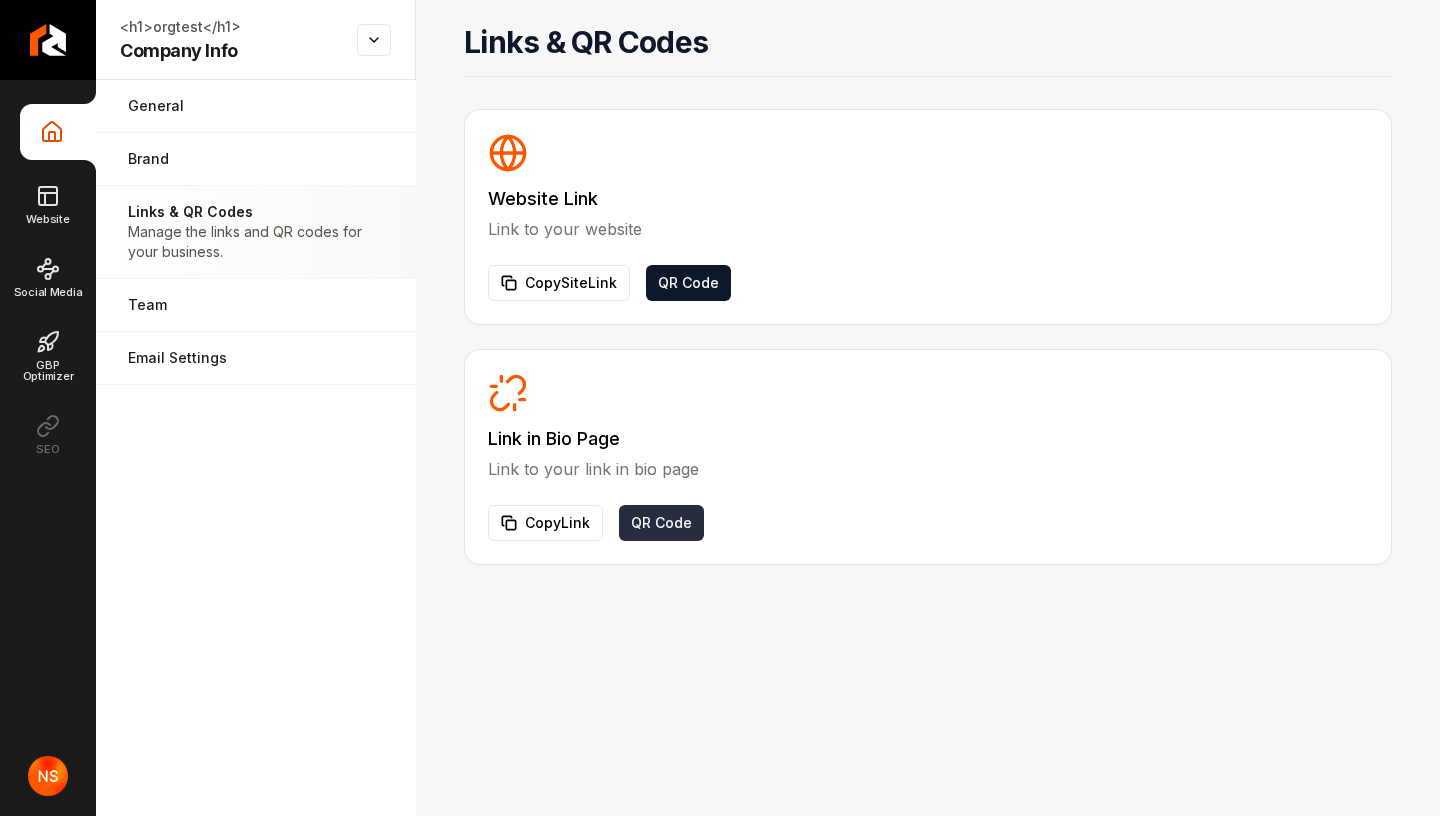 click on "QR Code" at bounding box center [661, 523] 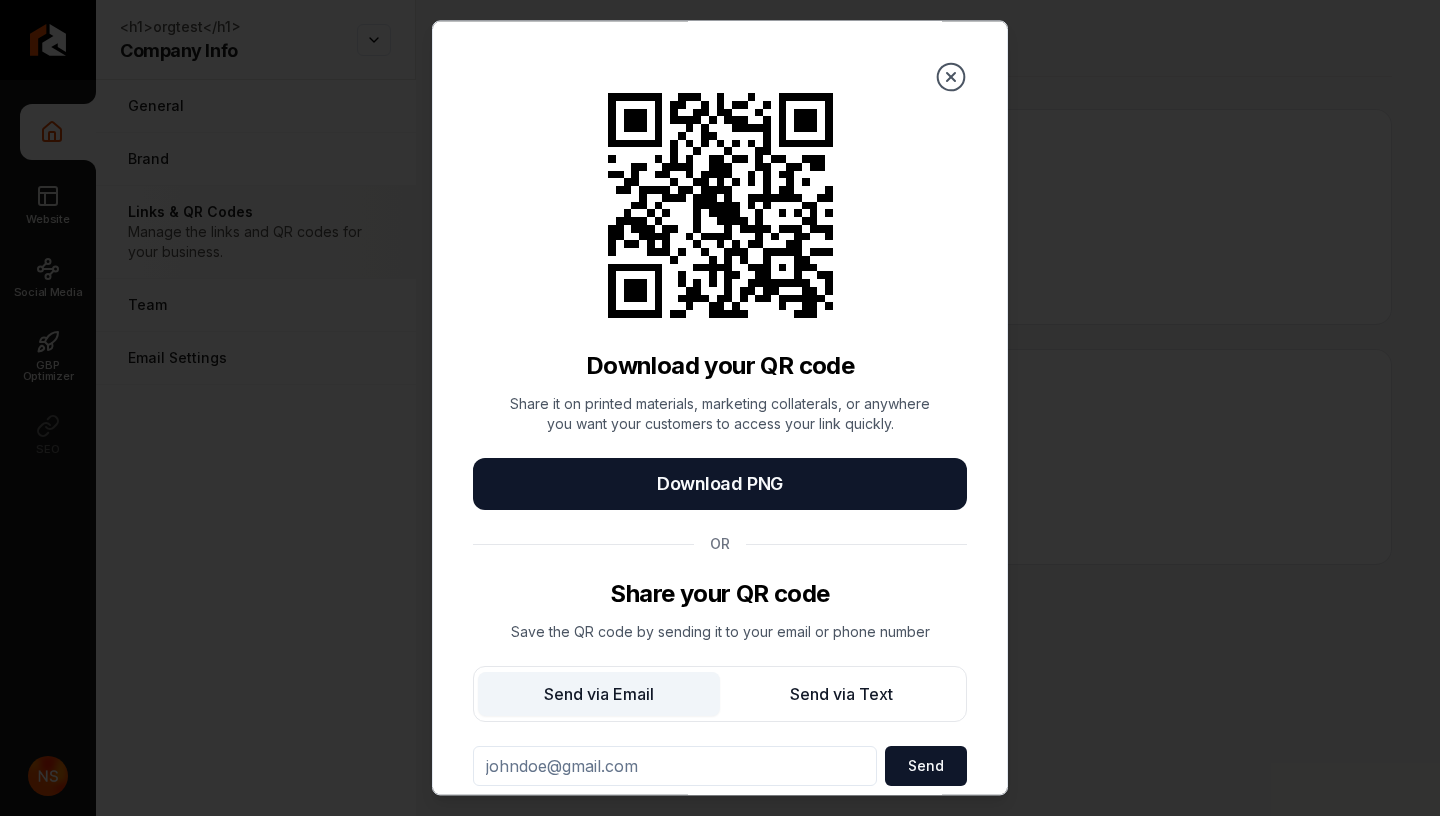 click 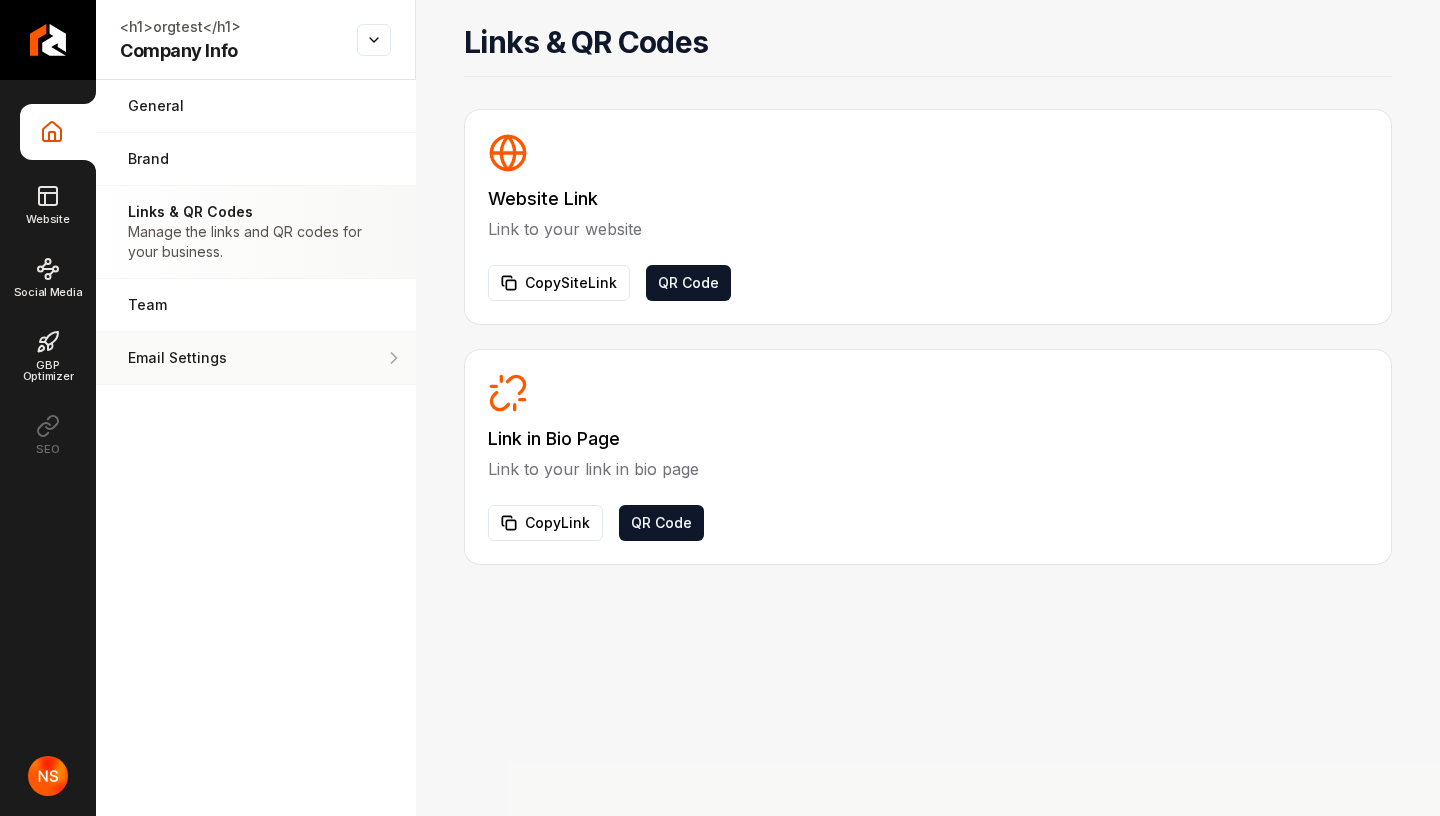 click on "Email Settings" at bounding box center [220, 358] 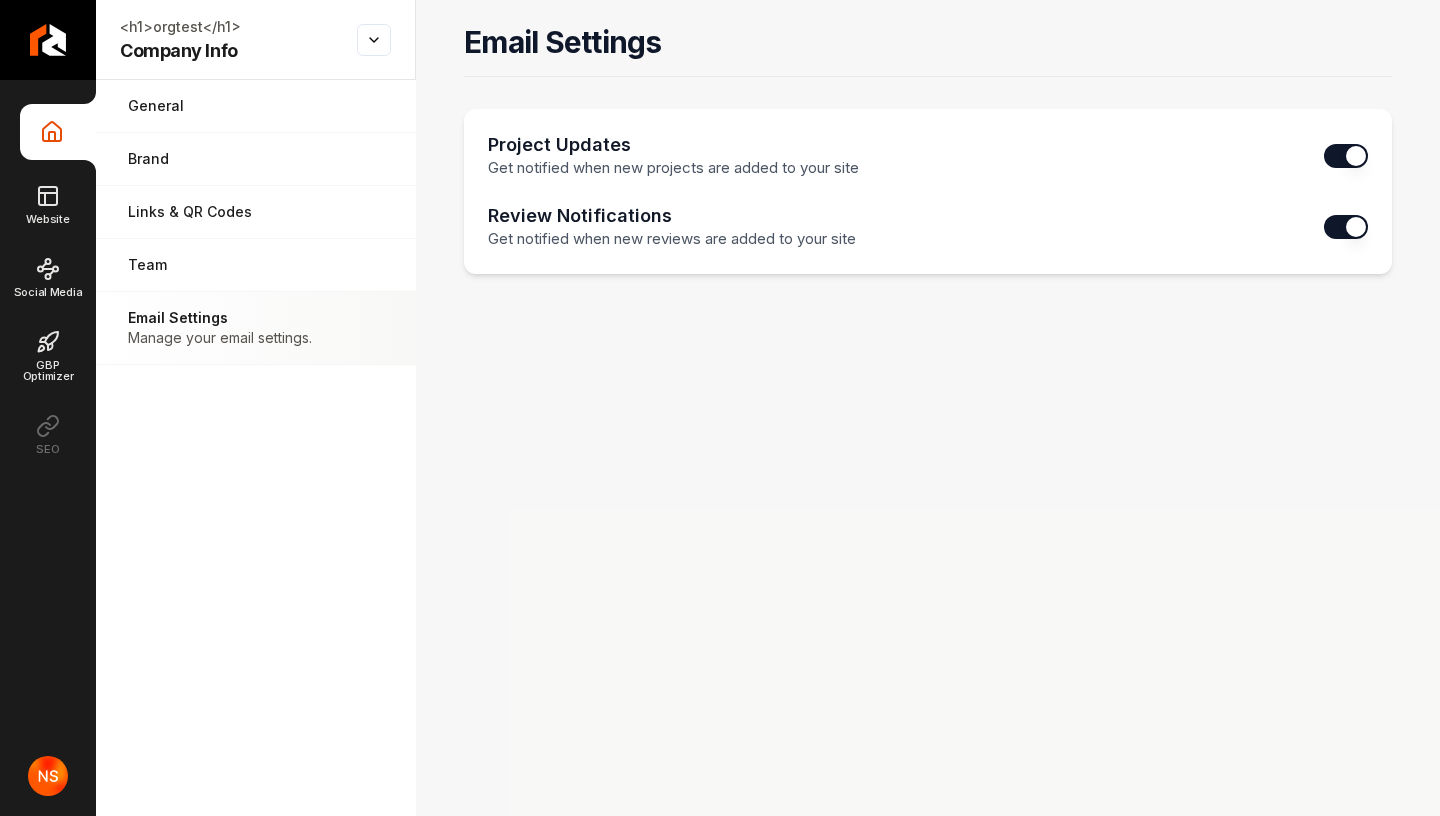 click on "Company Info" at bounding box center [184, 51] 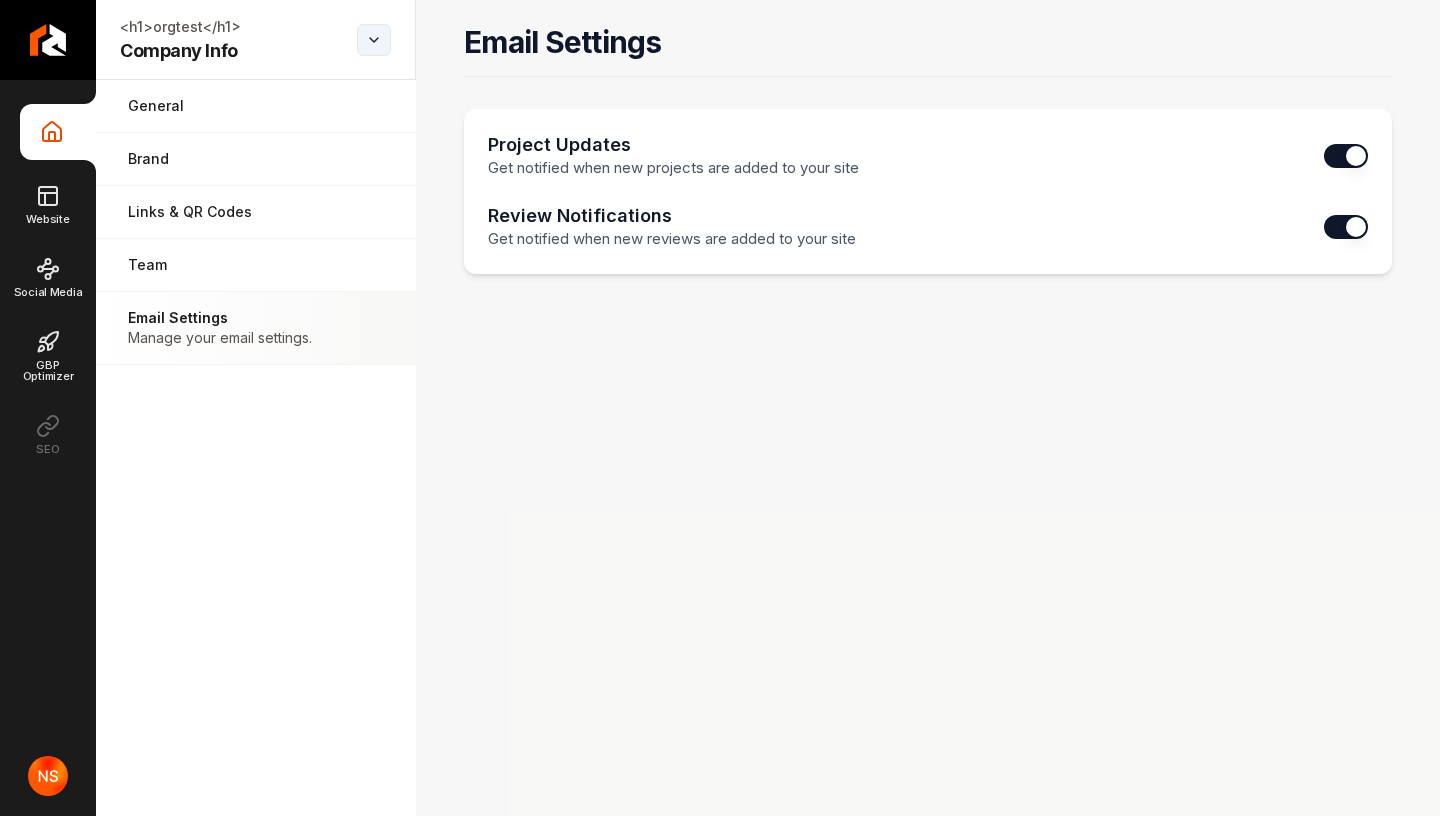 click on "Company Info Website Social Media GBP Optimizer SEO orgtest Company Info Open menu orgtest Company Info General Adjust your general settings. Brand Manage the styles and colors of your business. Links & QR Codes Manage the links and QR codes for your business. Team Manage your team members. Email Settings Manage your email settings. Email Settings Project Updates Get notified when new projects are added to your site Review Notifications Get notified when new reviews are added to your site /dashboard/sites/0517172b-21c5-4207-8b69-7a4f6d24d371/email-settings" at bounding box center (720, 408) 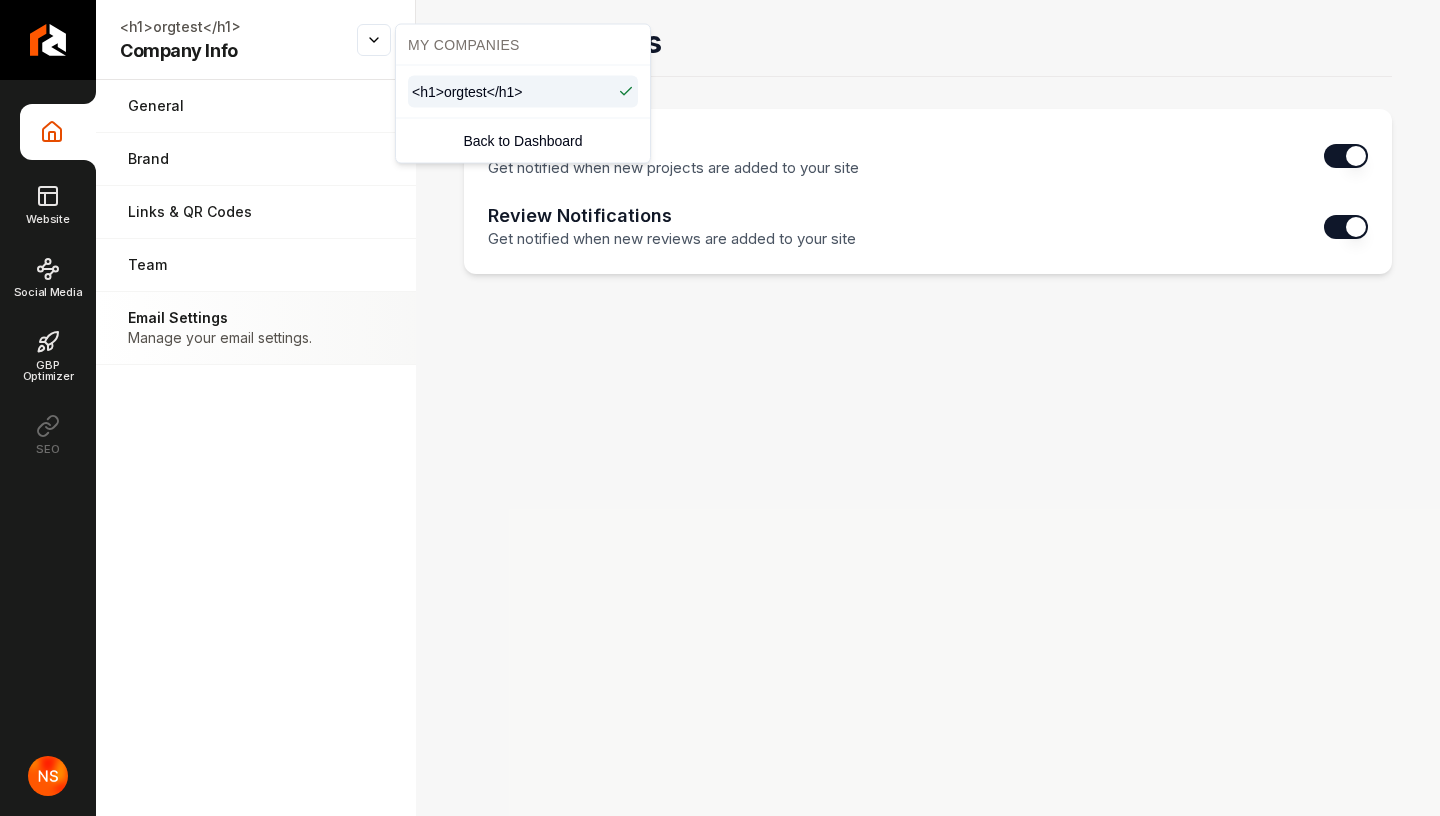 click on "Company Info Website Social Media GBP Optimizer SEO <h1>orgtest</h1> Company Info Open menu <h1>orgtest</h1> Company Info General Adjust your general settings. Brand Manage the styles and colors of your business. Links & QR Codes Manage the links and QR codes for your business. Team Manage your team members. Email Settings Manage your email settings. Email Settings Project Updates Get notified when new projects are added to your site Review Notifications Get notified when new reviews are added to your site /dashboard/sites/0517172b-21c5-4207-8b69-7a4f6d24d371/email-settings My Companies <h1>orgtest</h1> Back to Dashboard" at bounding box center [720, 408] 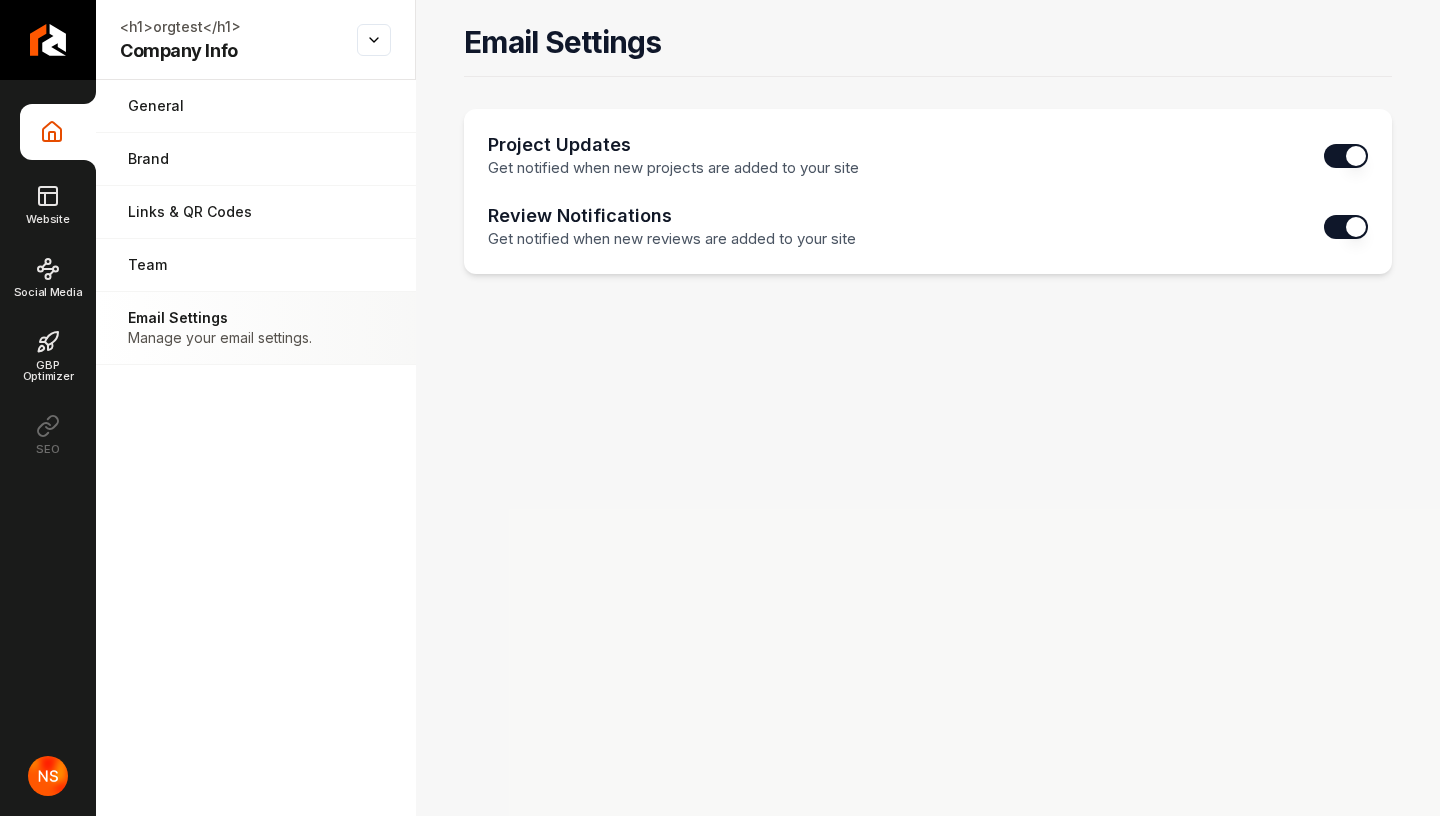 click on "General" at bounding box center [221, 106] 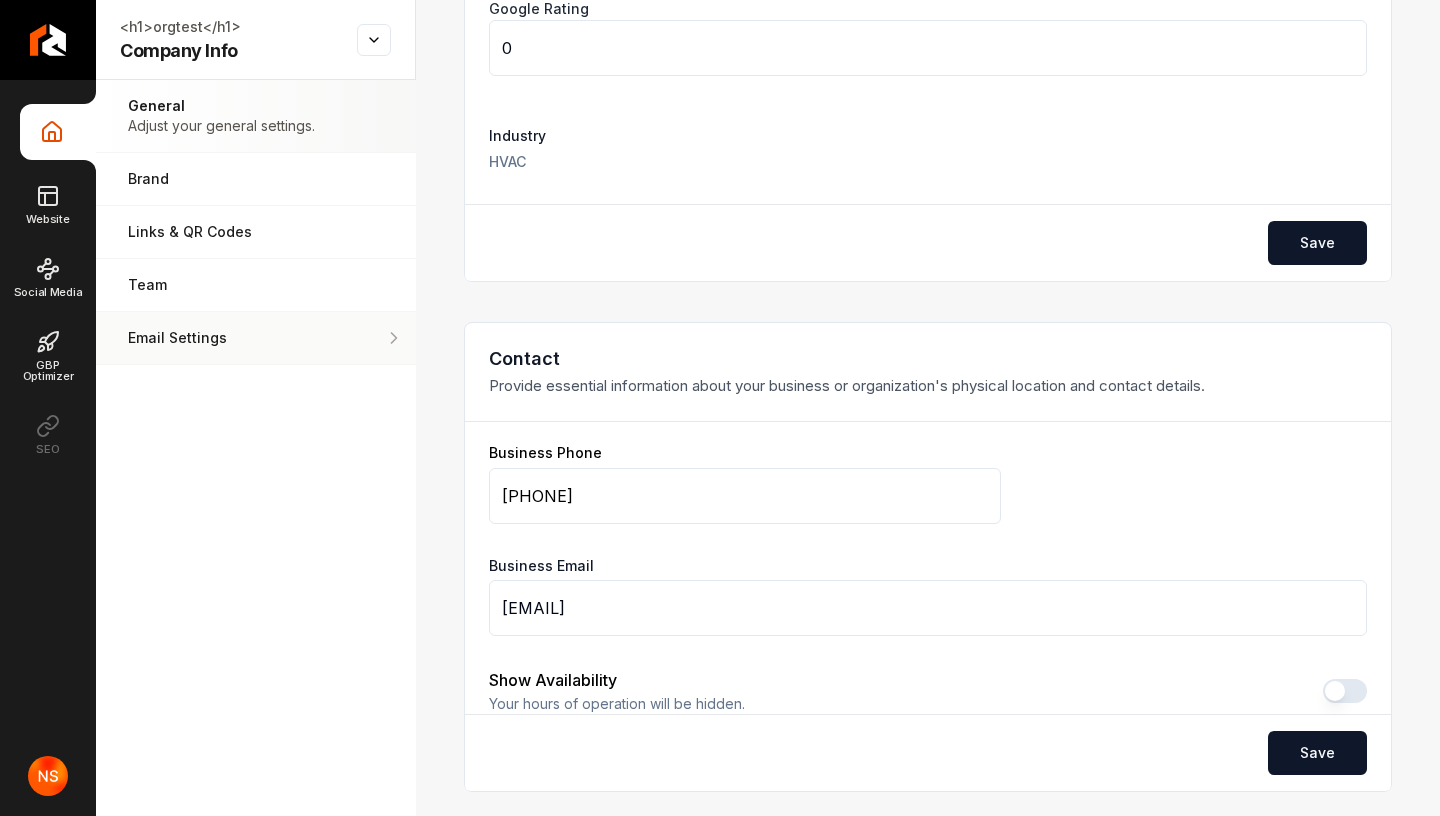 scroll, scrollTop: 471, scrollLeft: 0, axis: vertical 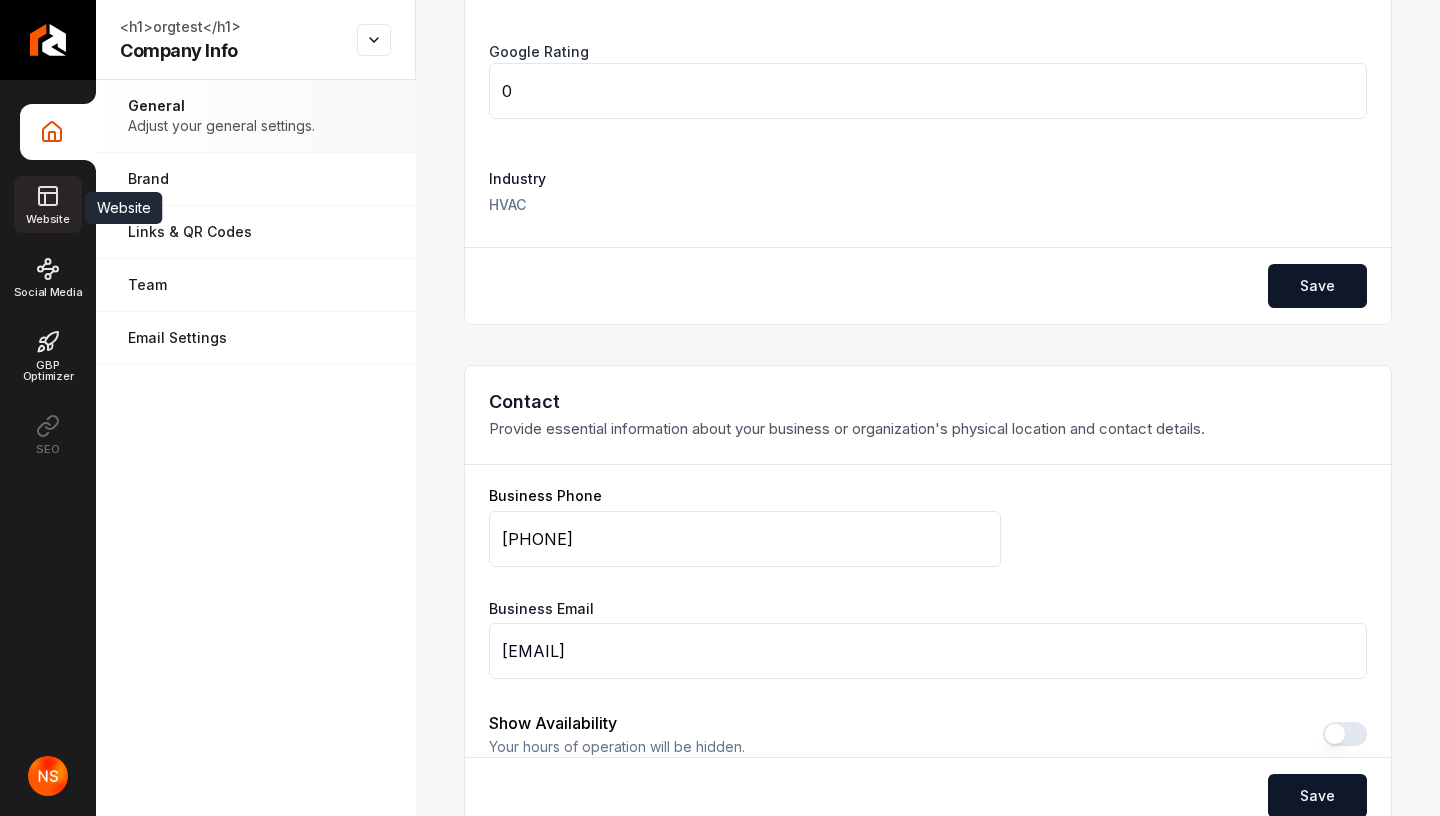 click 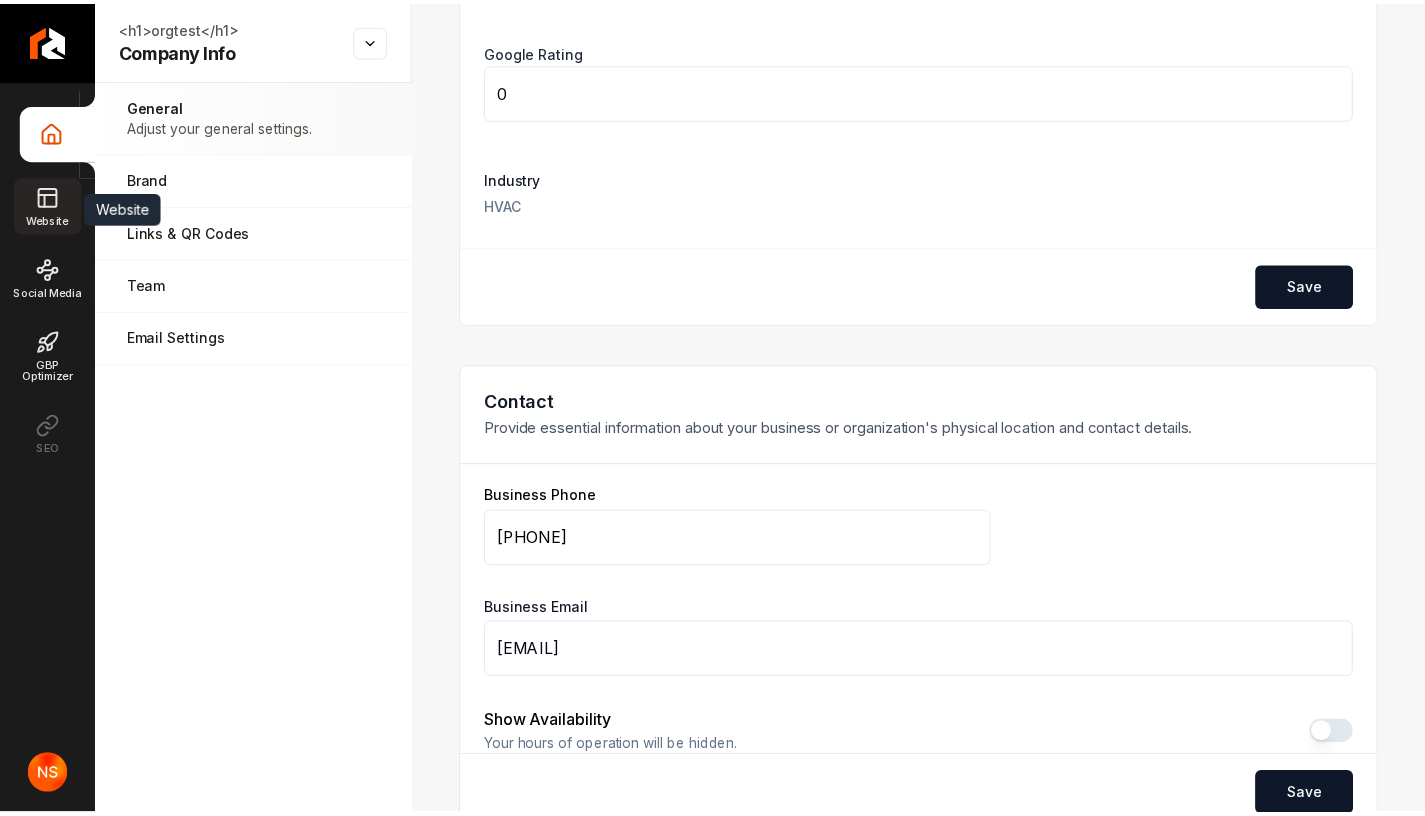 scroll, scrollTop: 0, scrollLeft: 0, axis: both 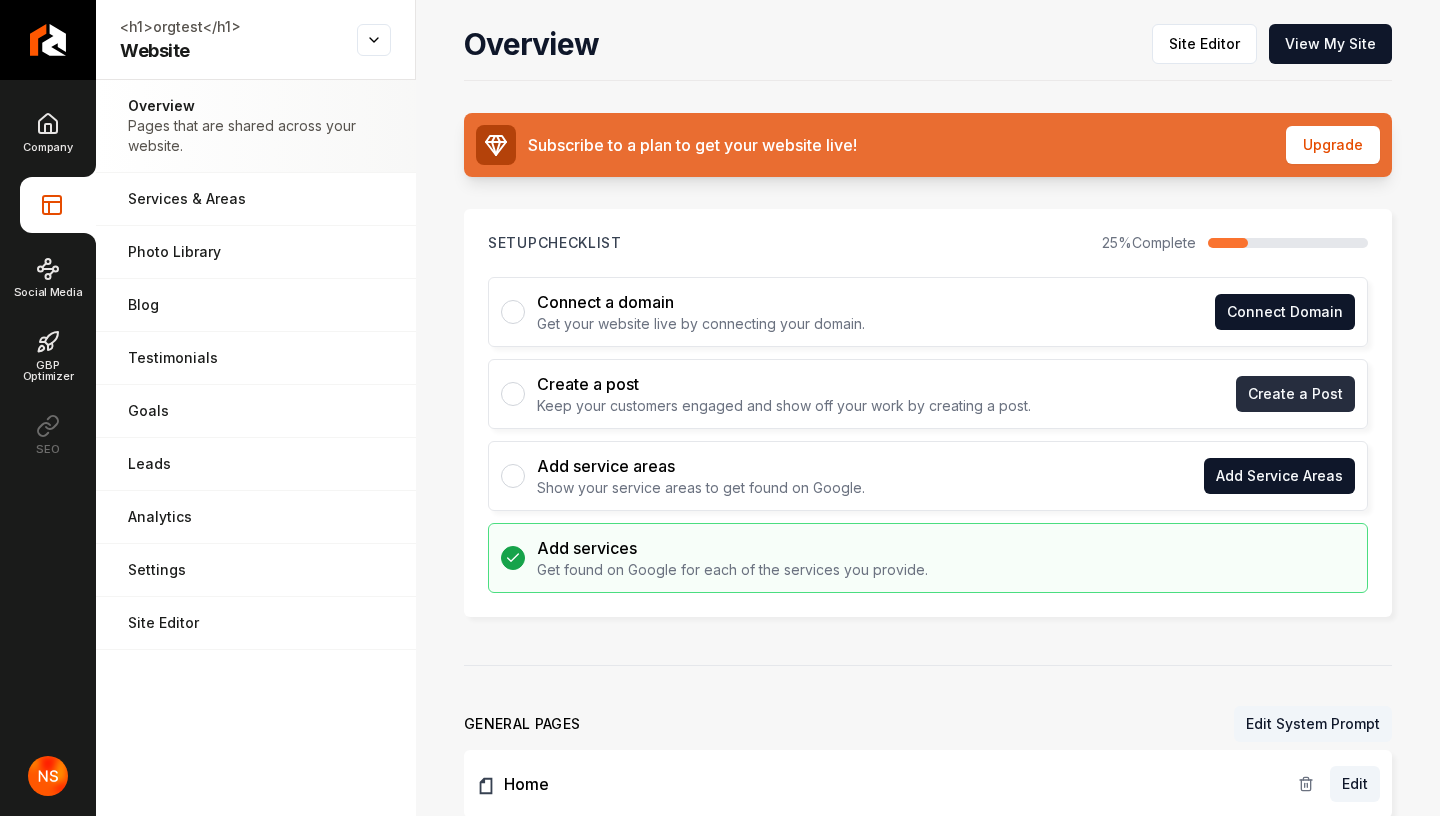 click on "Create a Post" at bounding box center (1295, 394) 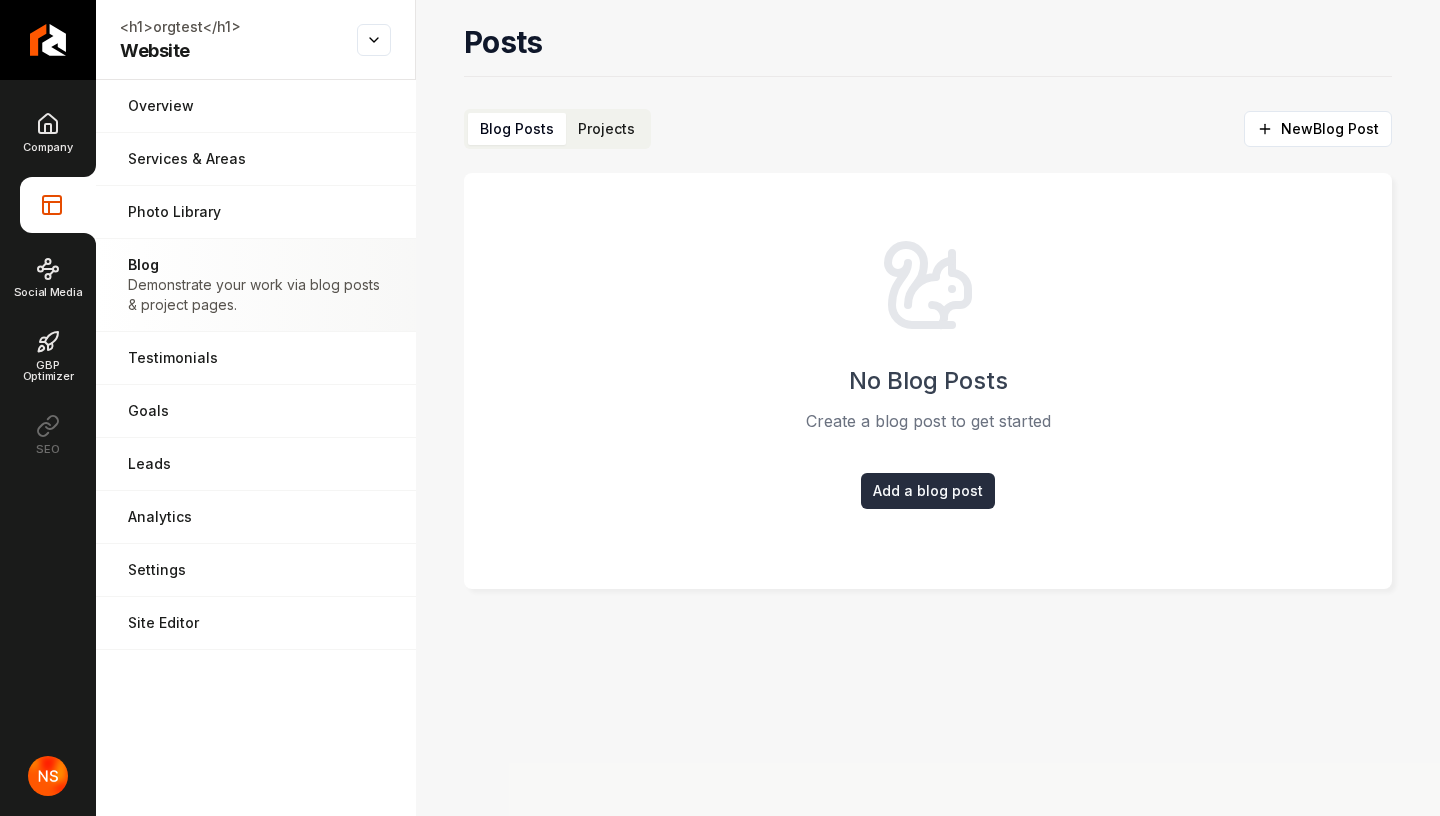 click on "Add a blog post" at bounding box center (928, 491) 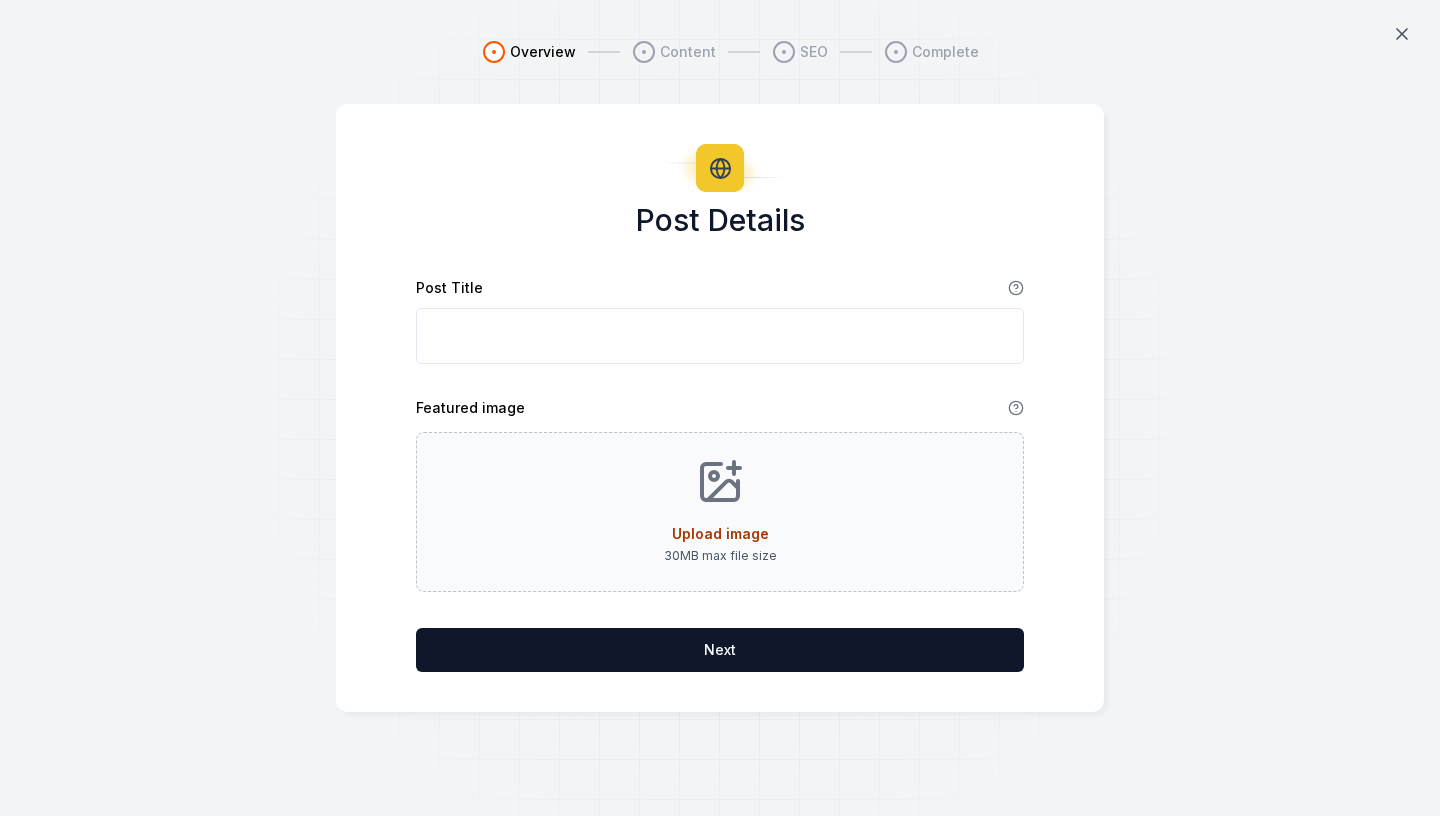 click on "Post Title" at bounding box center [720, 336] 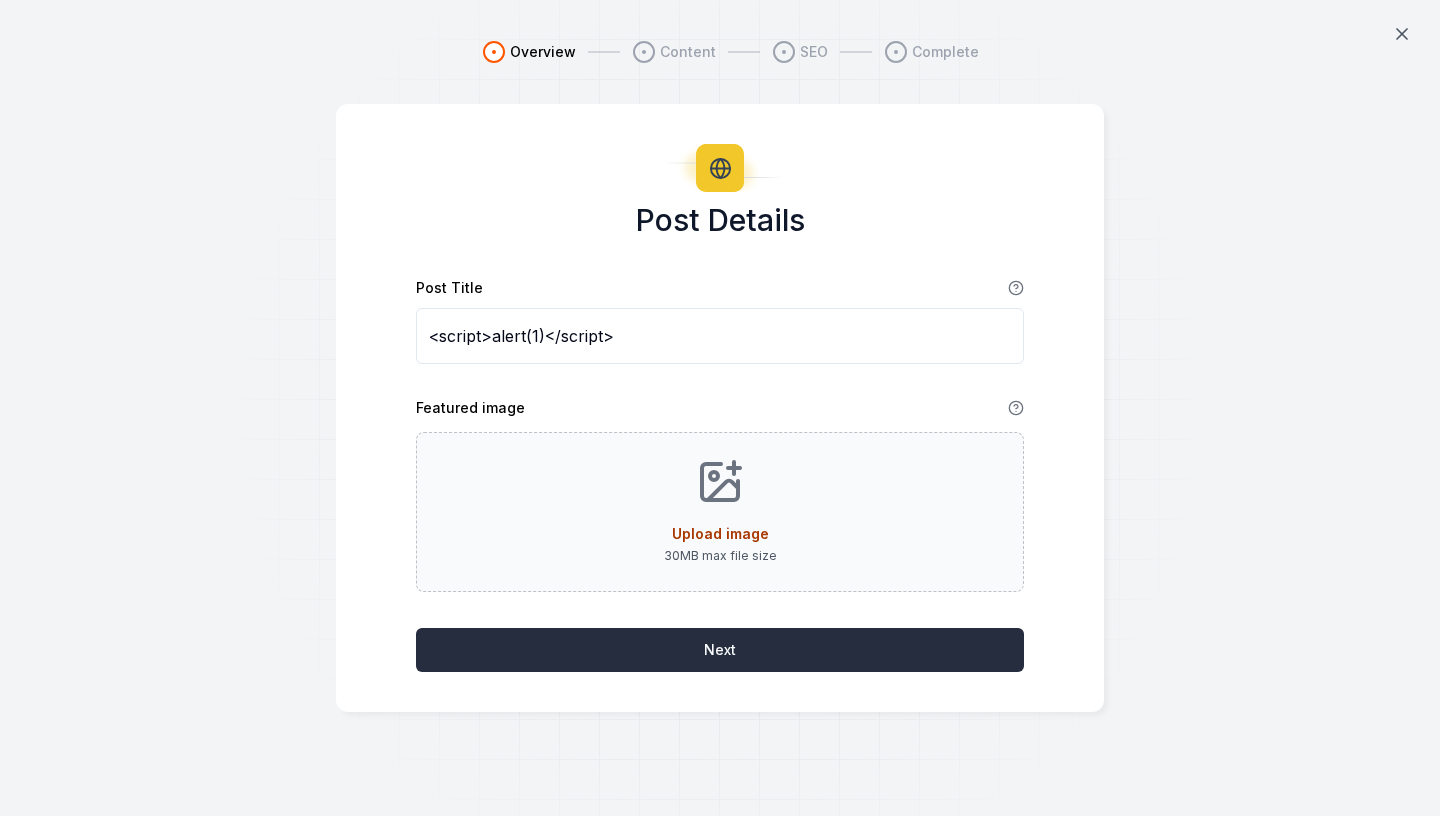 type on "<script>alert(1)</script>" 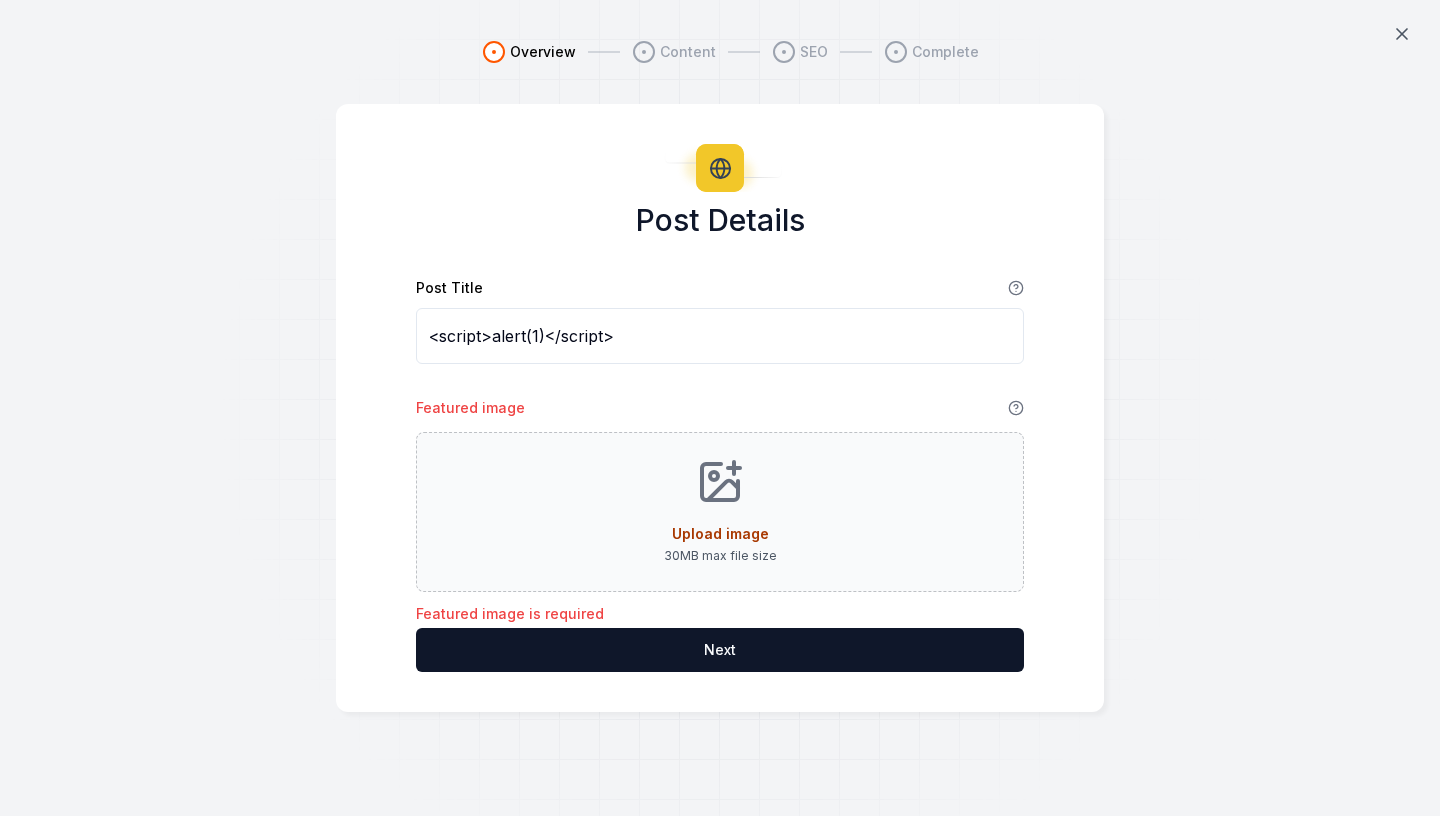 click on "Upload image 30  MB max file size" at bounding box center [720, 512] 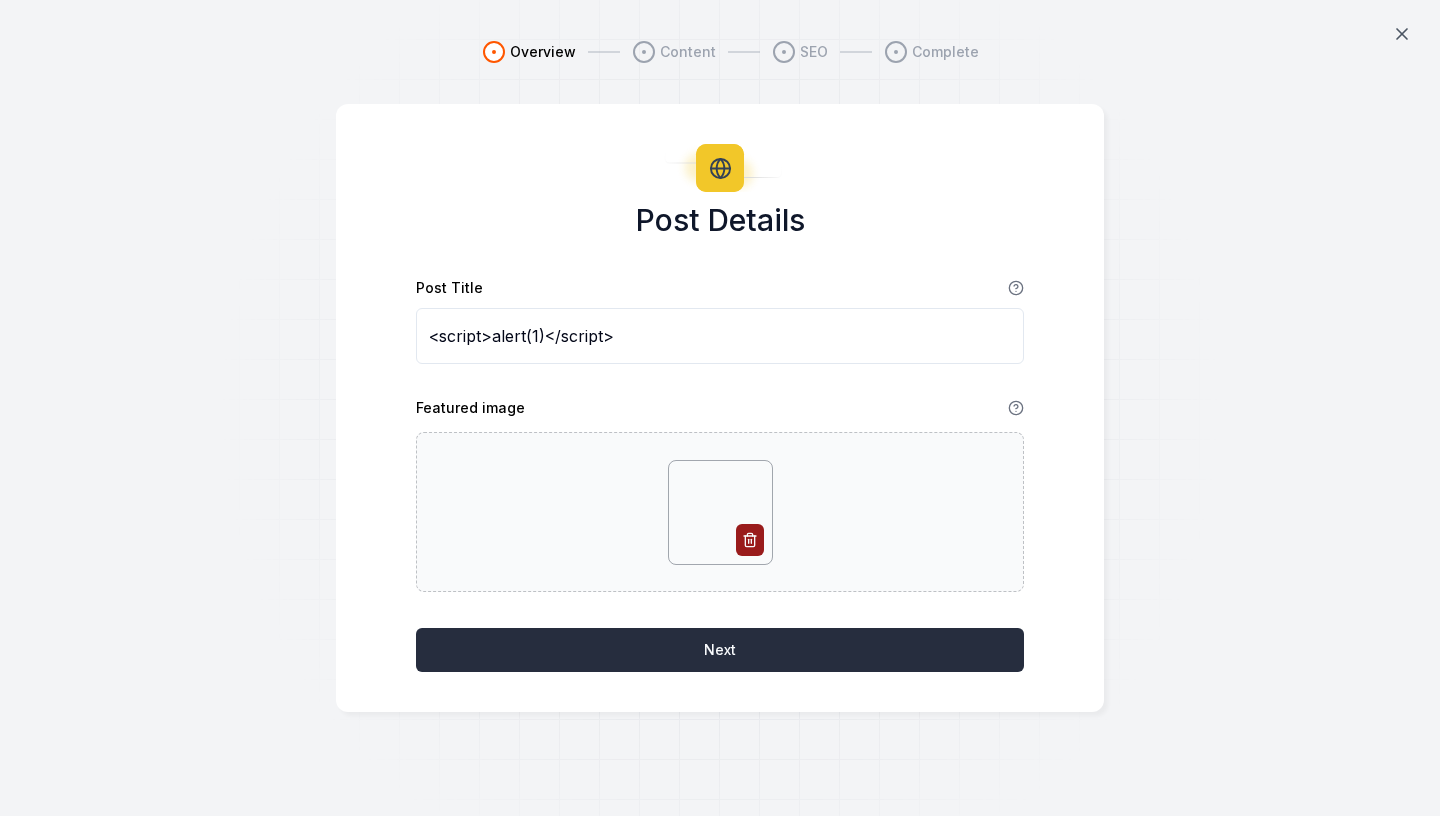 click on "Next" at bounding box center (720, 650) 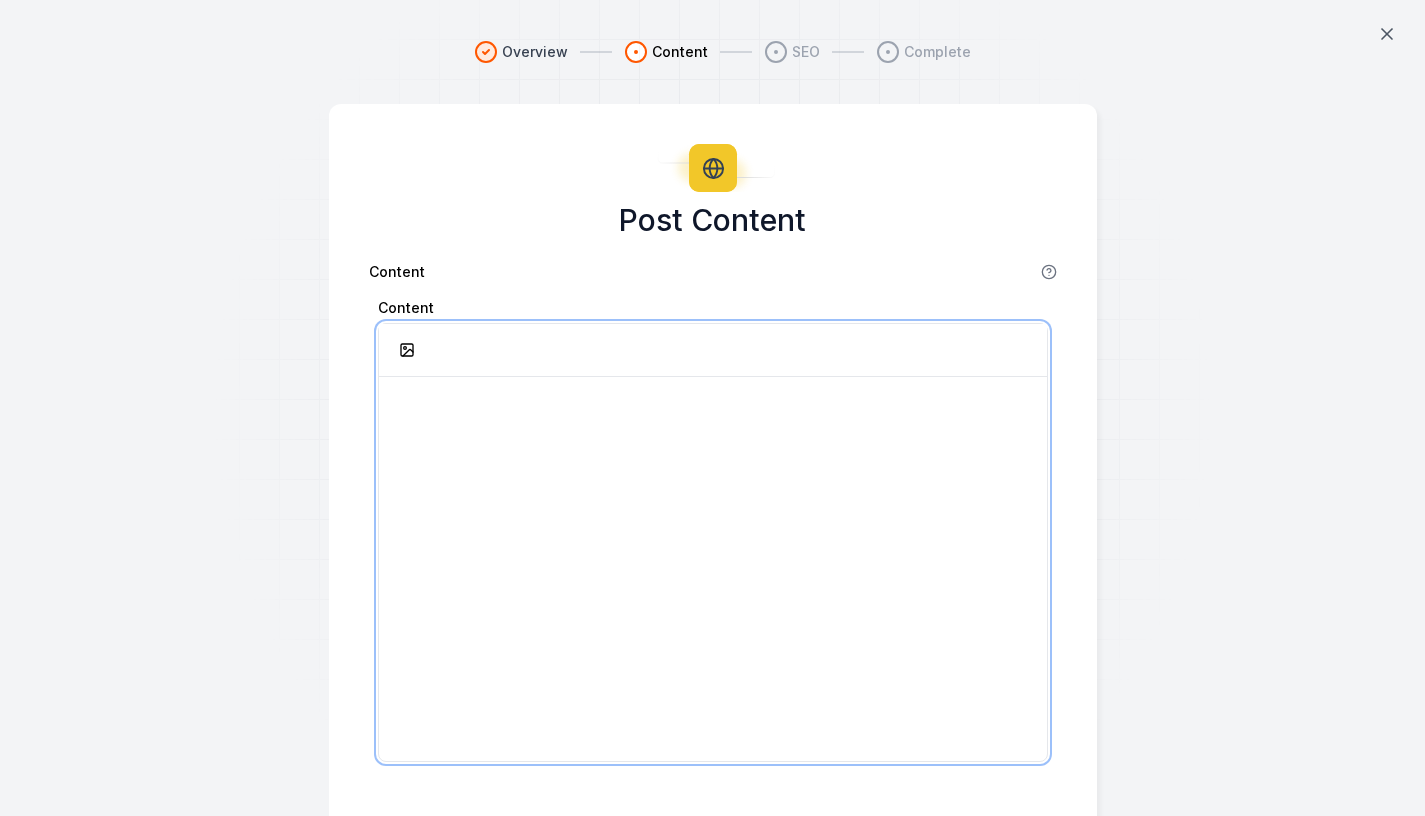 click at bounding box center [713, 569] 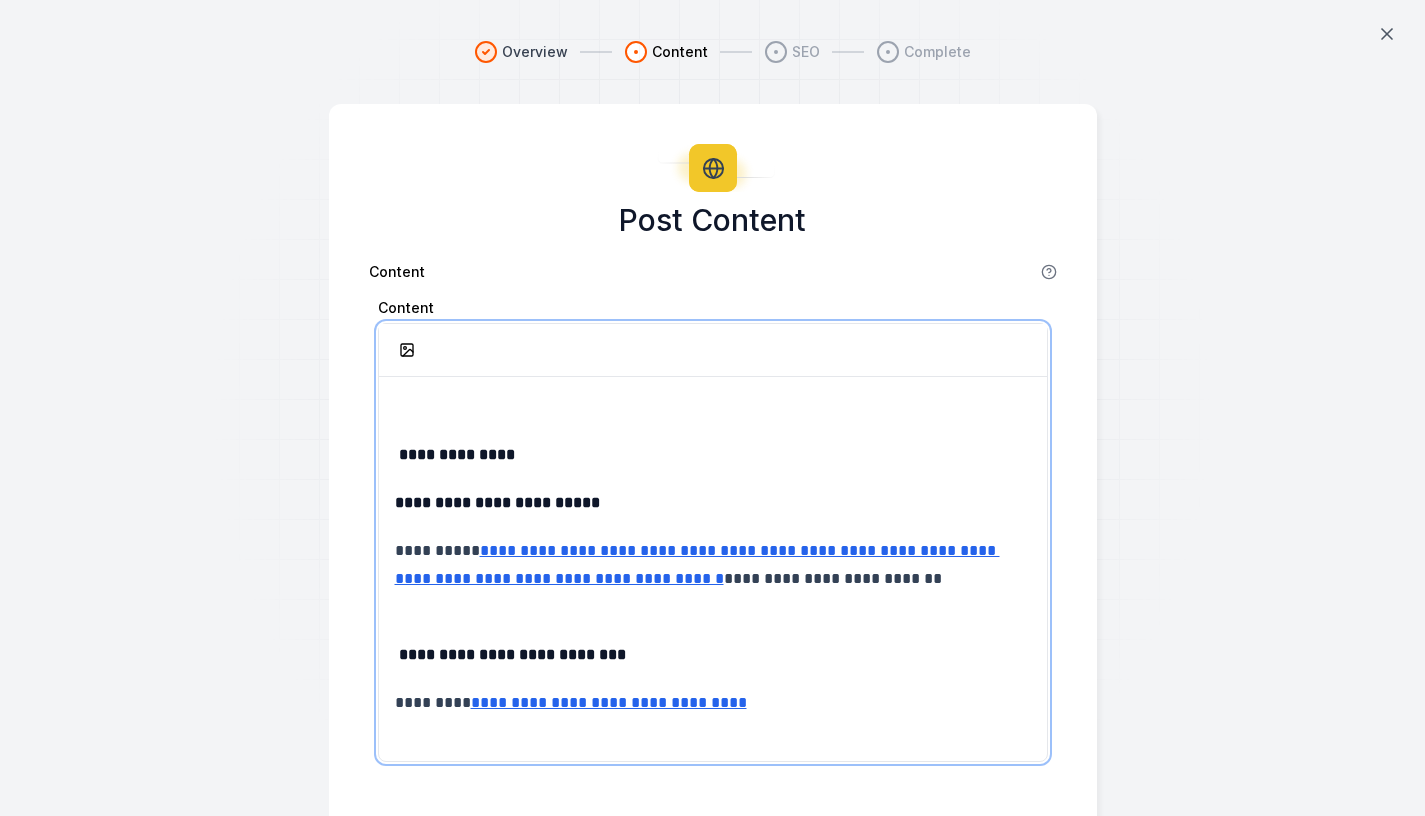 scroll, scrollTop: 81, scrollLeft: 0, axis: vertical 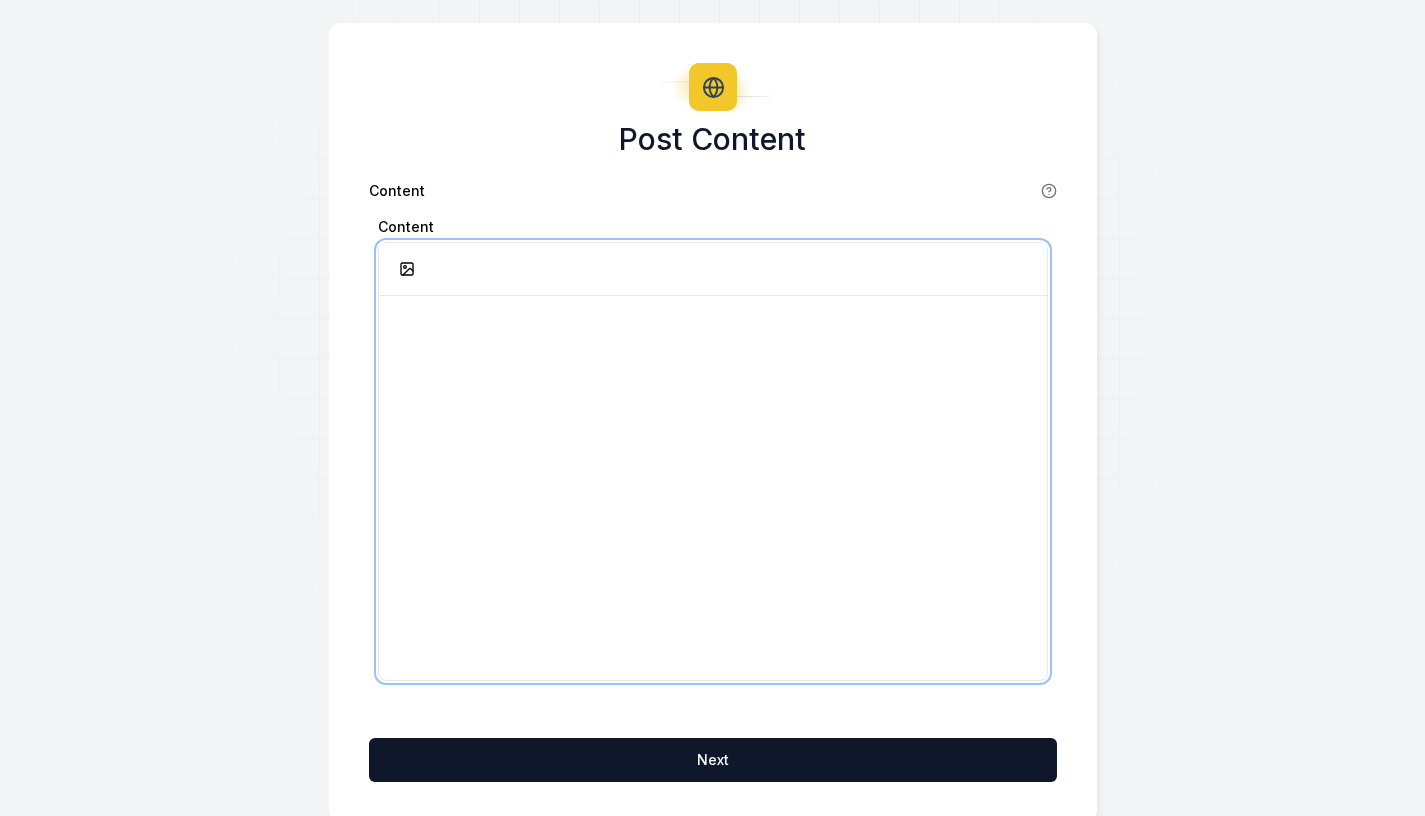 type 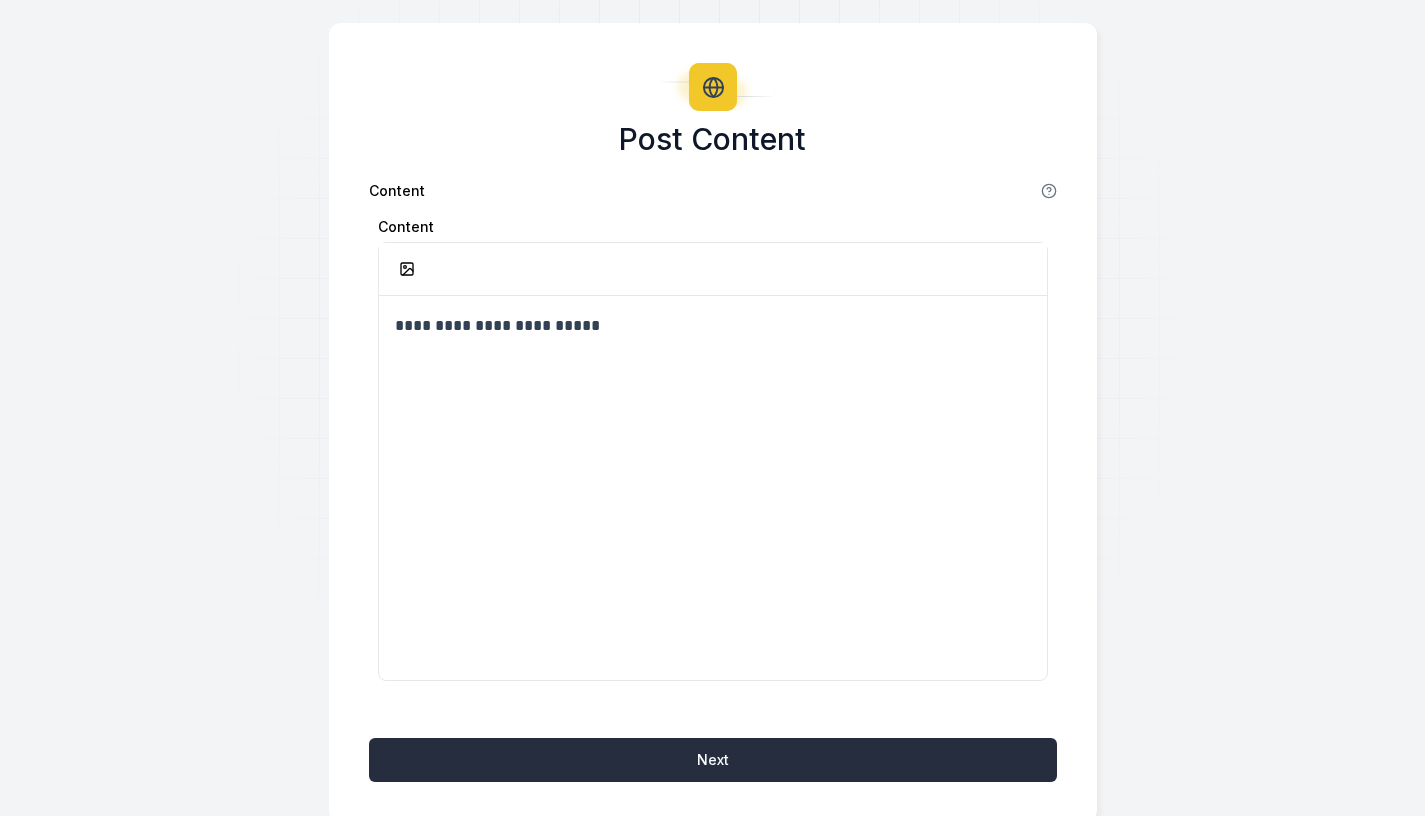 click on "Next" at bounding box center (713, 760) 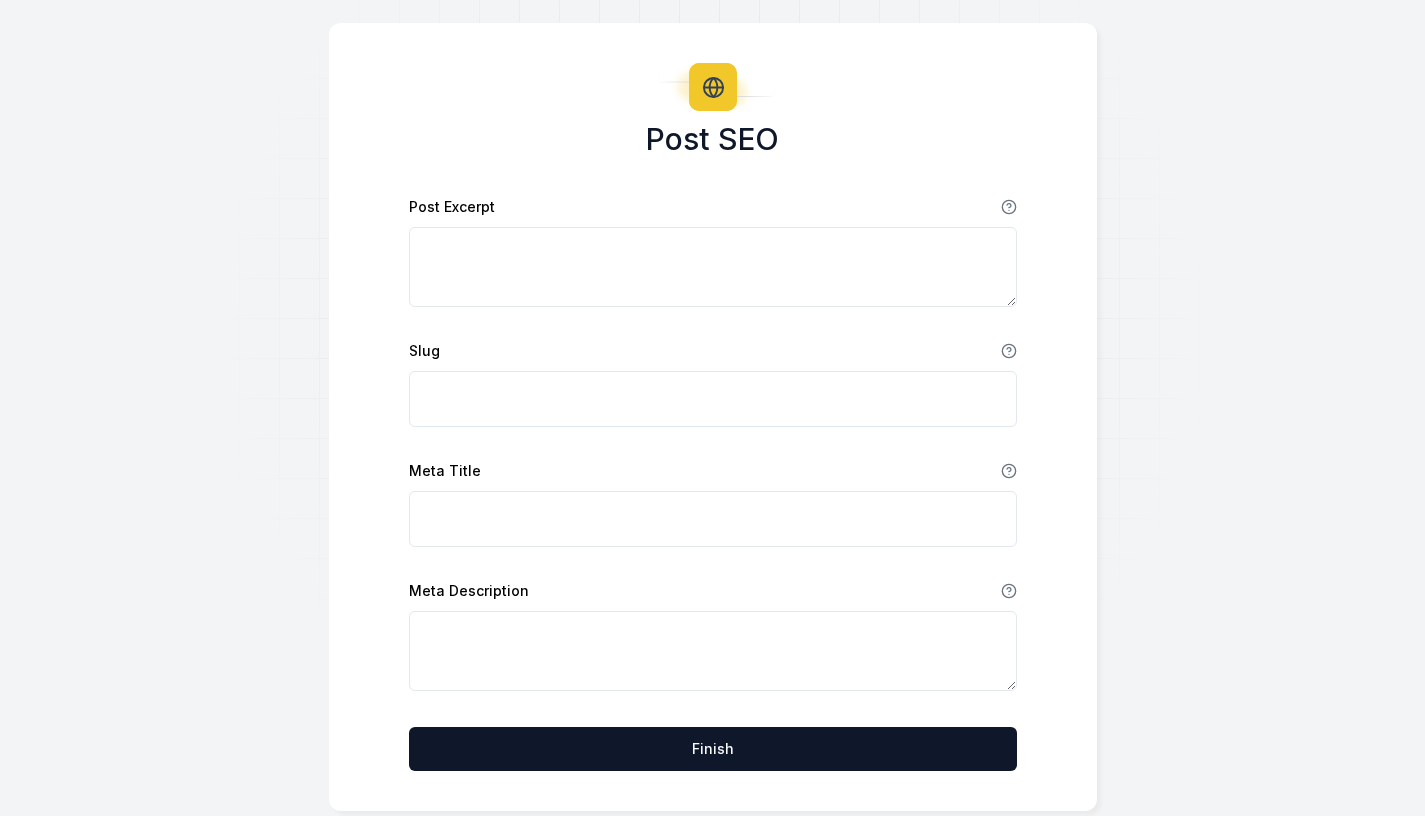 click on "Post Excerpt" at bounding box center (713, 267) 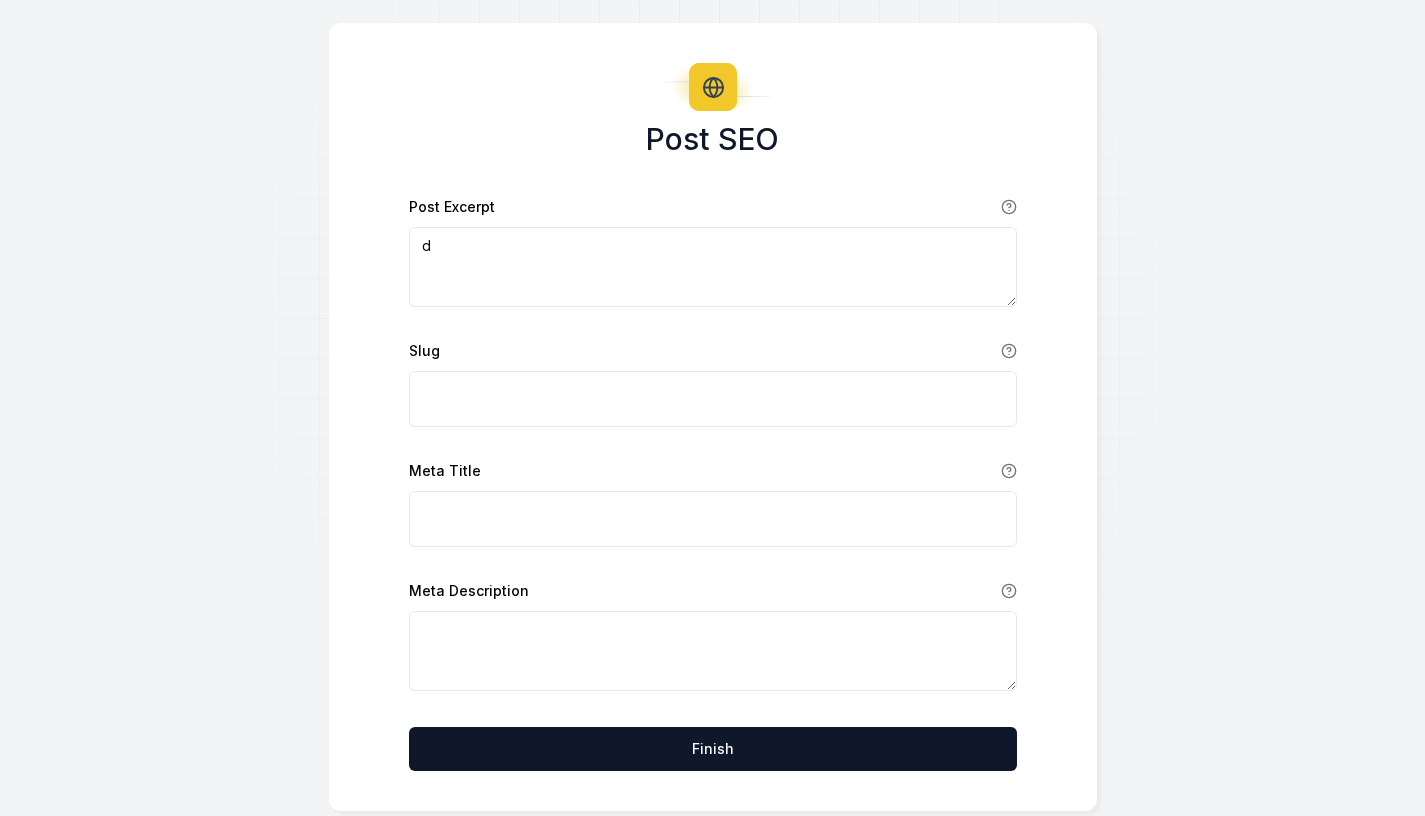 type on "d" 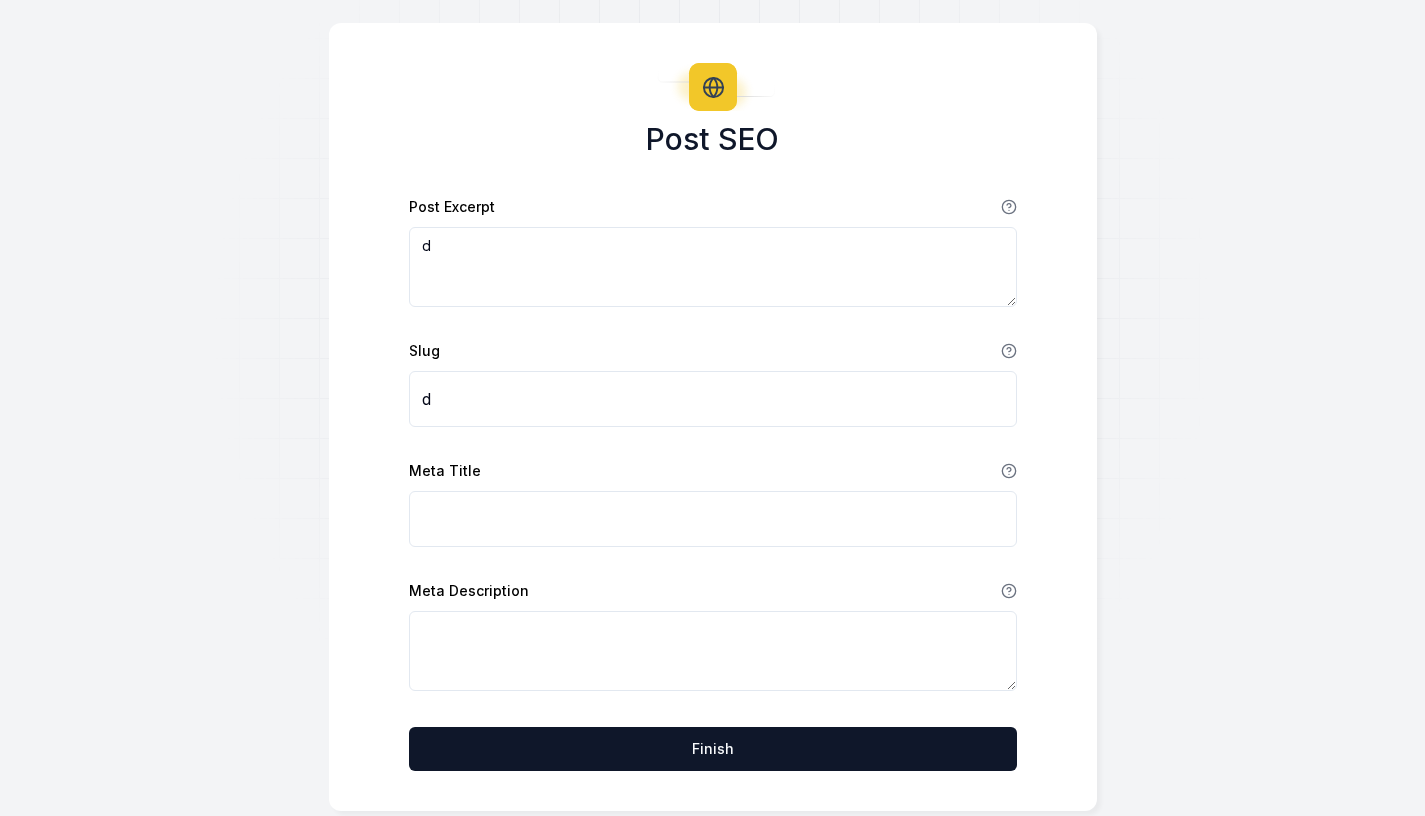 type on "d" 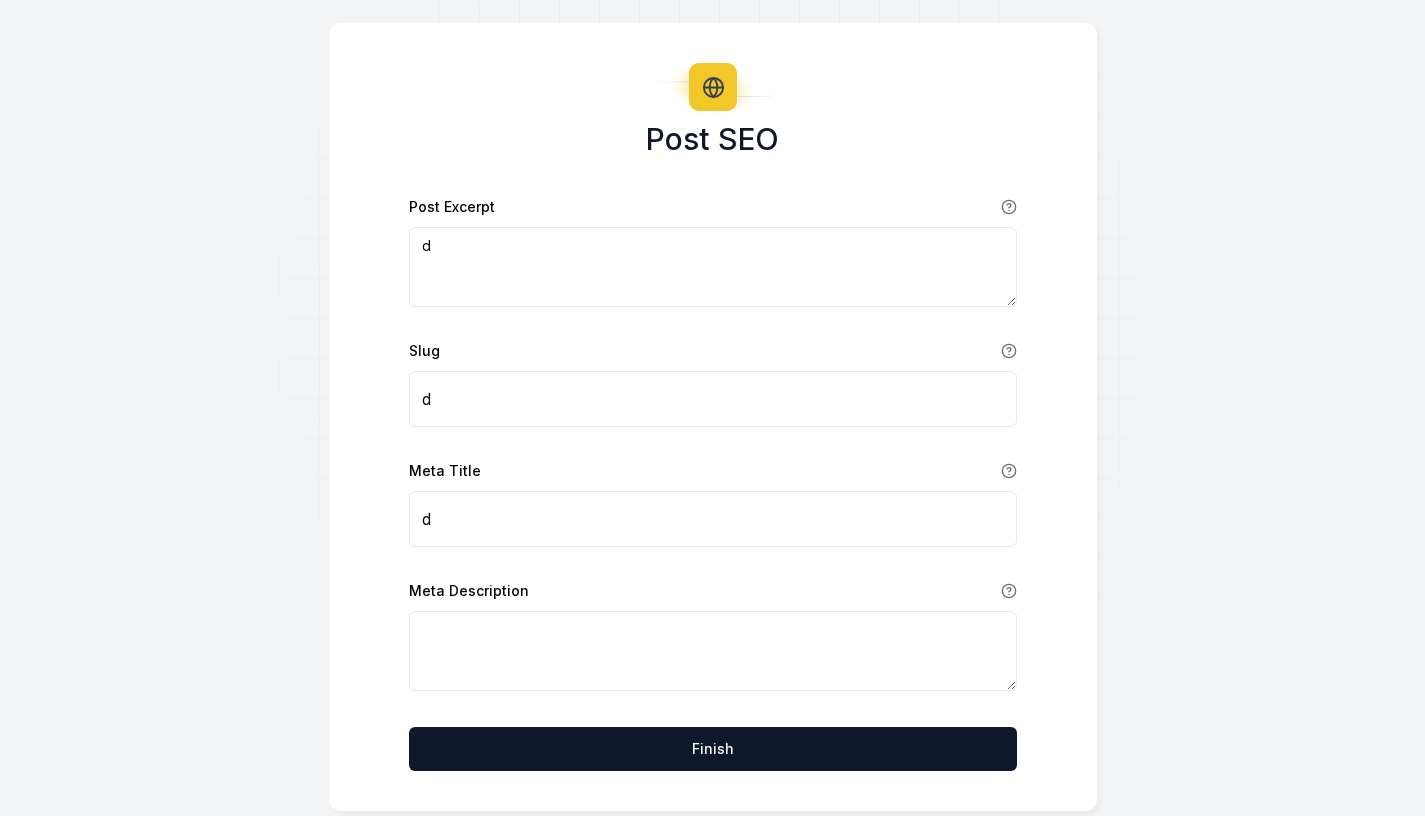type on "d" 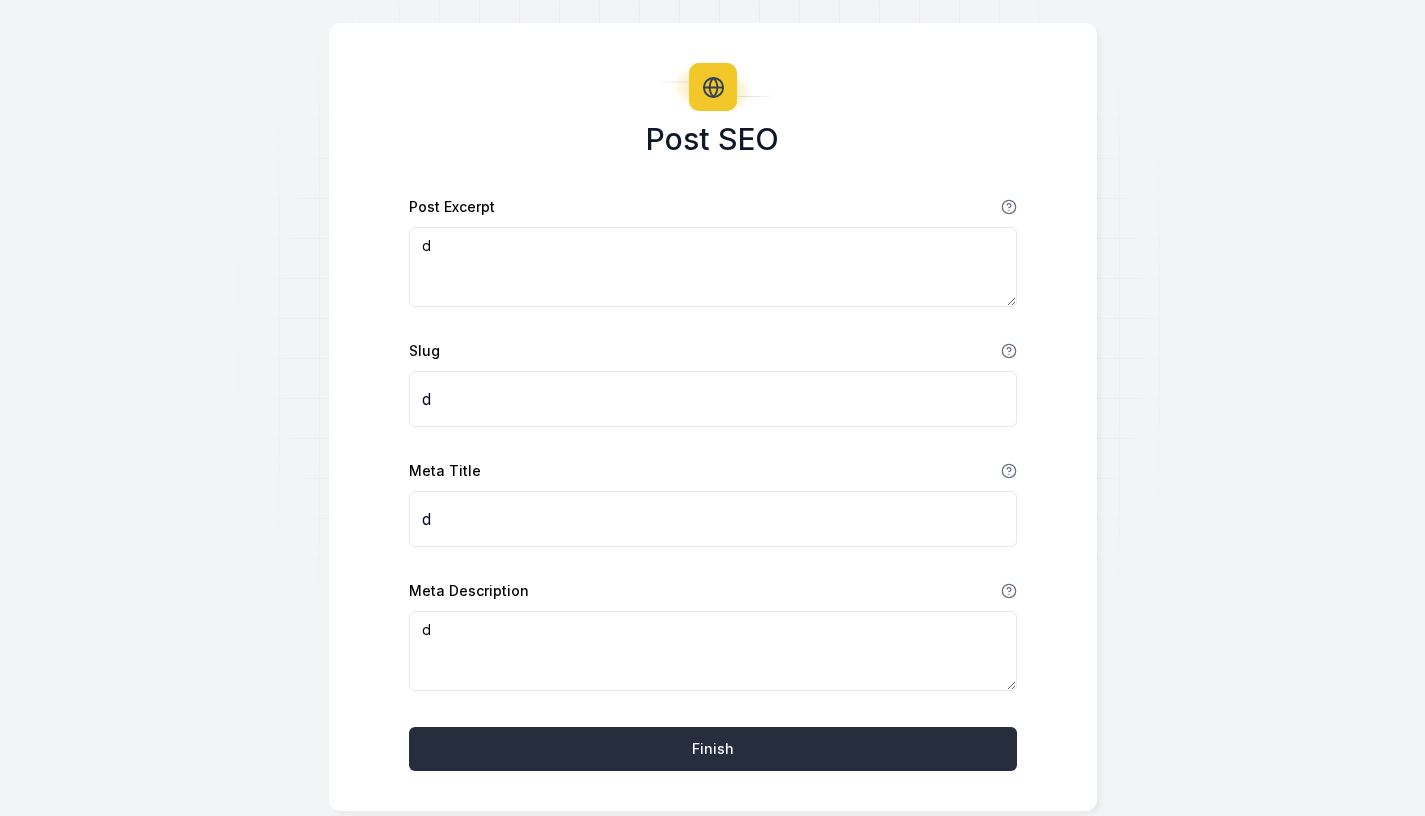 type on "d" 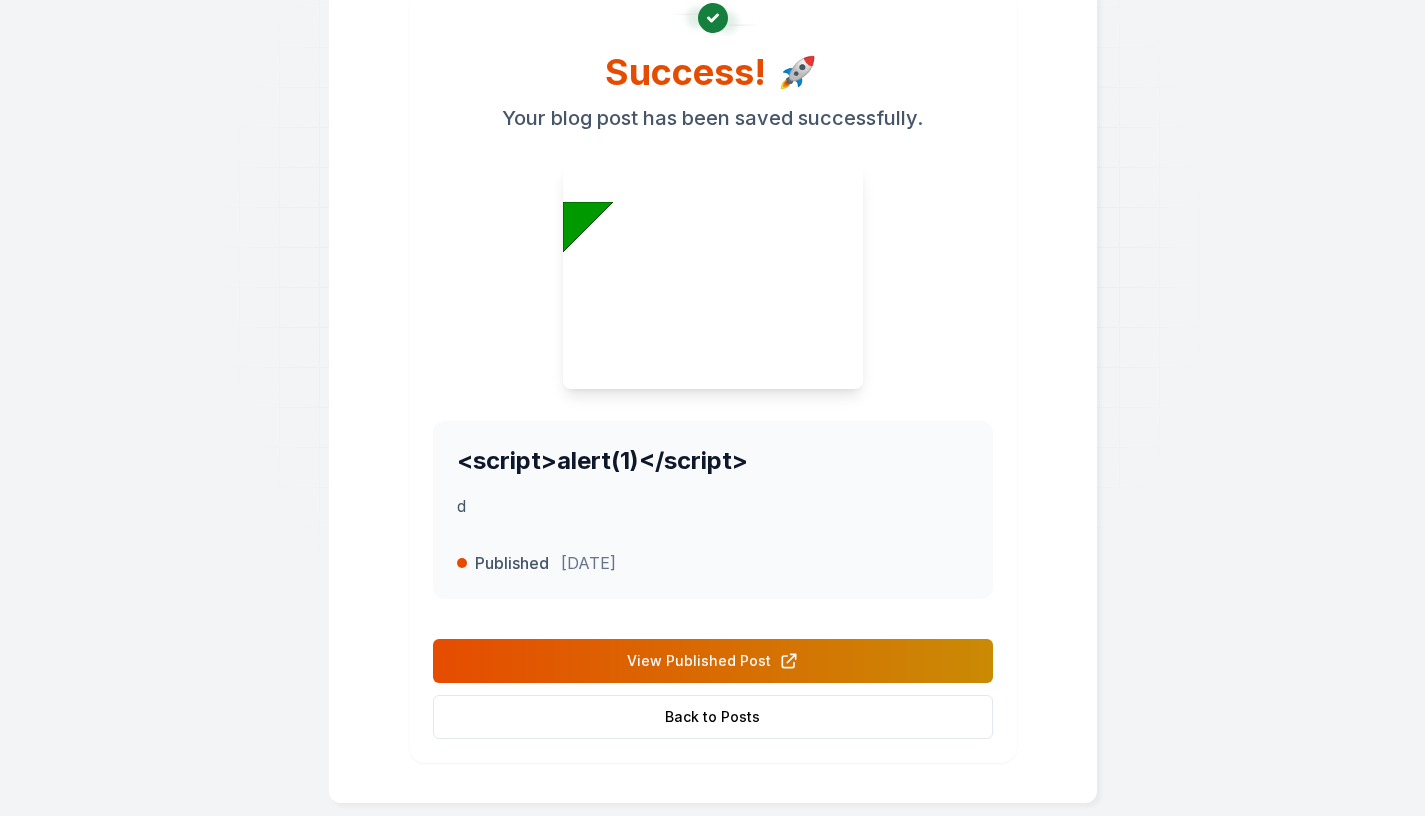scroll, scrollTop: 161, scrollLeft: 0, axis: vertical 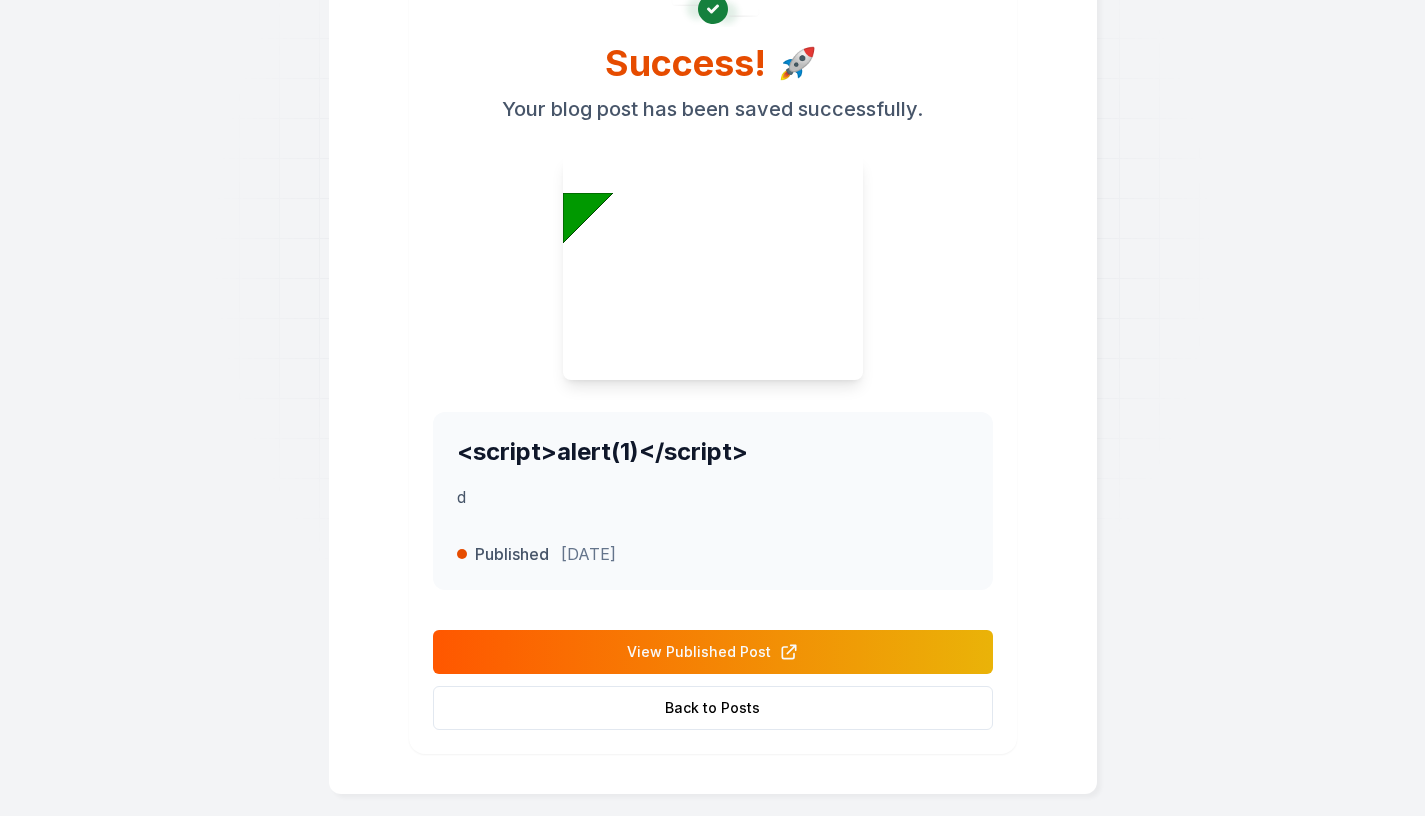 click on "View Published Post" at bounding box center (713, 652) 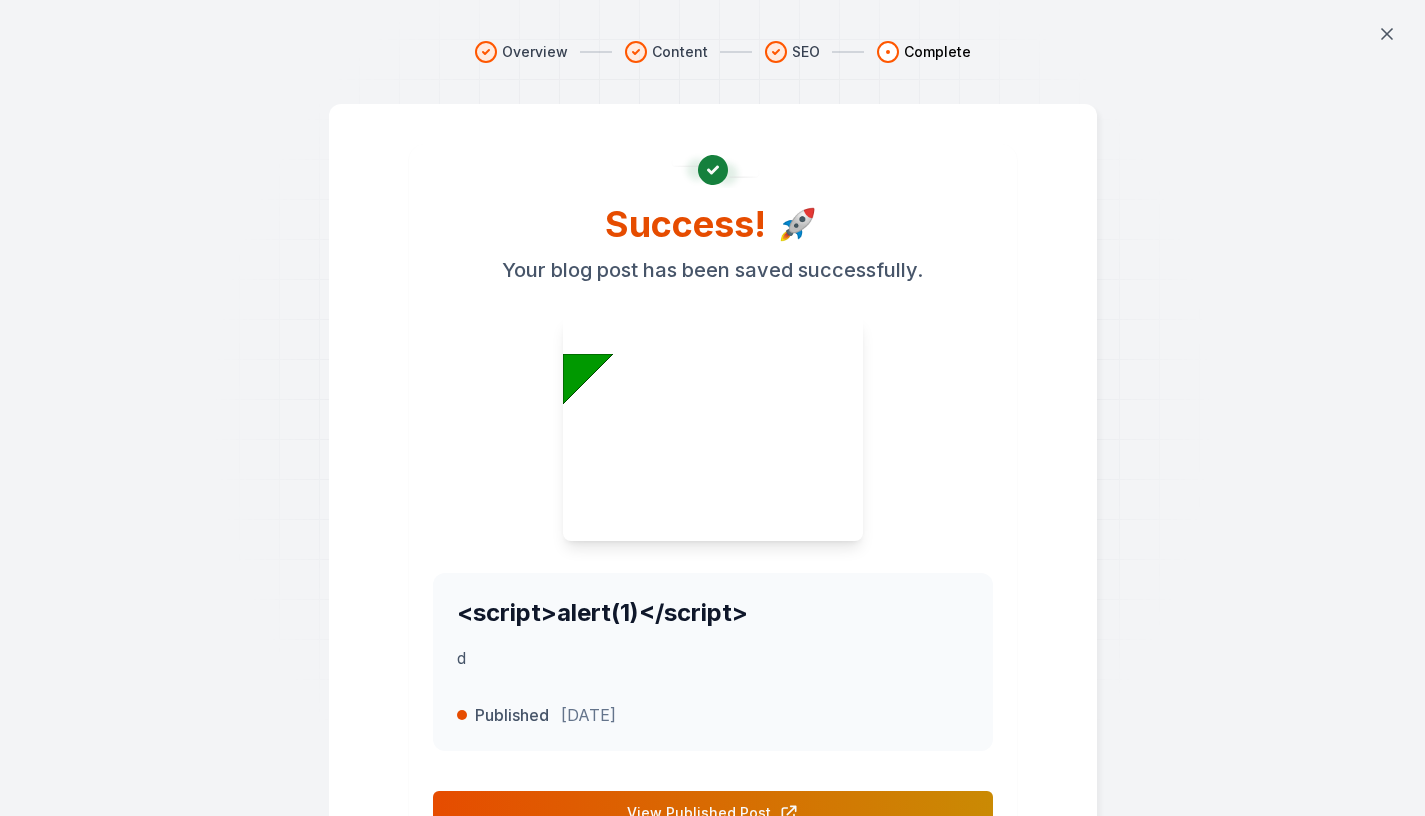 scroll, scrollTop: 179, scrollLeft: 0, axis: vertical 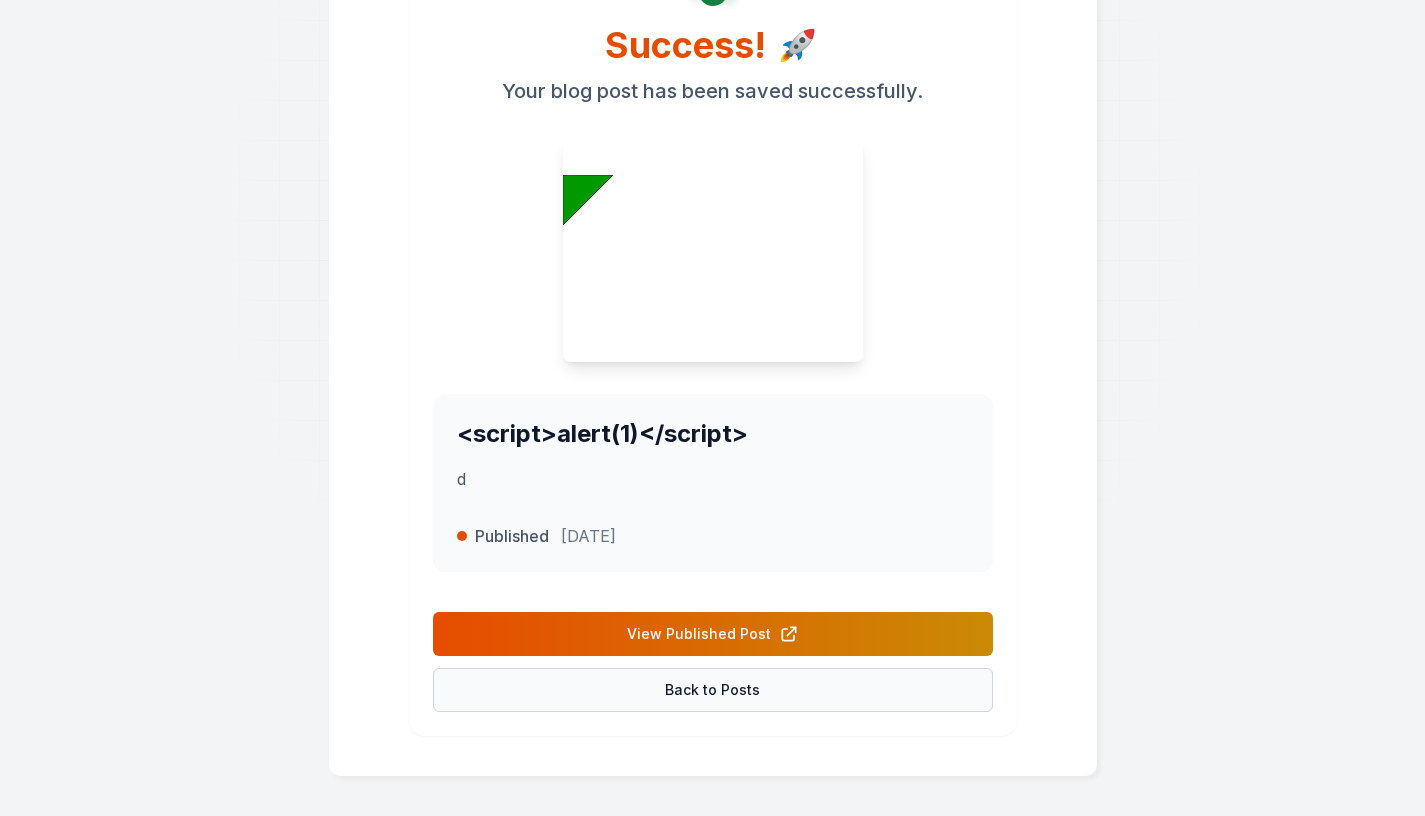 click on "Back to Posts" at bounding box center [713, 690] 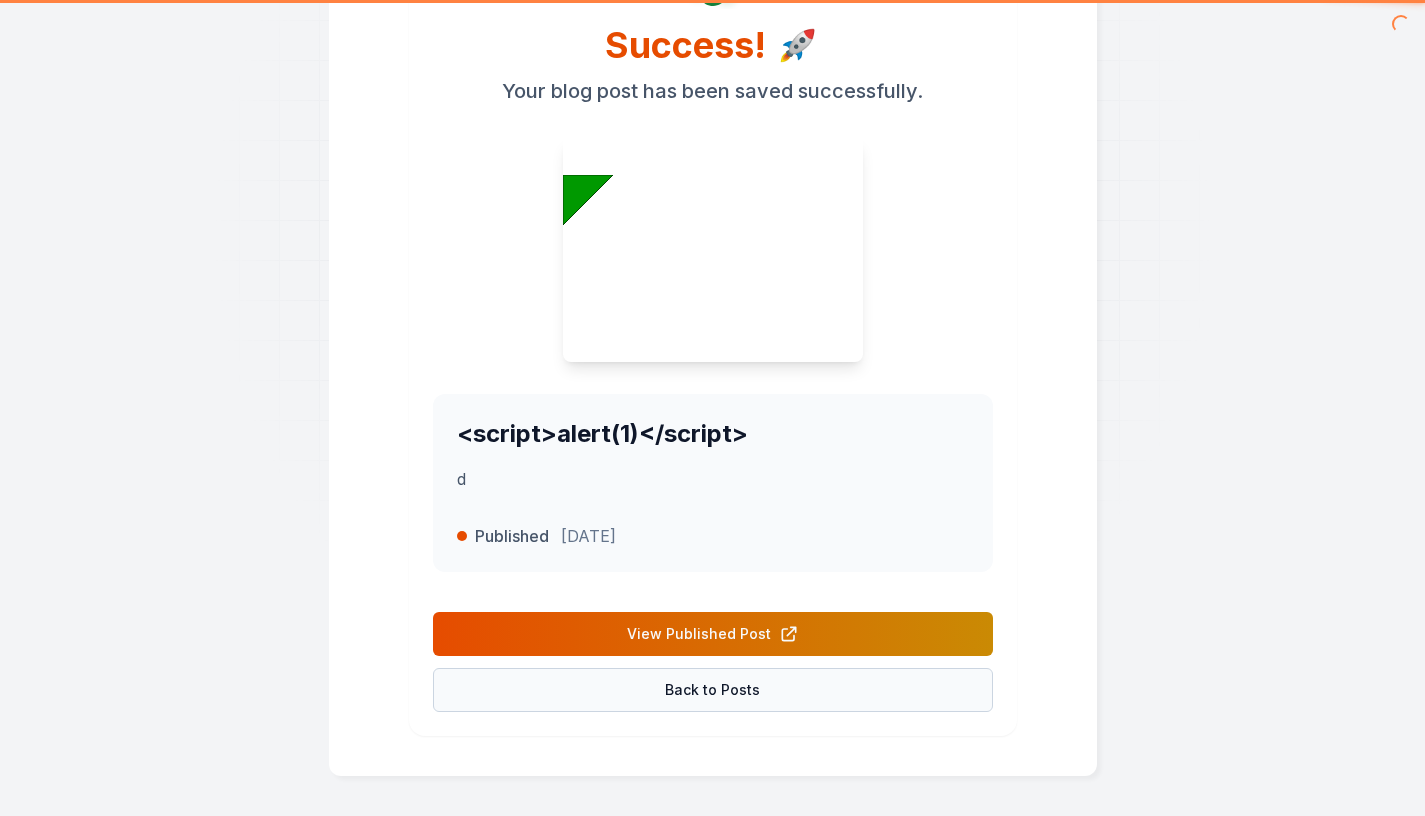 scroll, scrollTop: 0, scrollLeft: 0, axis: both 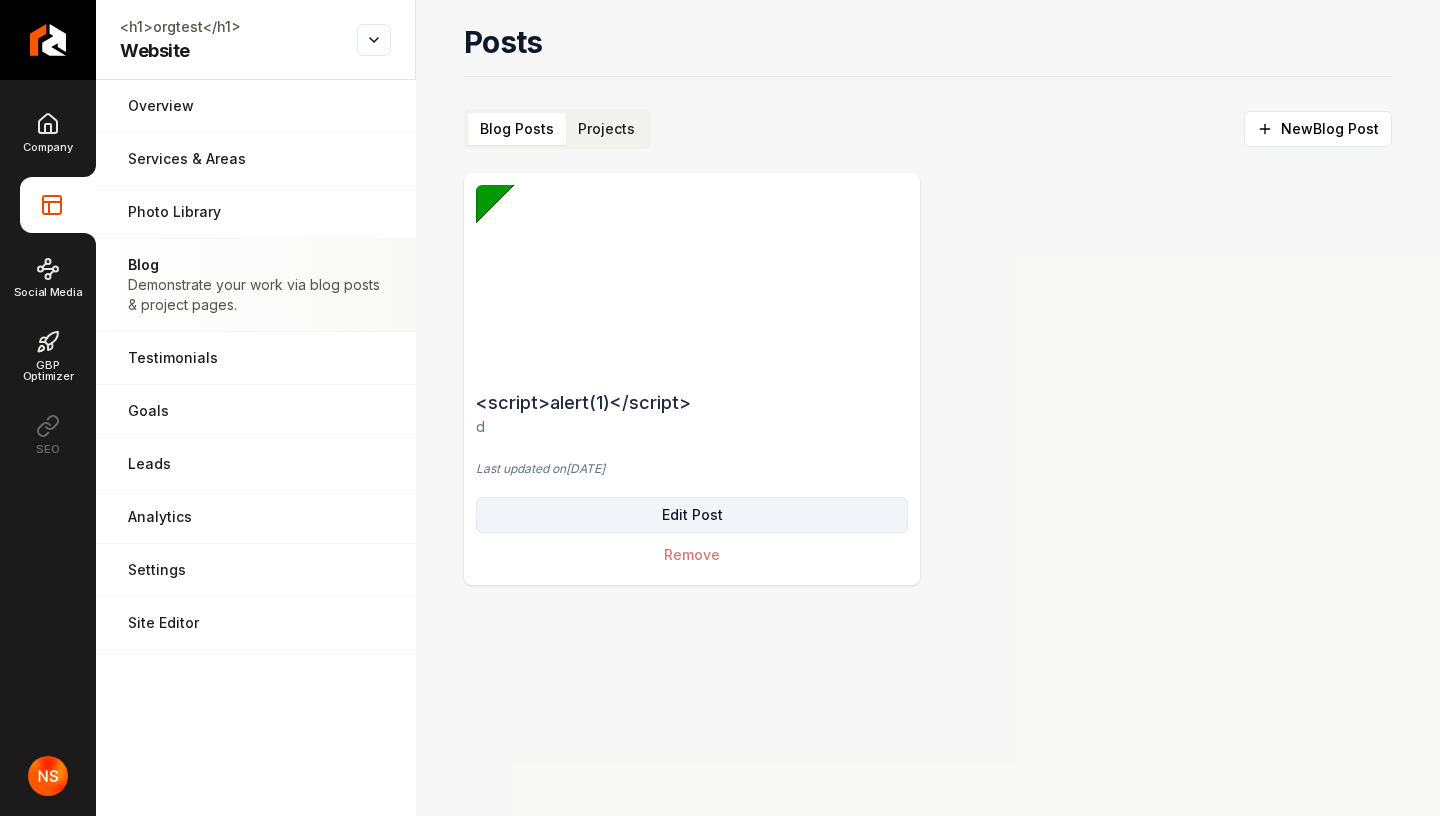 click on "Edit Post" at bounding box center [692, 515] 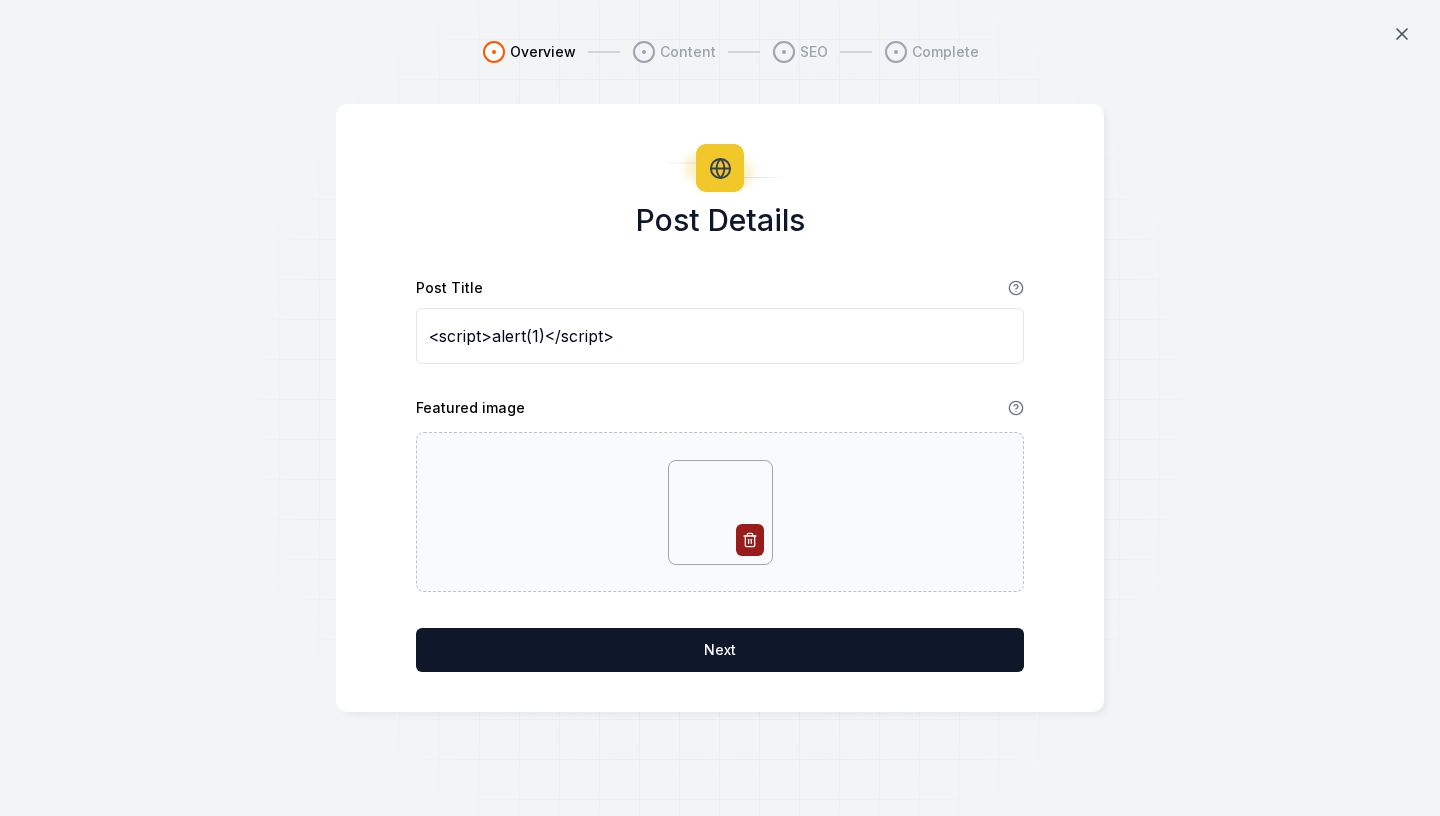 drag, startPoint x: 633, startPoint y: 338, endPoint x: 430, endPoint y: 338, distance: 203 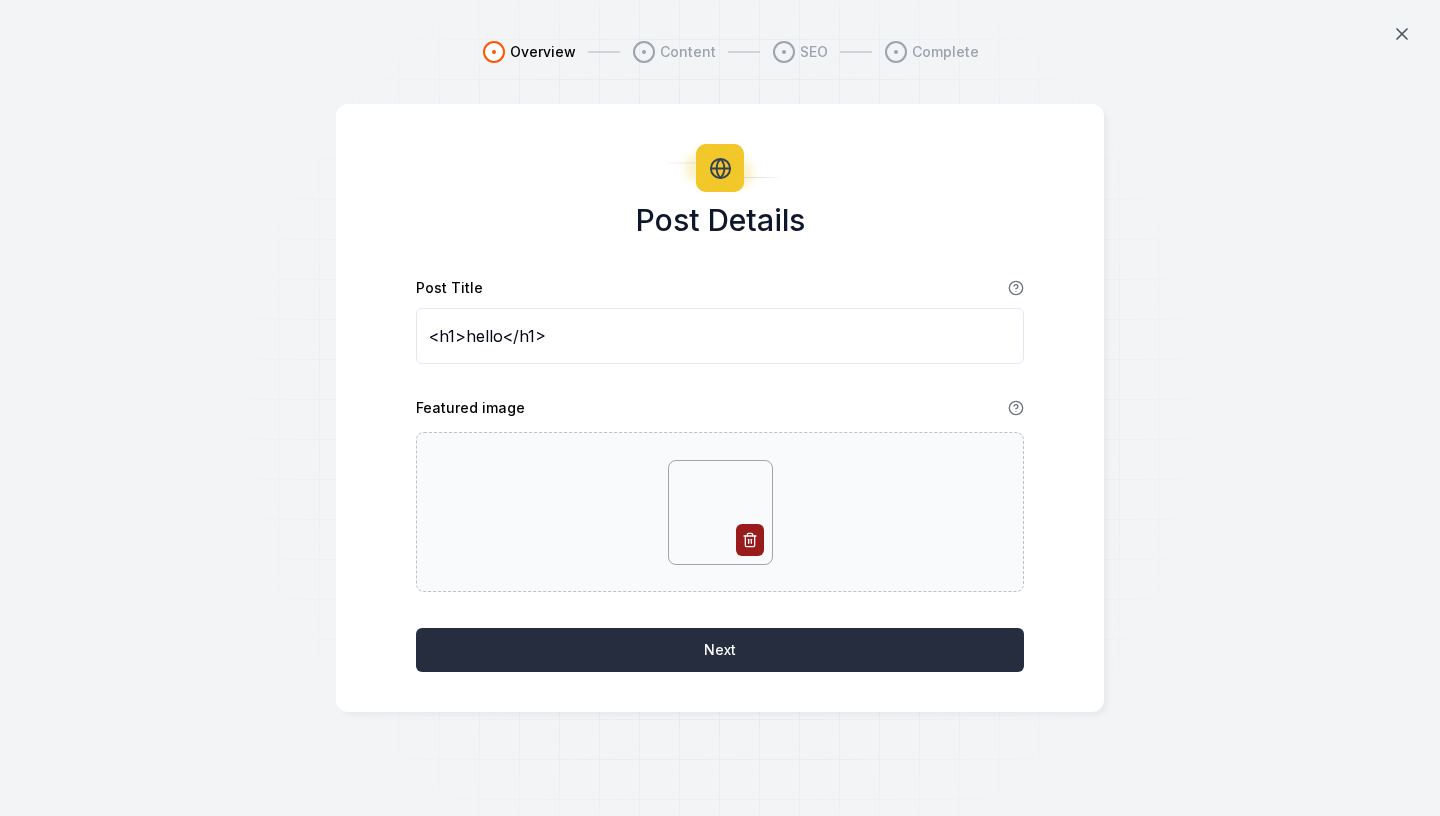 type on "<h1>hello</h1>" 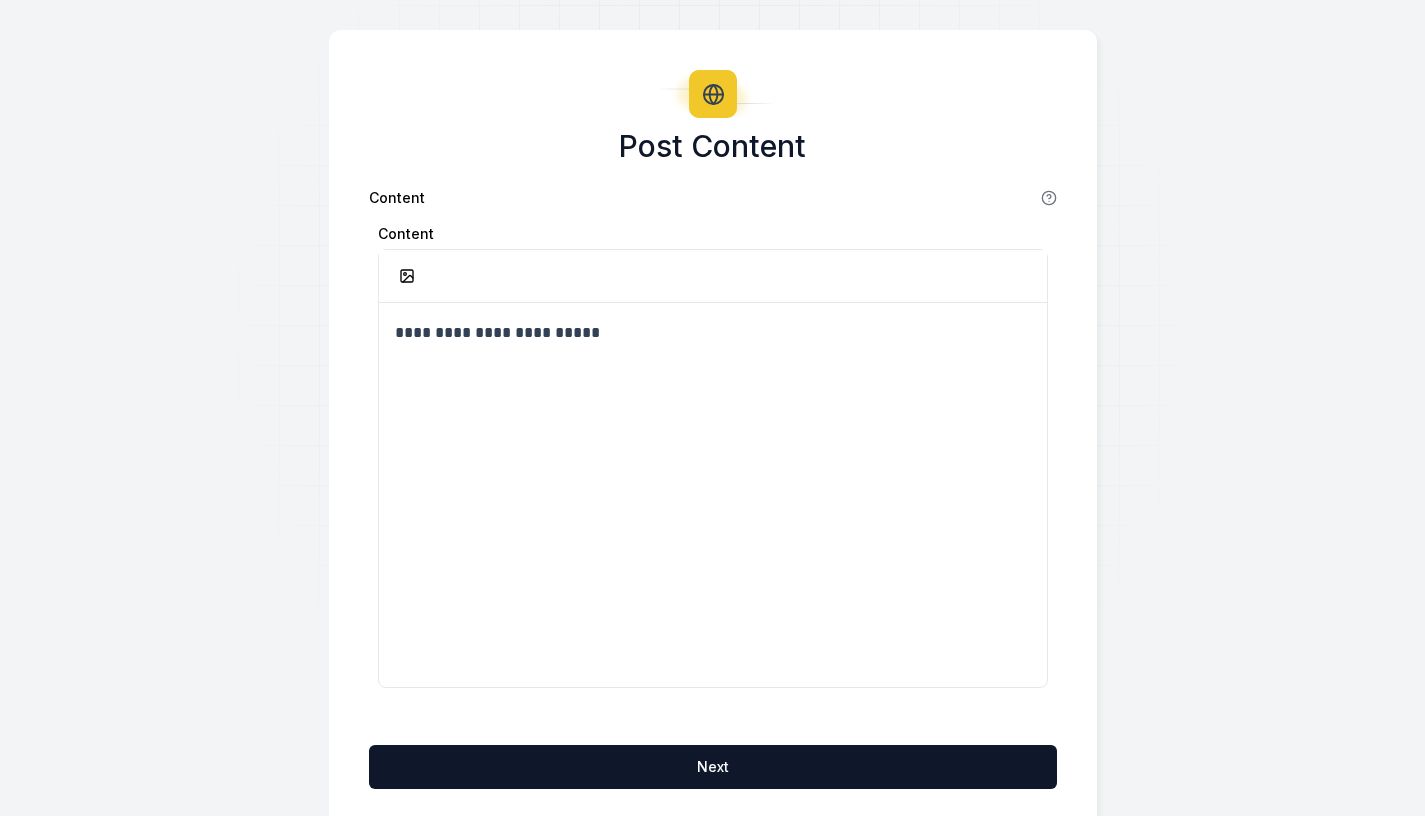 scroll, scrollTop: 96, scrollLeft: 0, axis: vertical 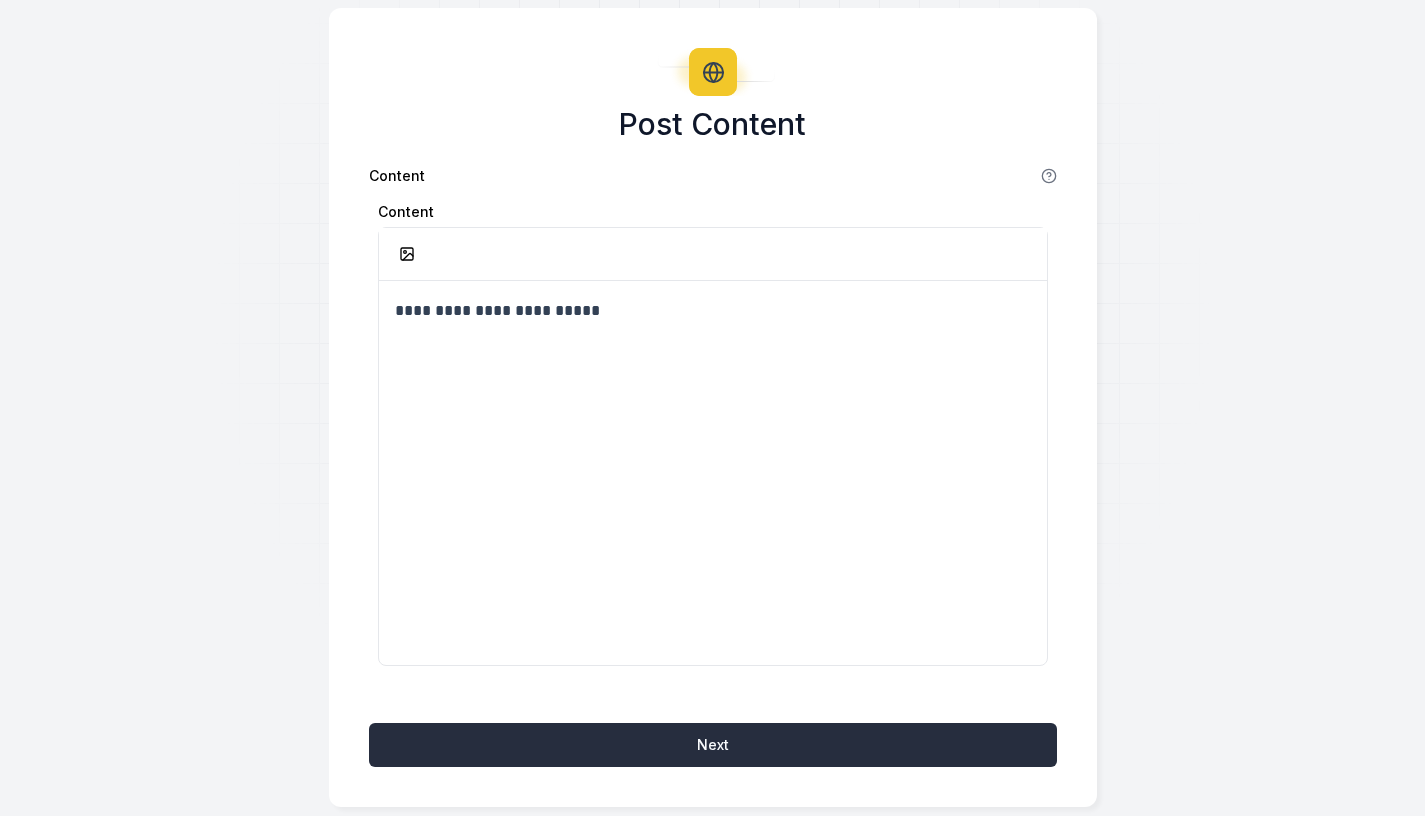 click on "Next" at bounding box center (713, 745) 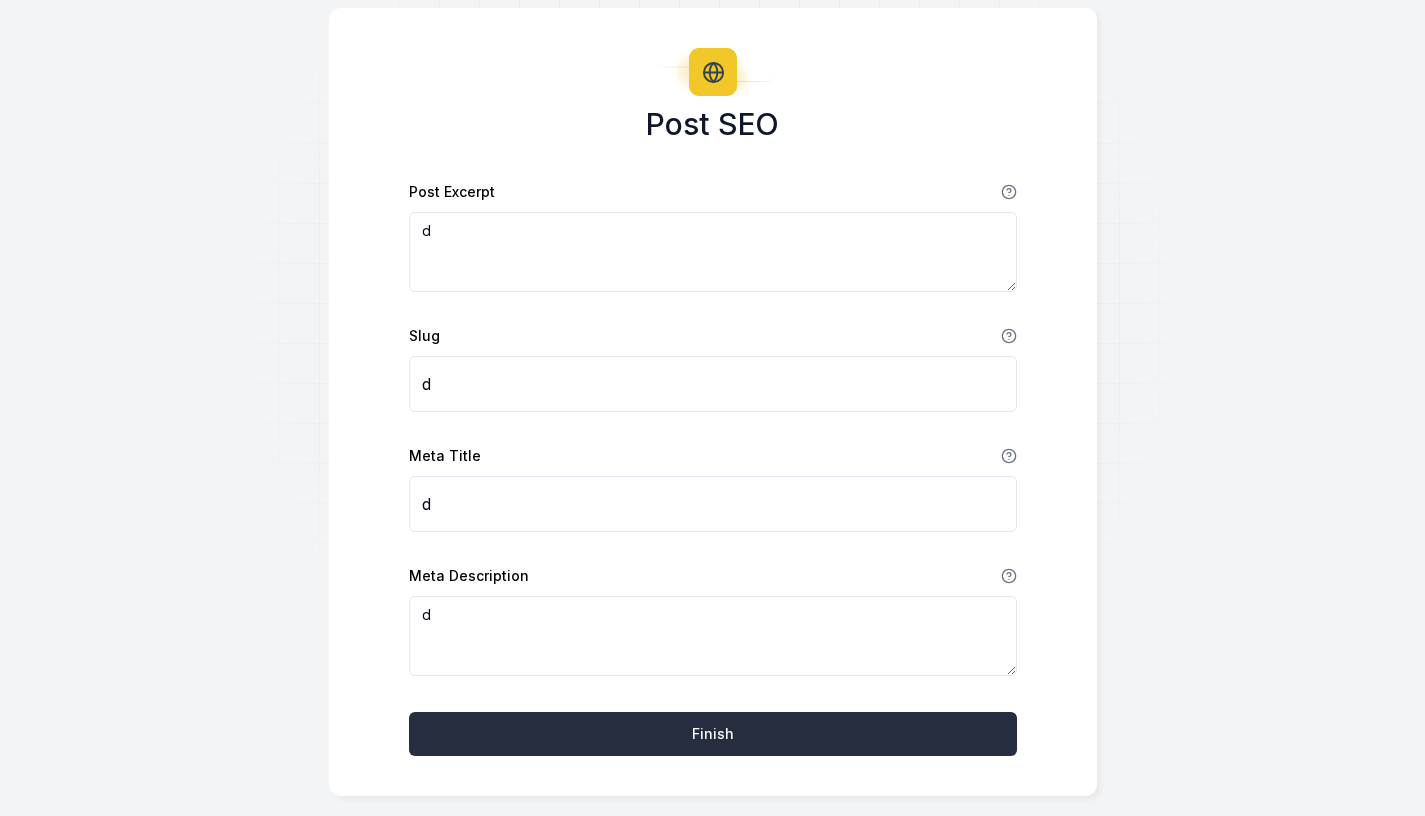 click on "Finish" at bounding box center [713, 734] 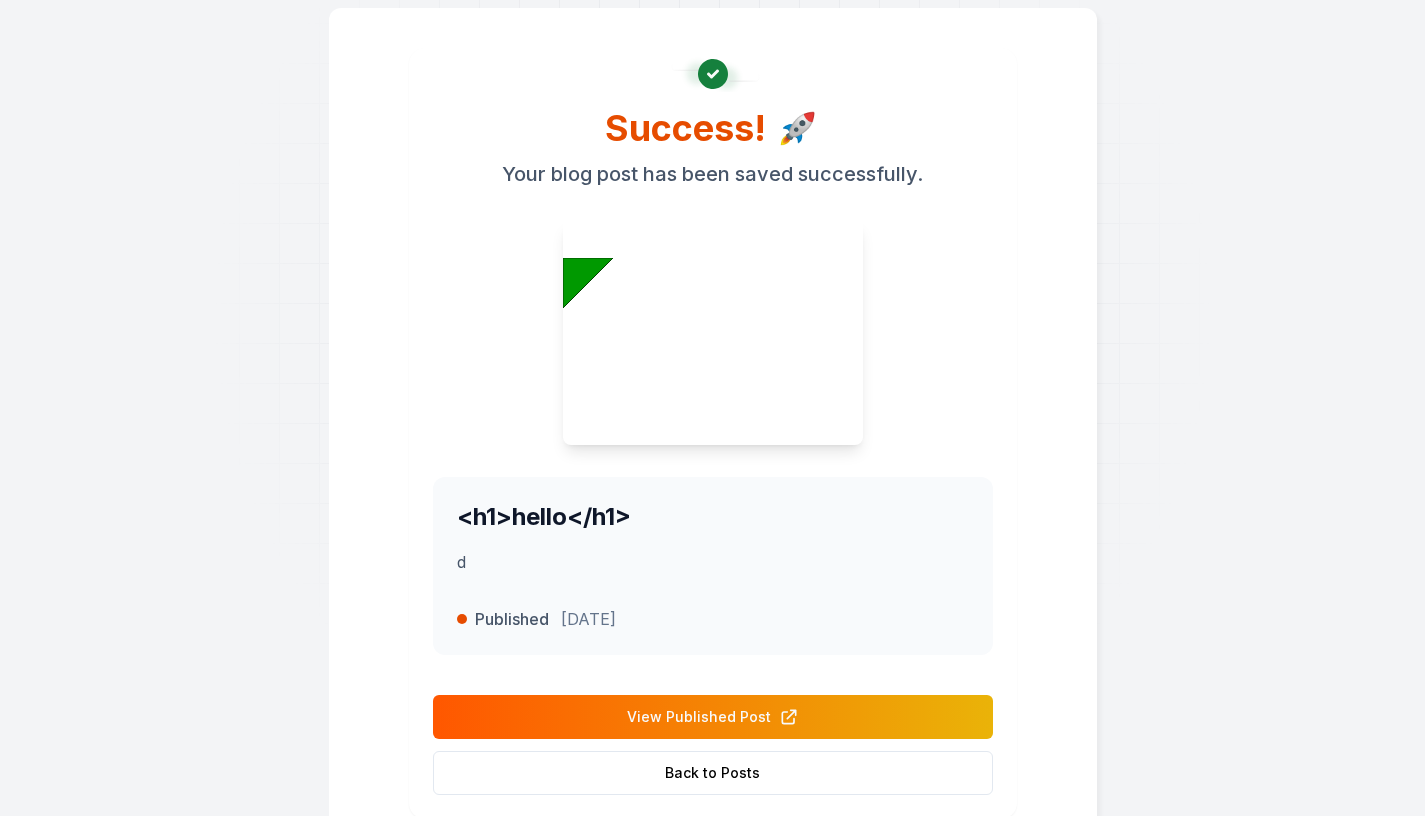 click on "View Published Post" at bounding box center [713, 717] 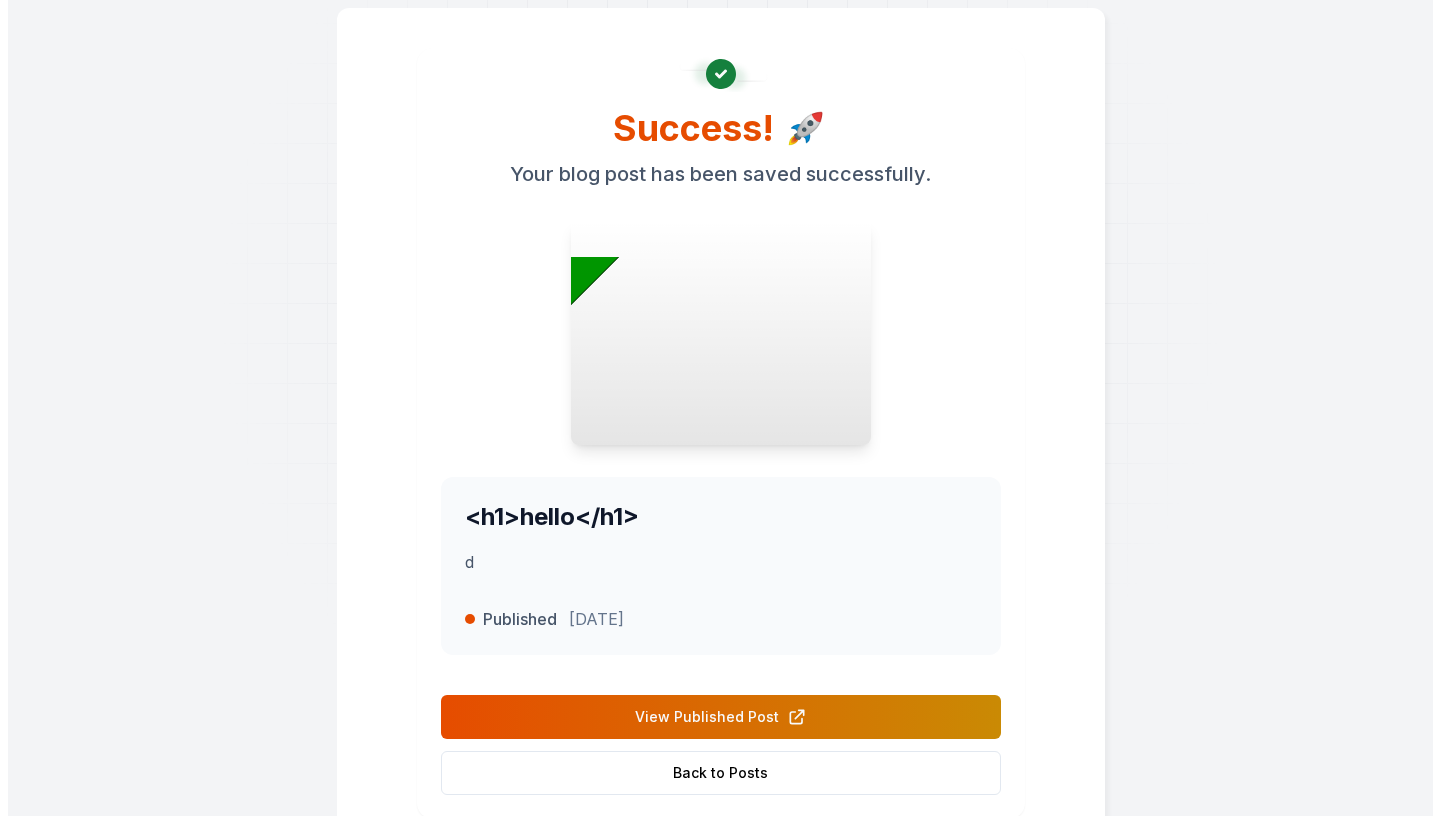 scroll, scrollTop: 0, scrollLeft: 0, axis: both 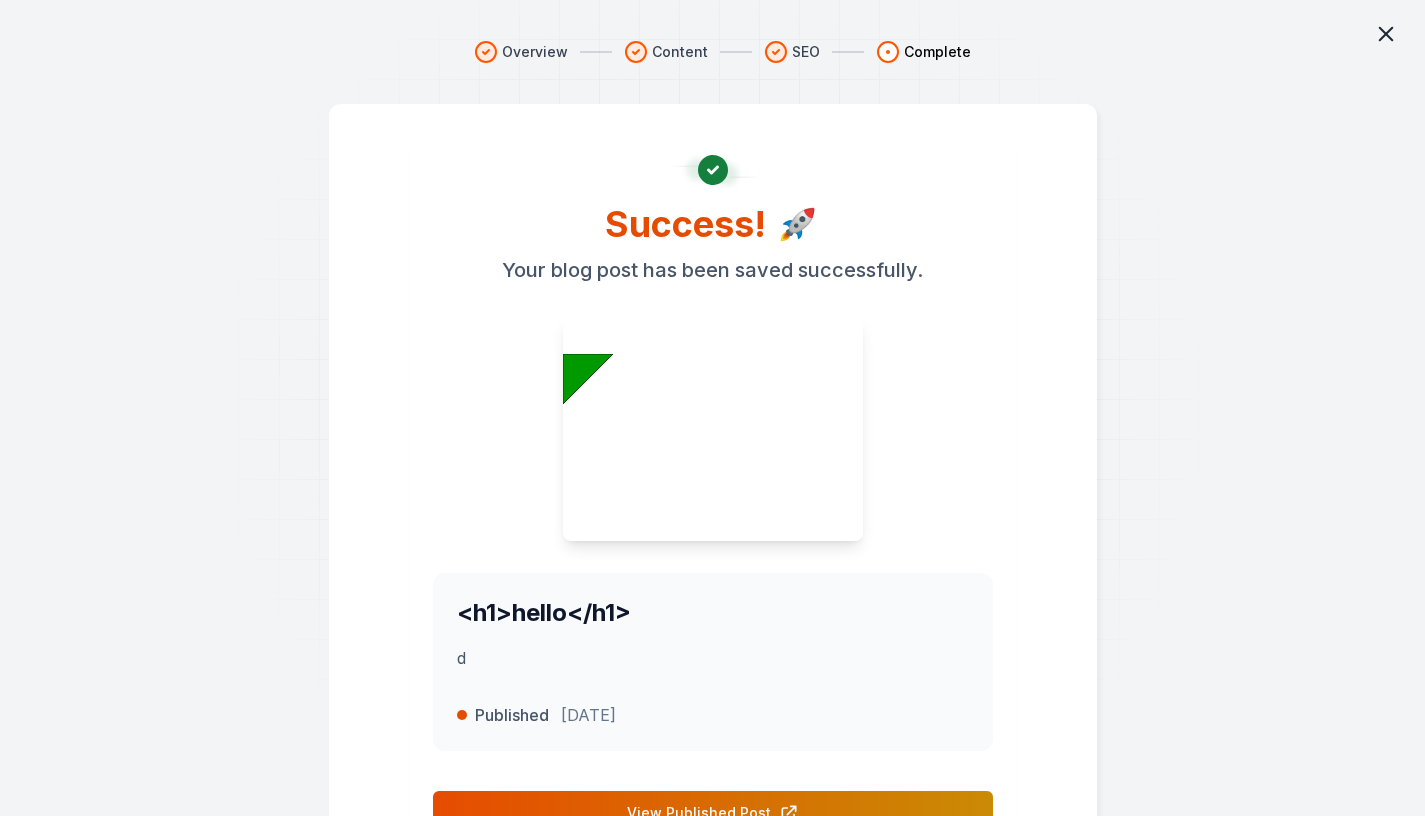 click 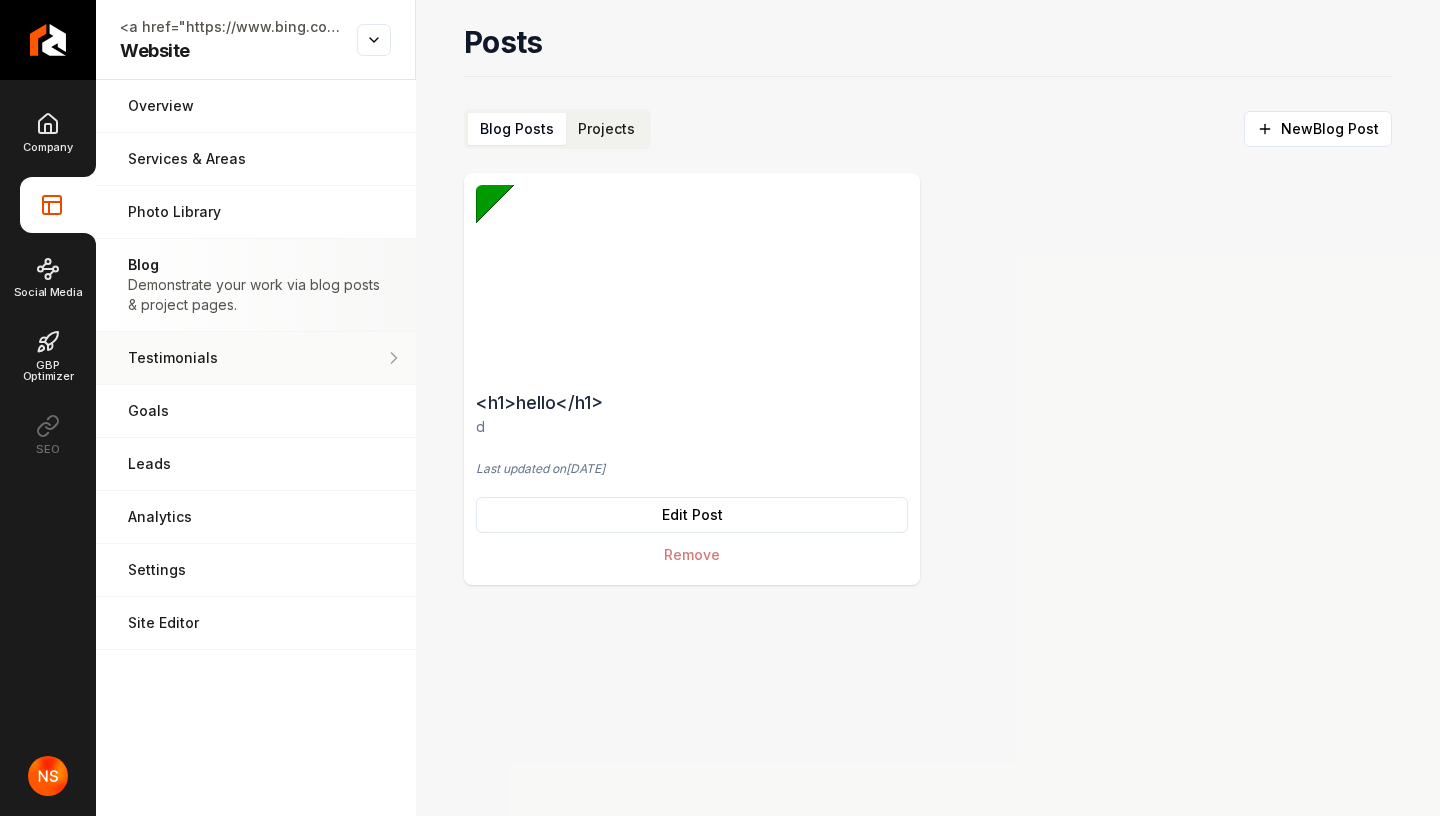 click on "Testimonials Demonstrate social proof via testimonials." at bounding box center (256, 358) 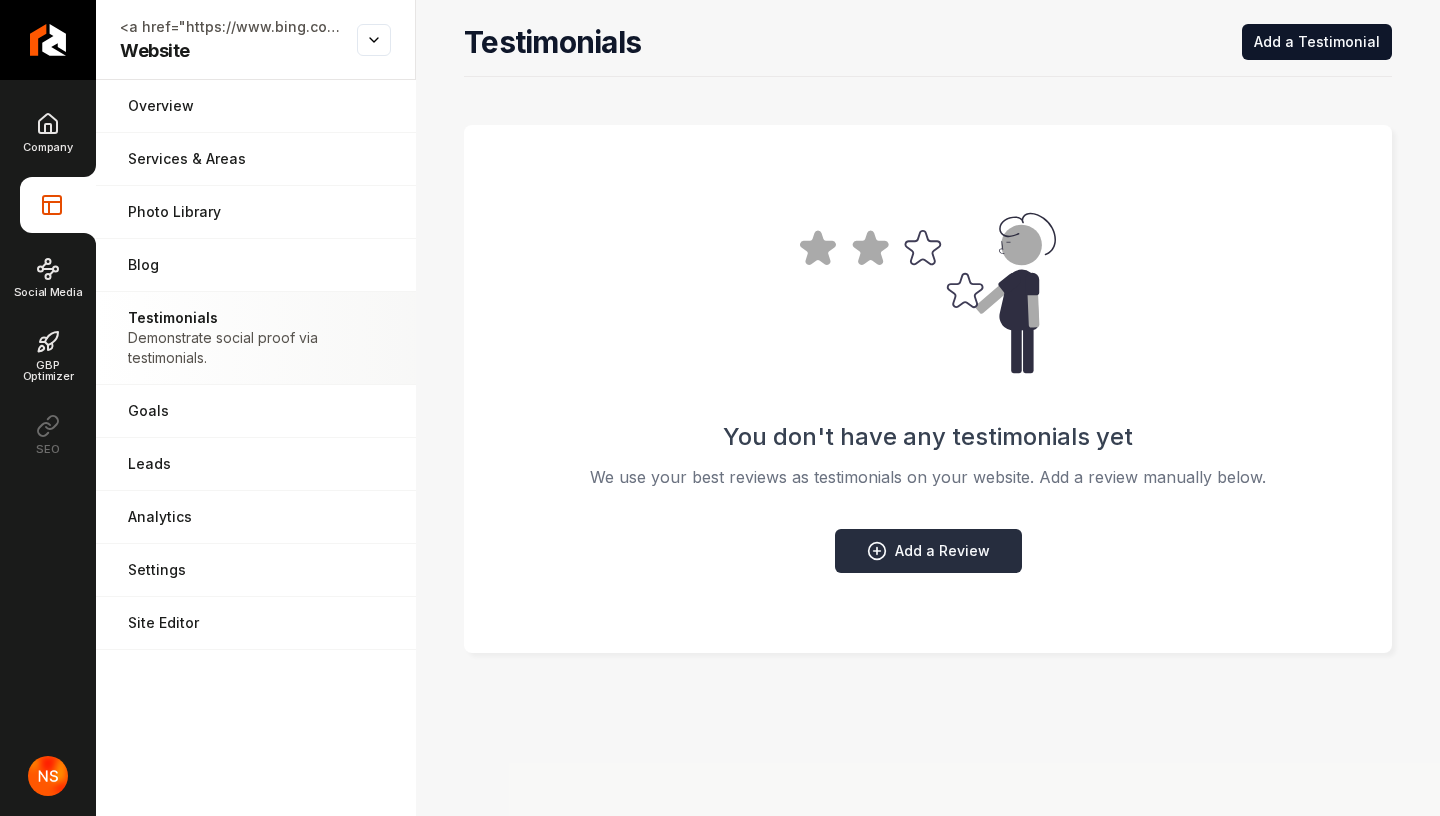 click on "Add a Review" at bounding box center (928, 551) 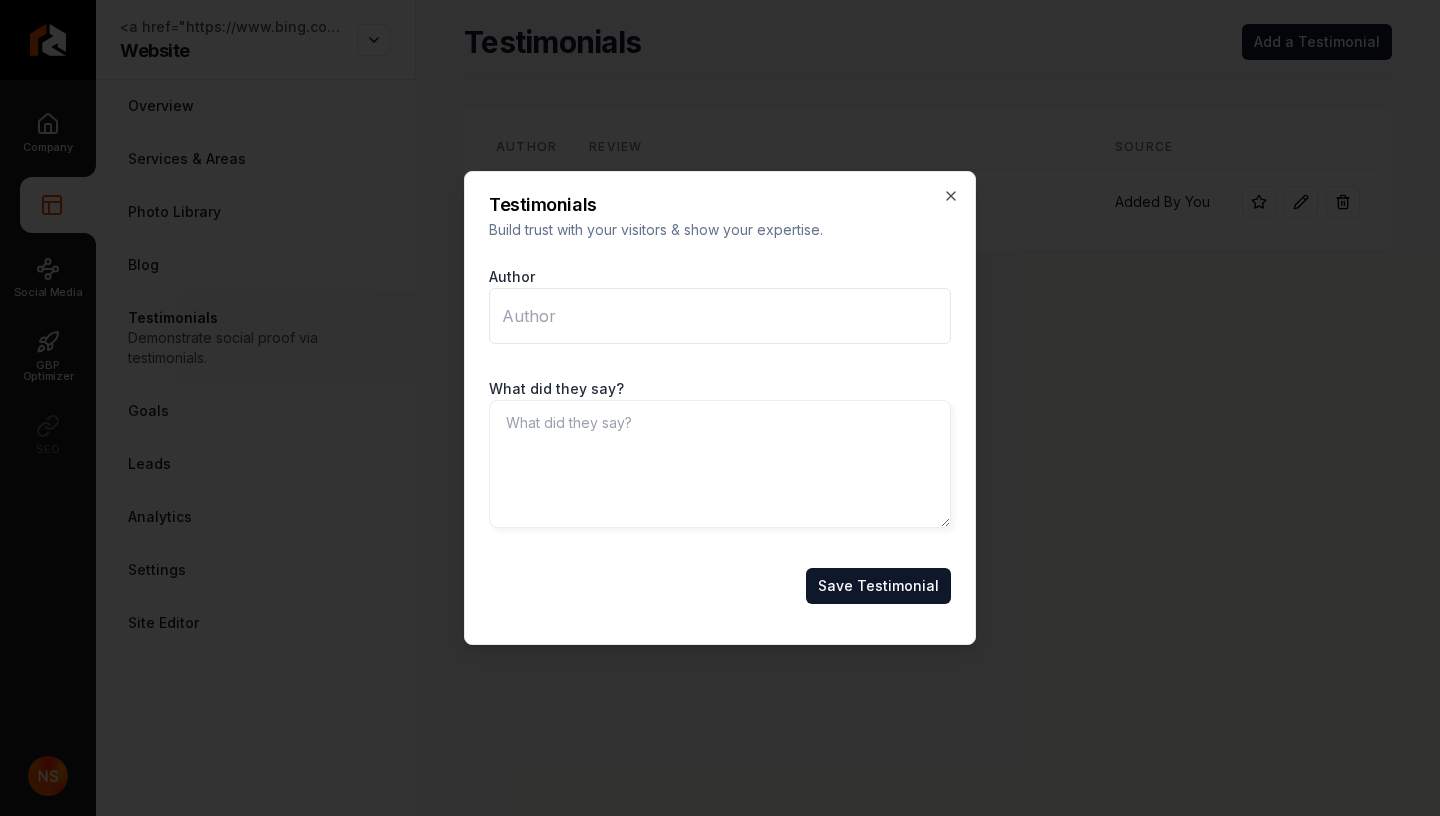 click on "Author" at bounding box center (720, 316) 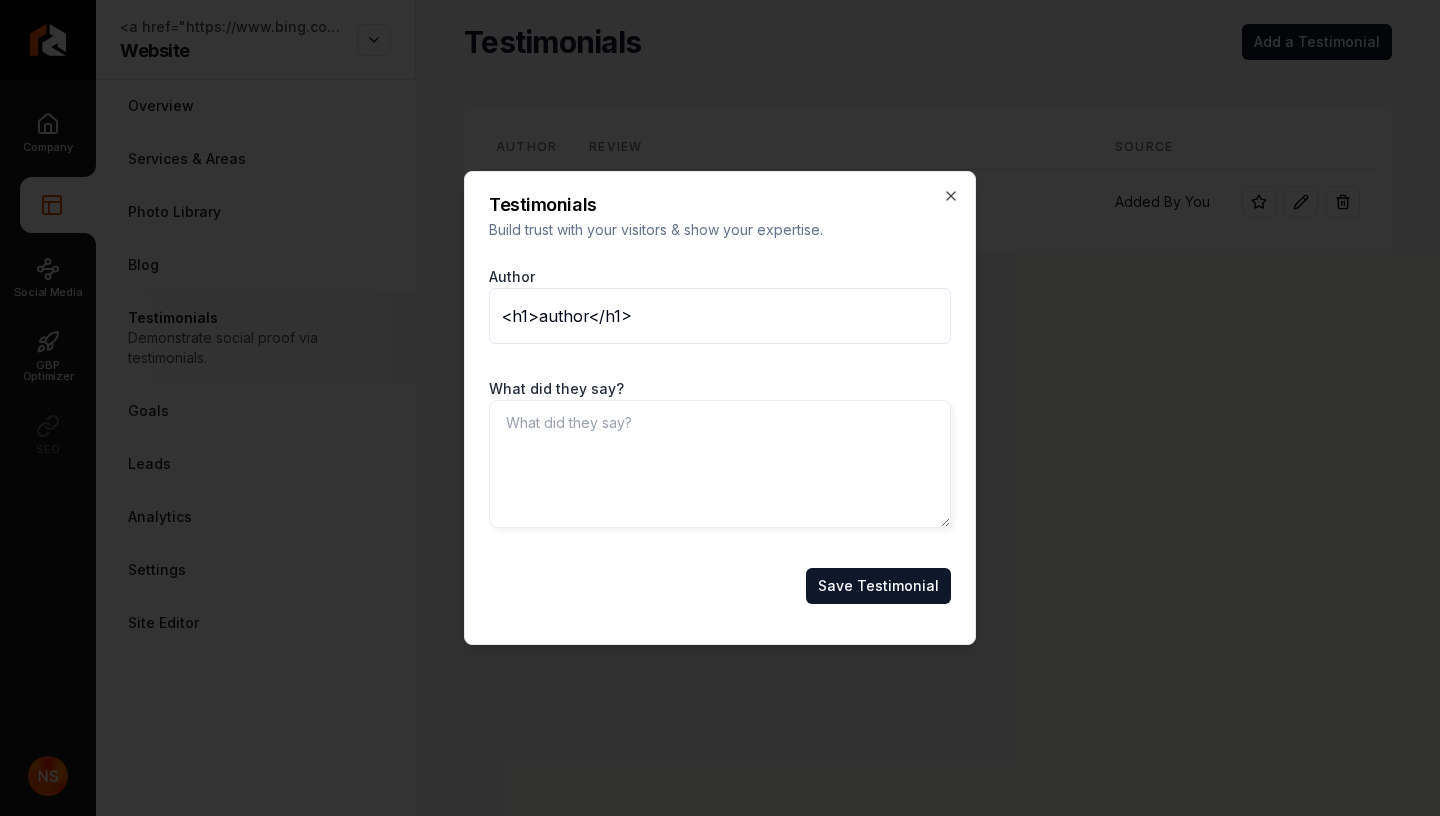 click on "<h1>author</h1>" at bounding box center [720, 316] 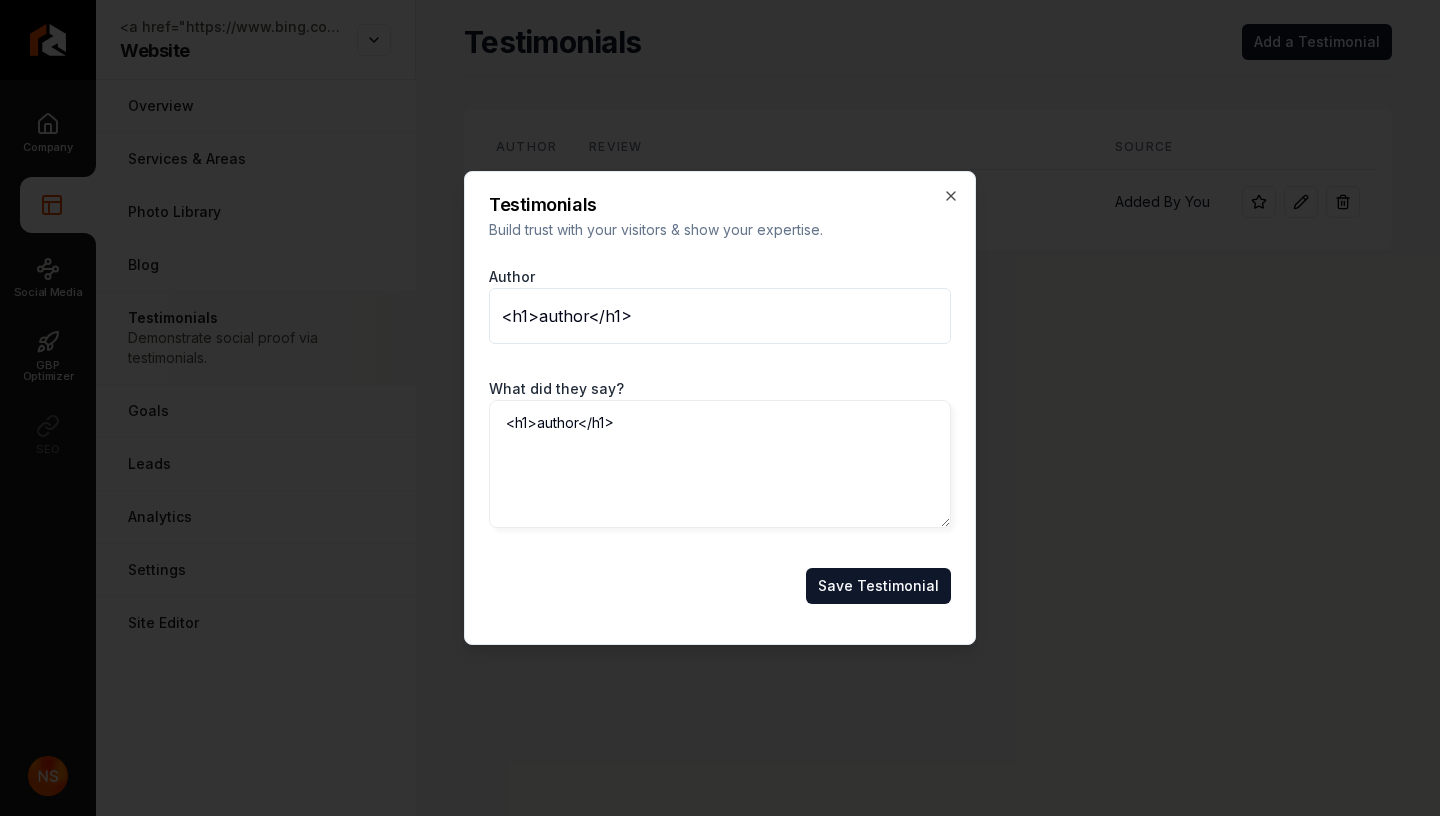 click on "<h1>author</h1>" at bounding box center [720, 464] 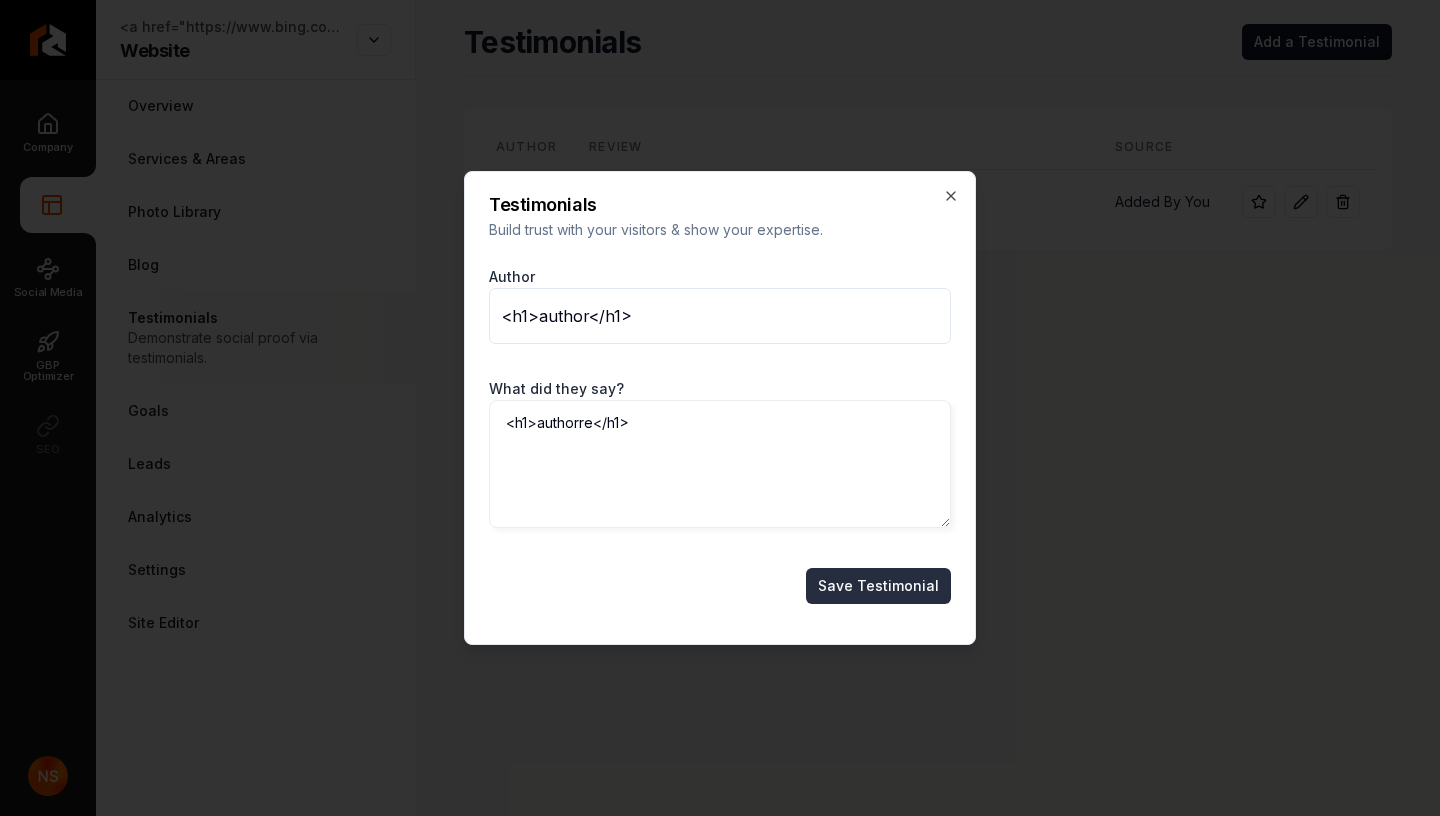 type on "<h1>authorre</h1>" 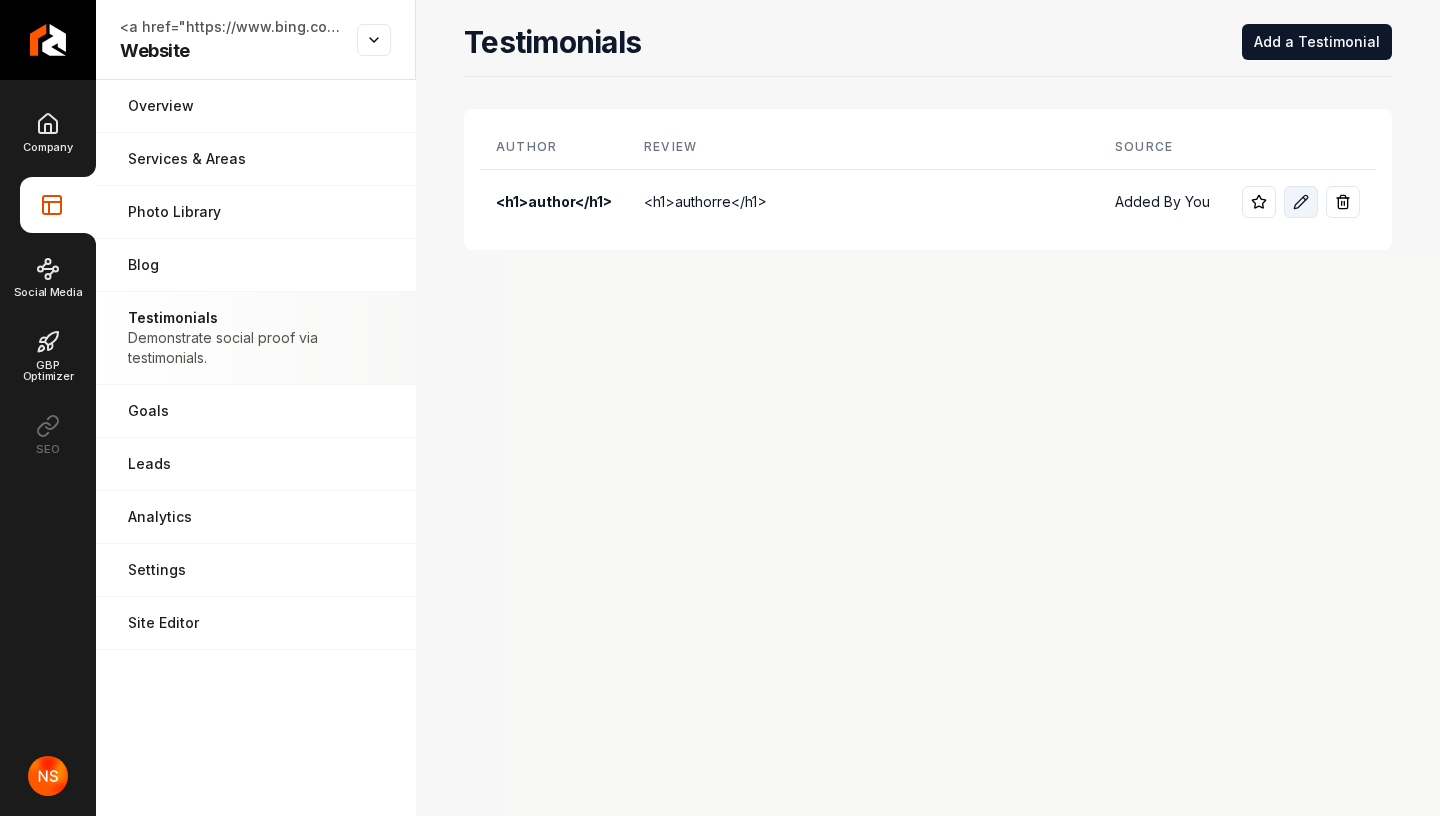 click 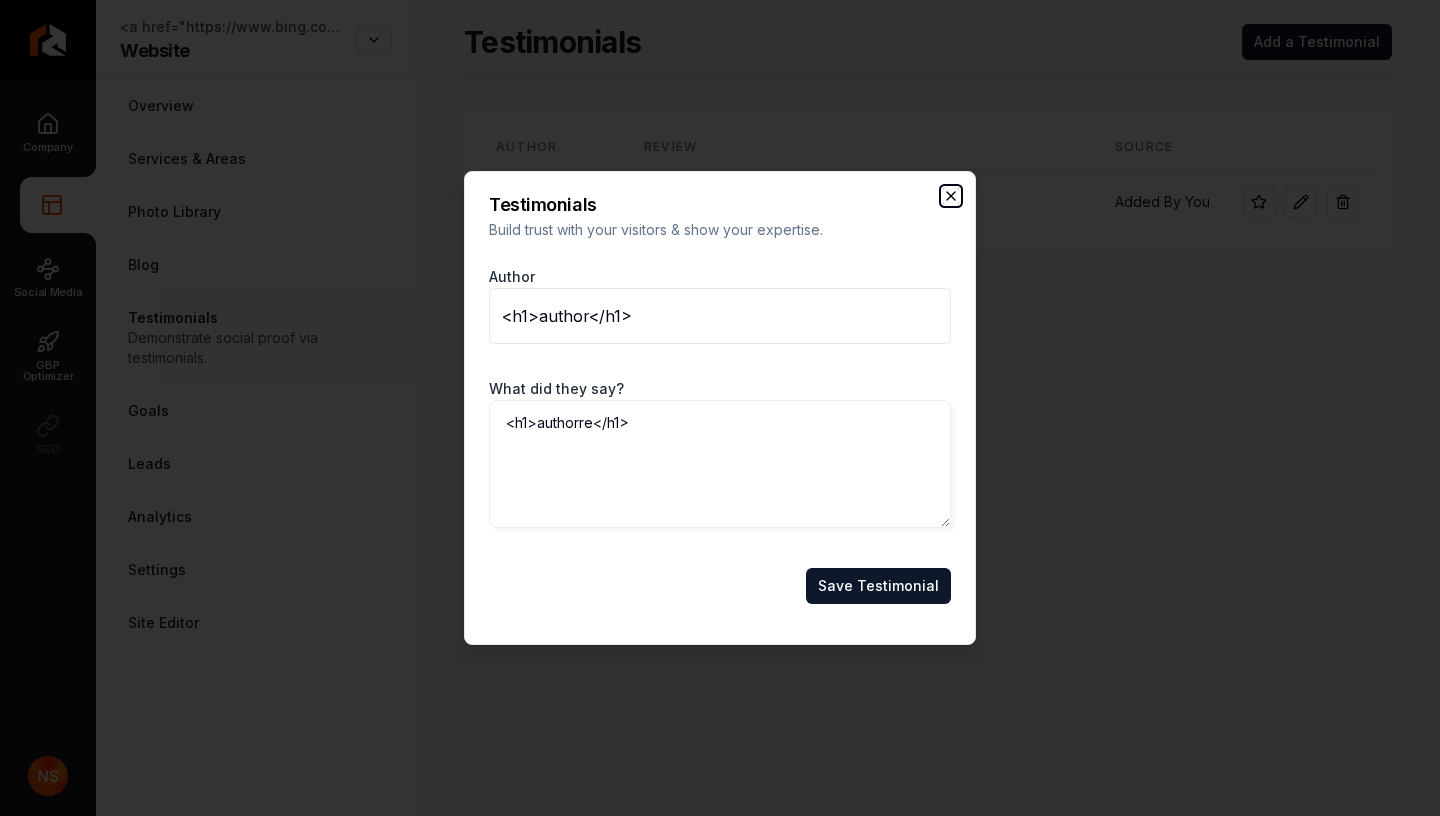 click 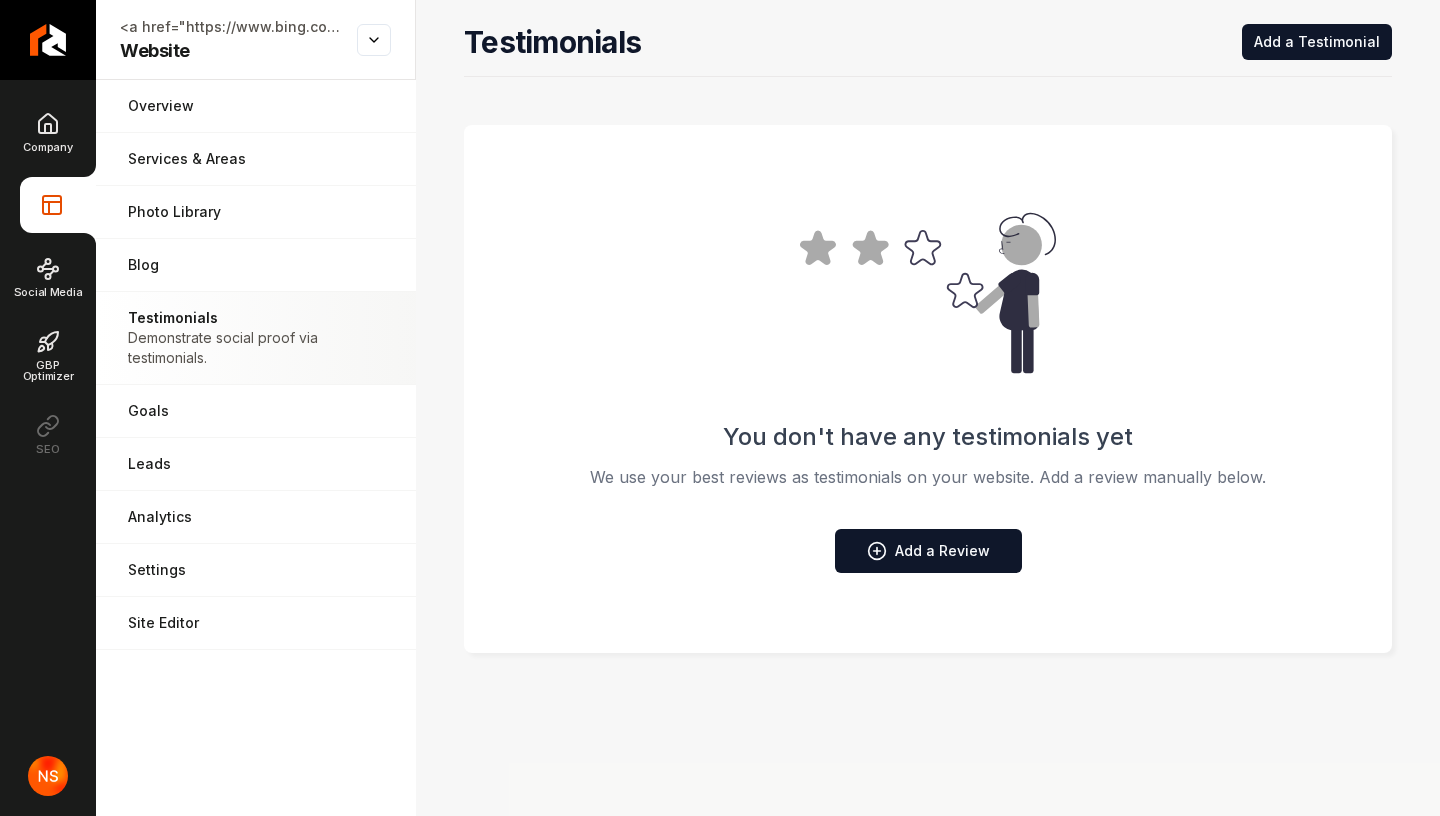 click on "Demonstrate social proof via testimonials." at bounding box center [256, 348] 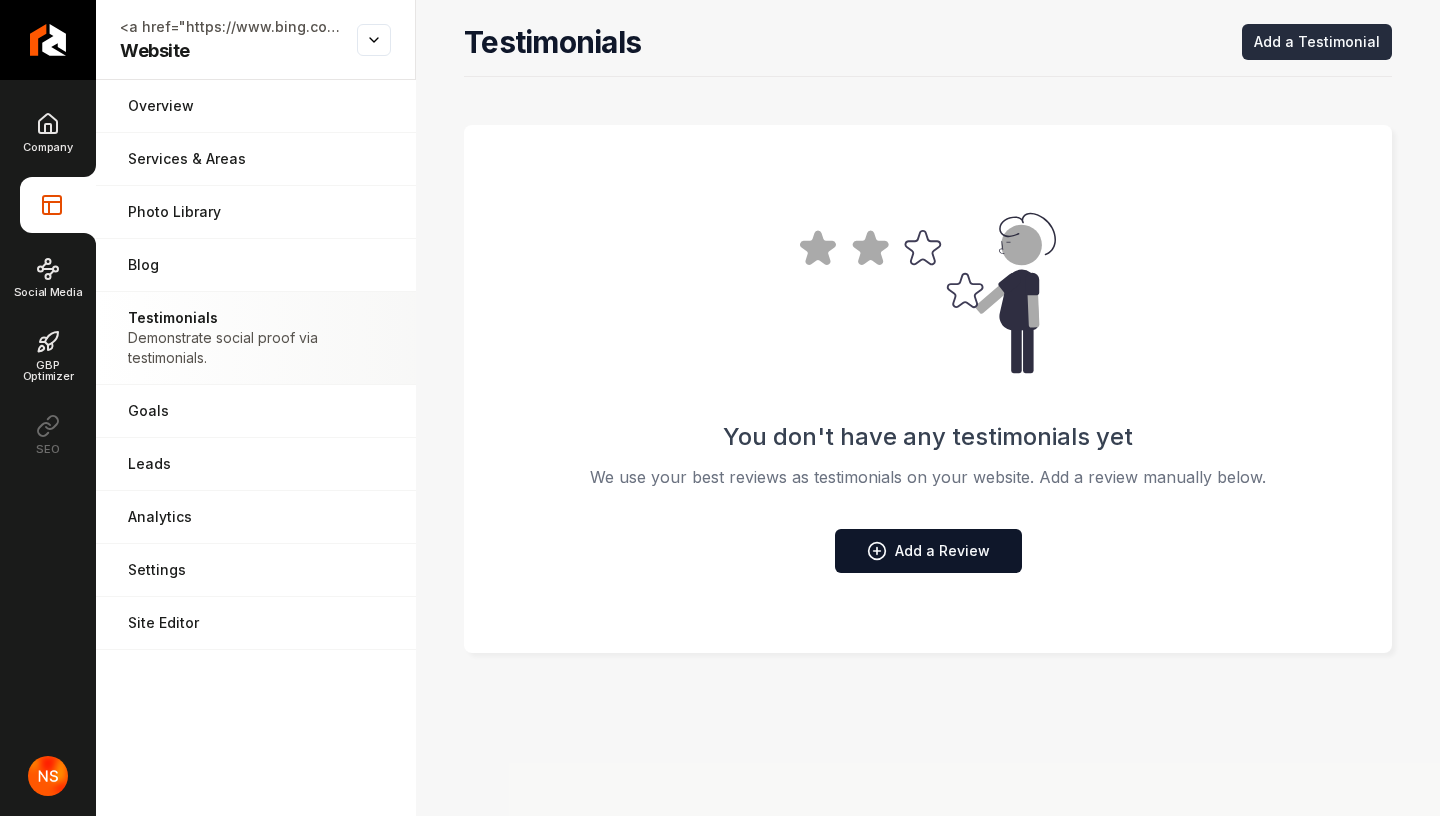 click on "Add a Testimonial" at bounding box center [1317, 42] 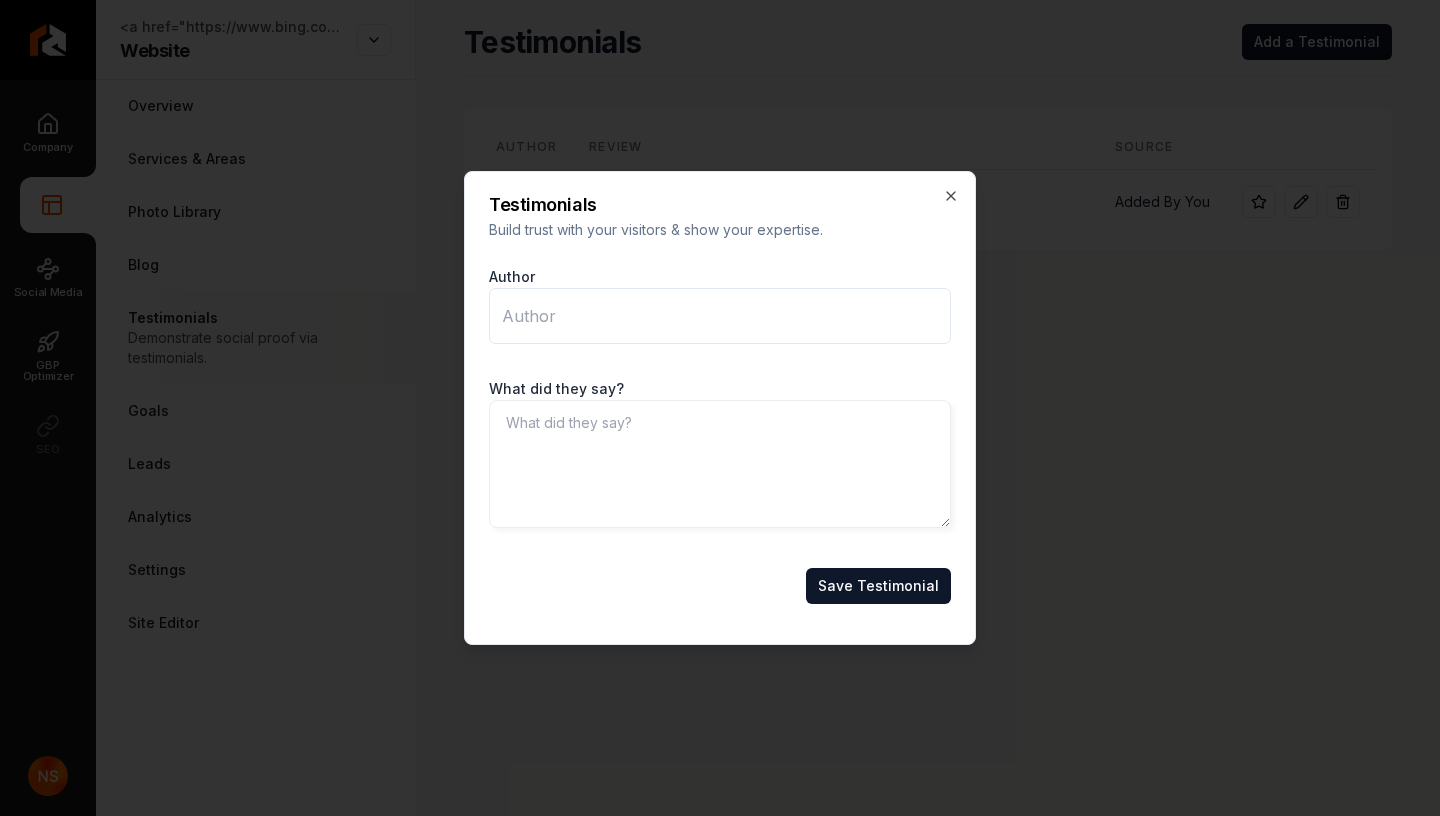 click on "Author" at bounding box center (720, 316) 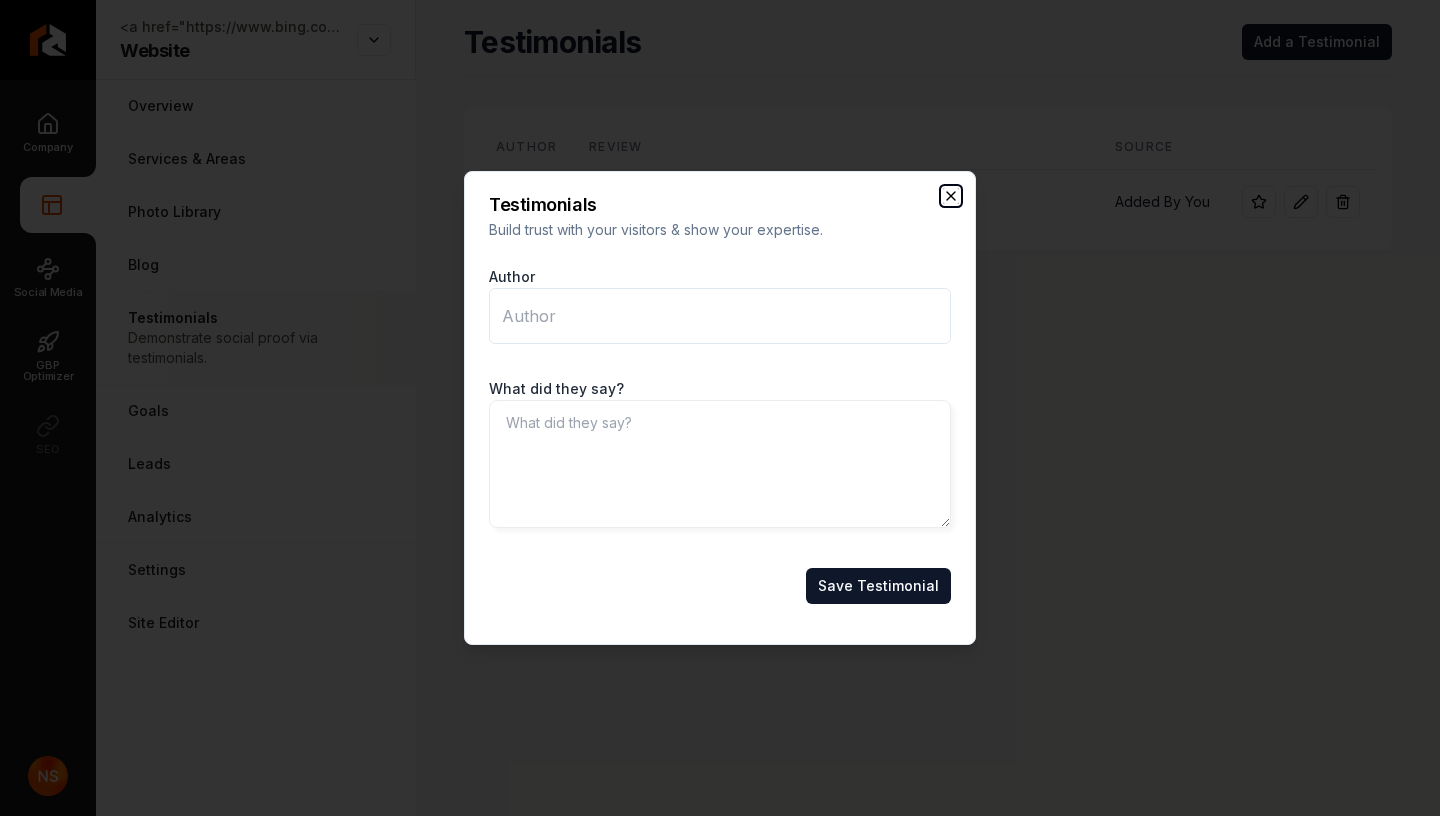 click 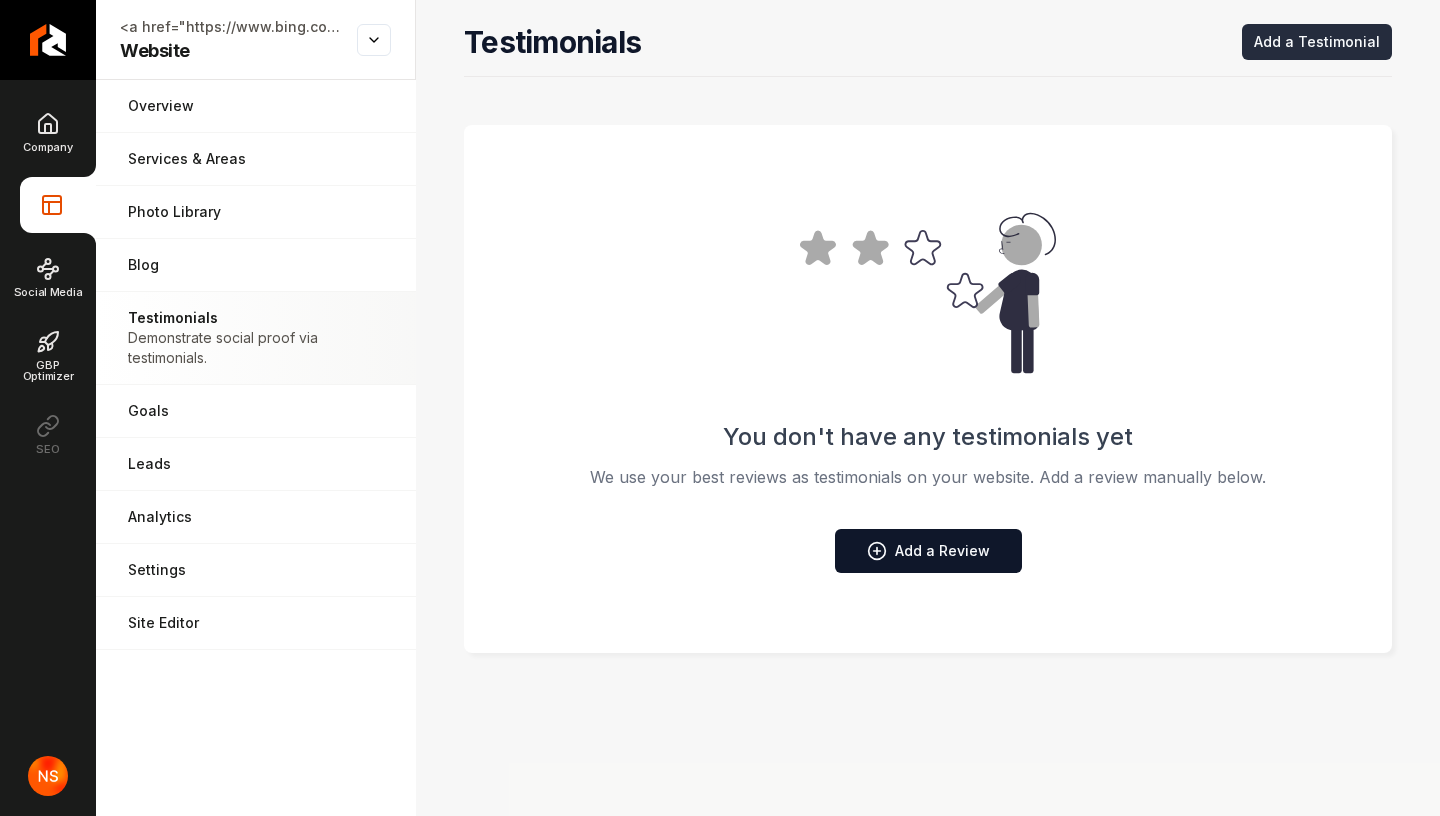 click on "Add a Testimonial" at bounding box center [1317, 42] 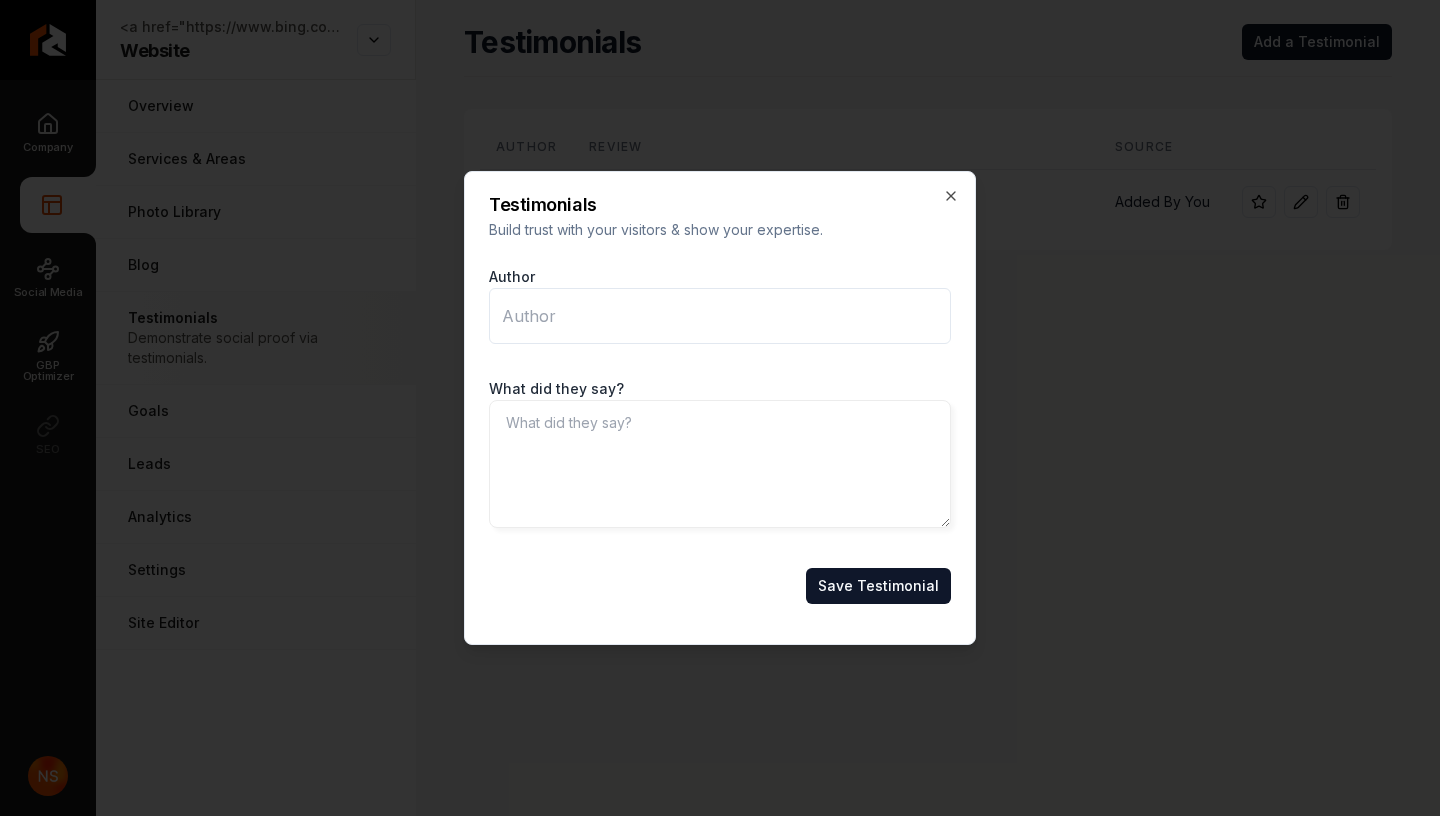 click on "Author" at bounding box center (720, 316) 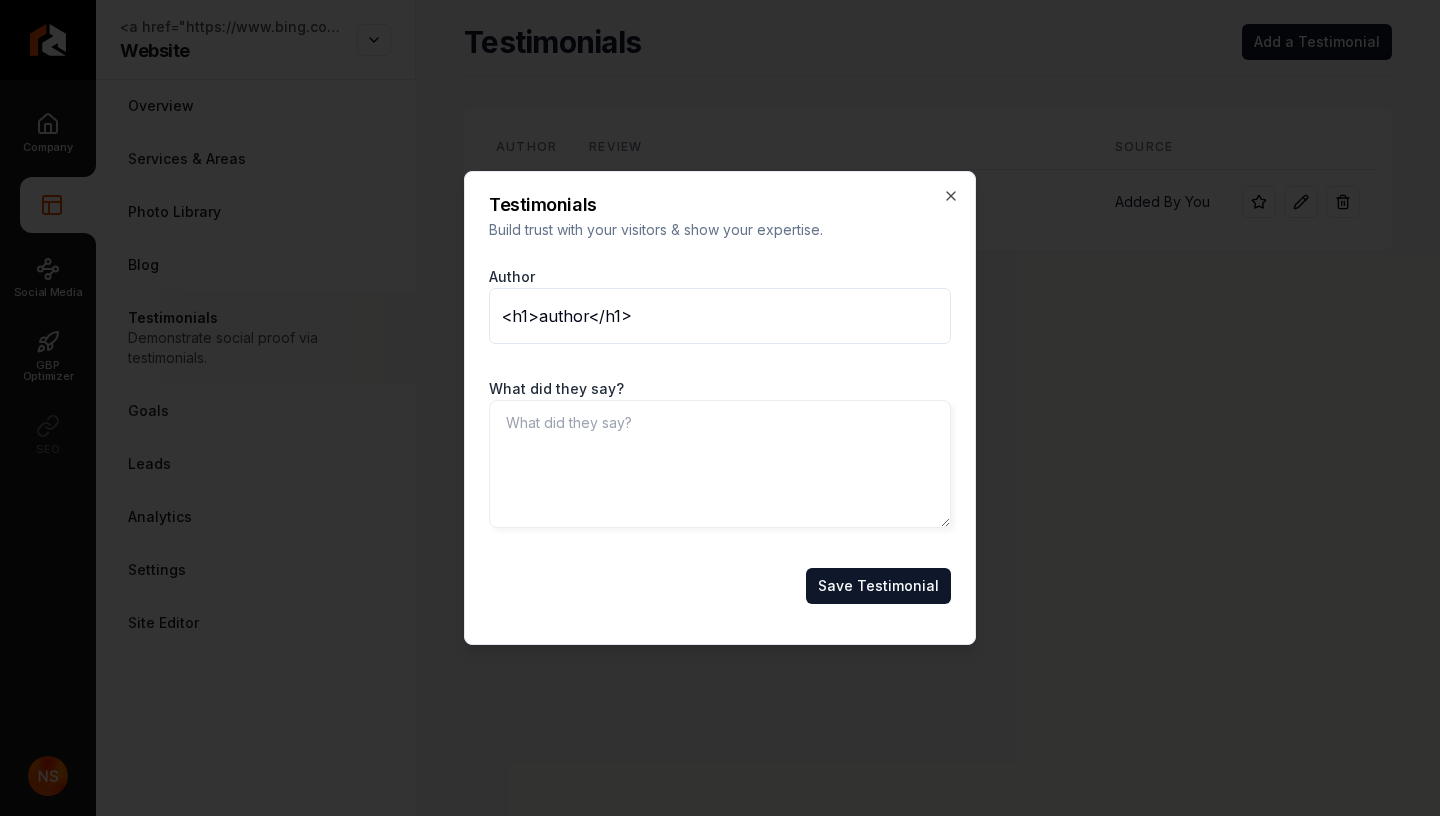 type on "<h1>author</h1>" 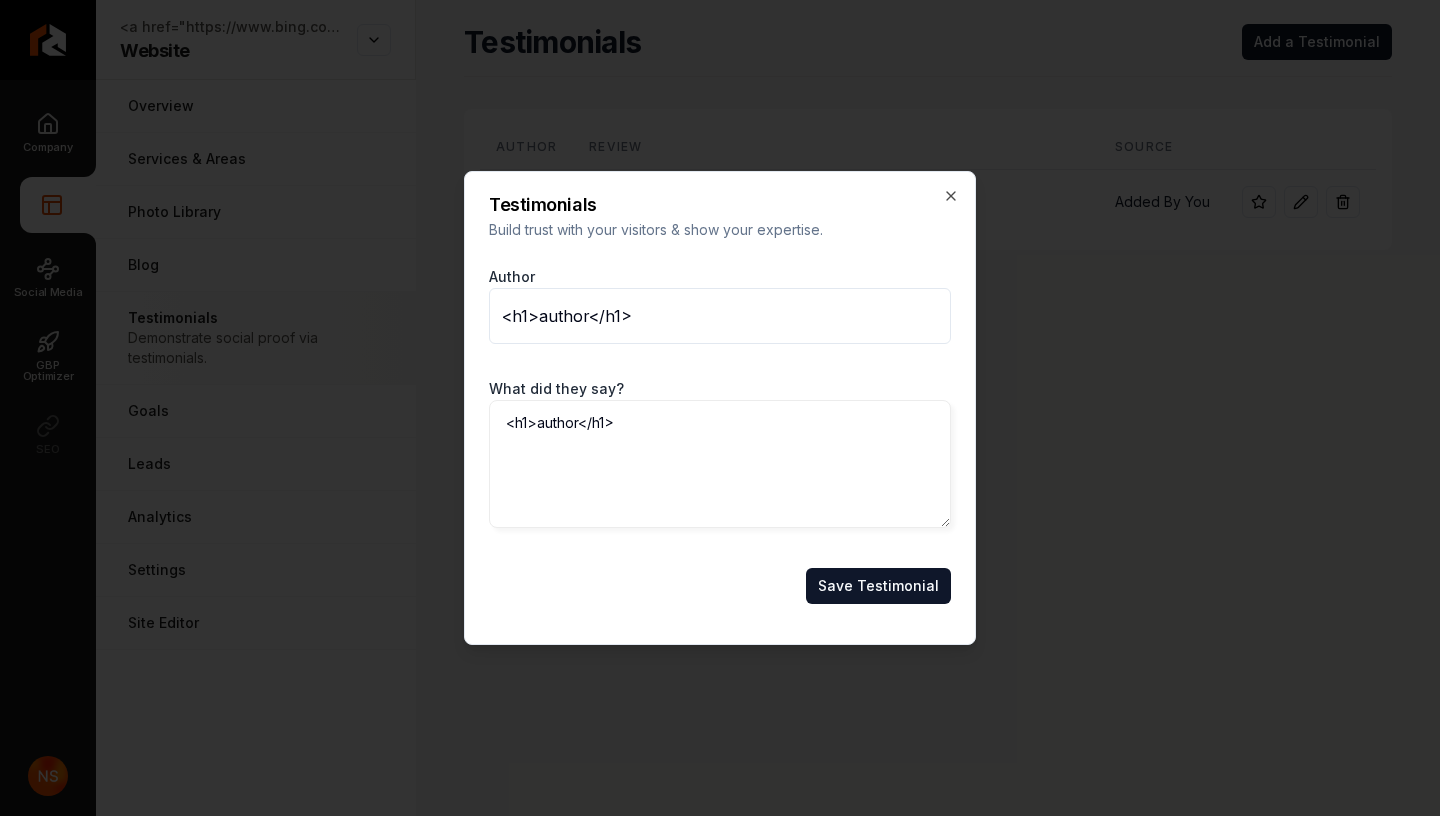 click on "<h1>author</h1>" at bounding box center (720, 464) 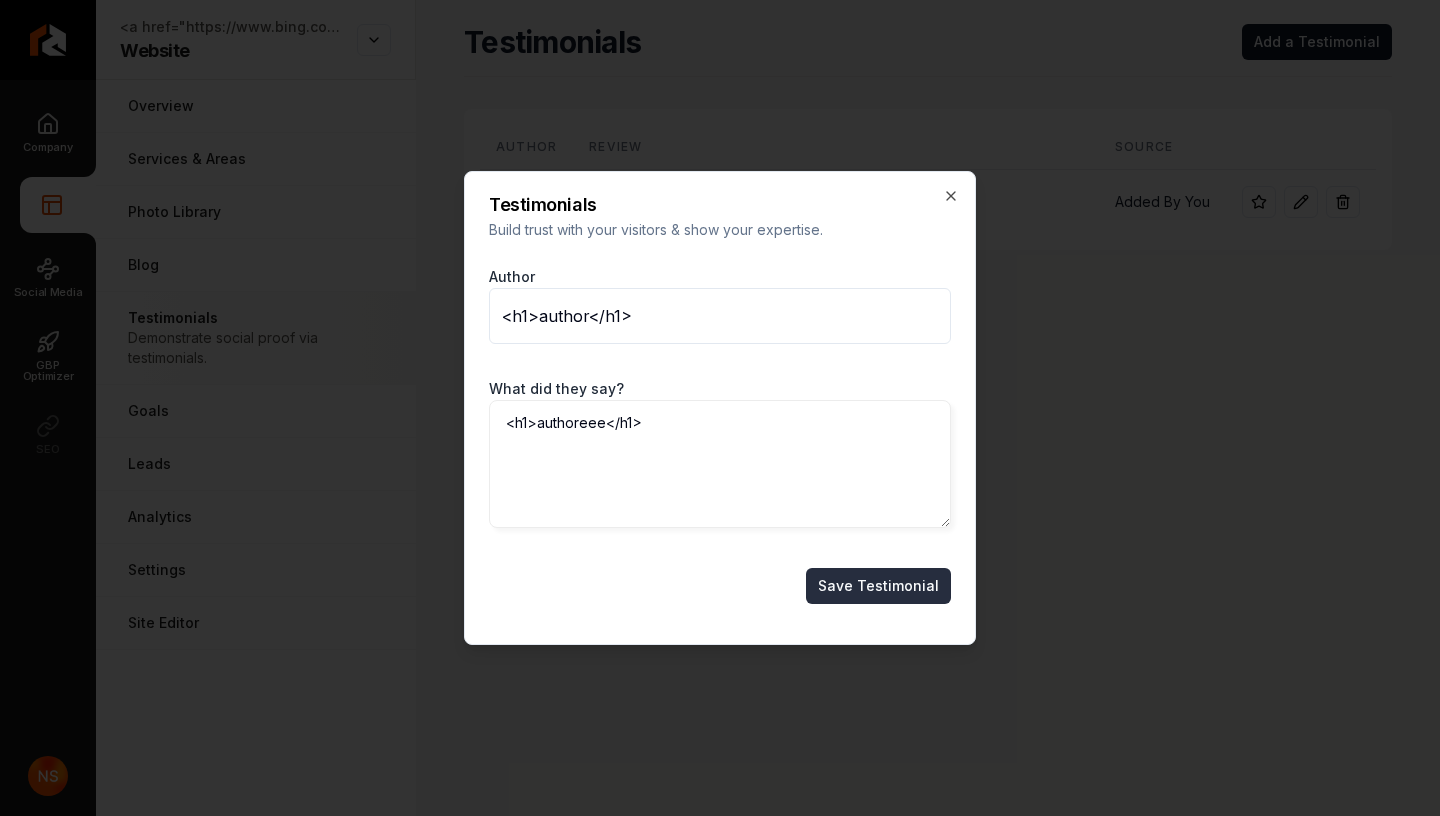 type on "<h1>authoreee</h1>" 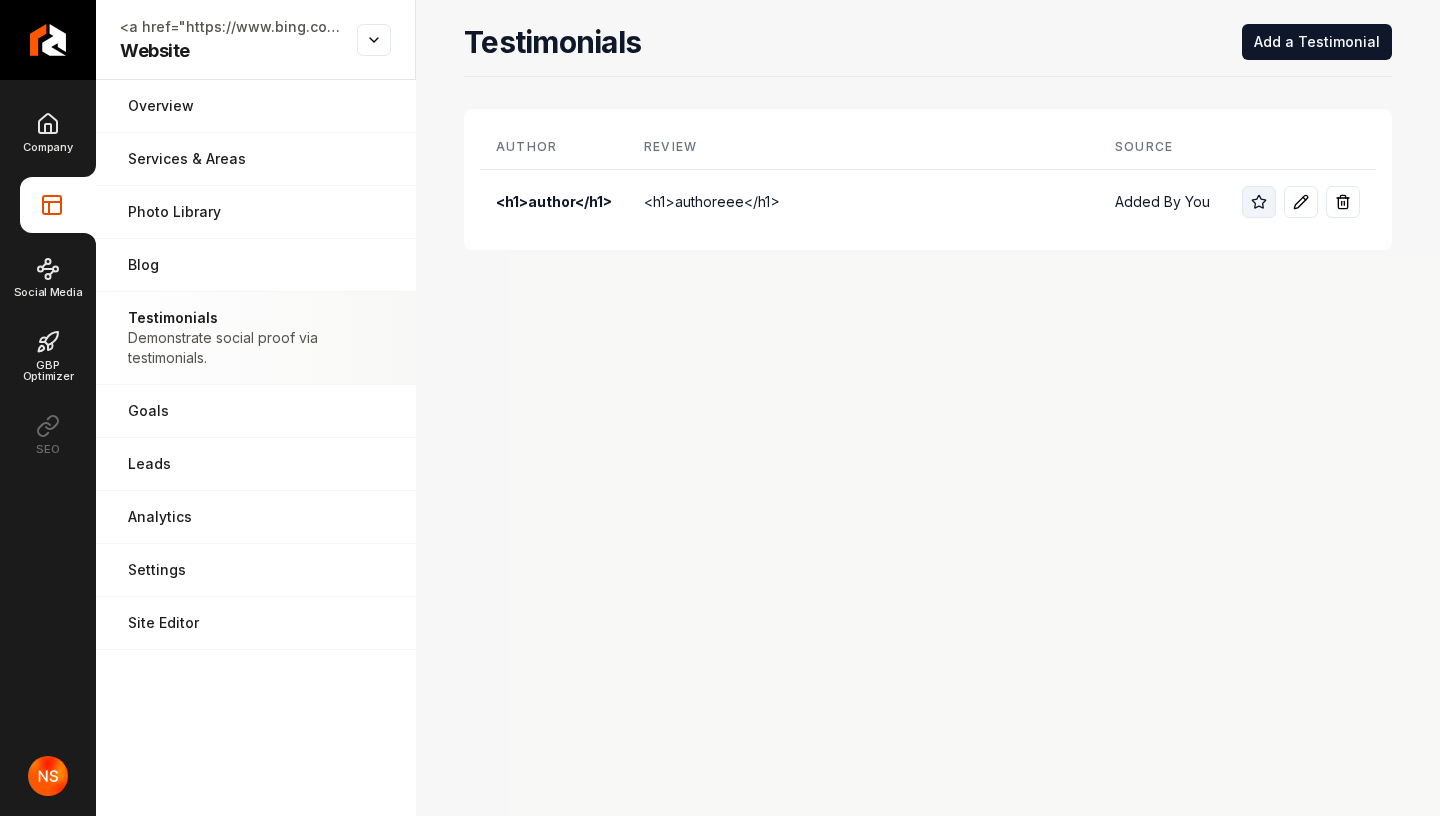 click at bounding box center [1259, 202] 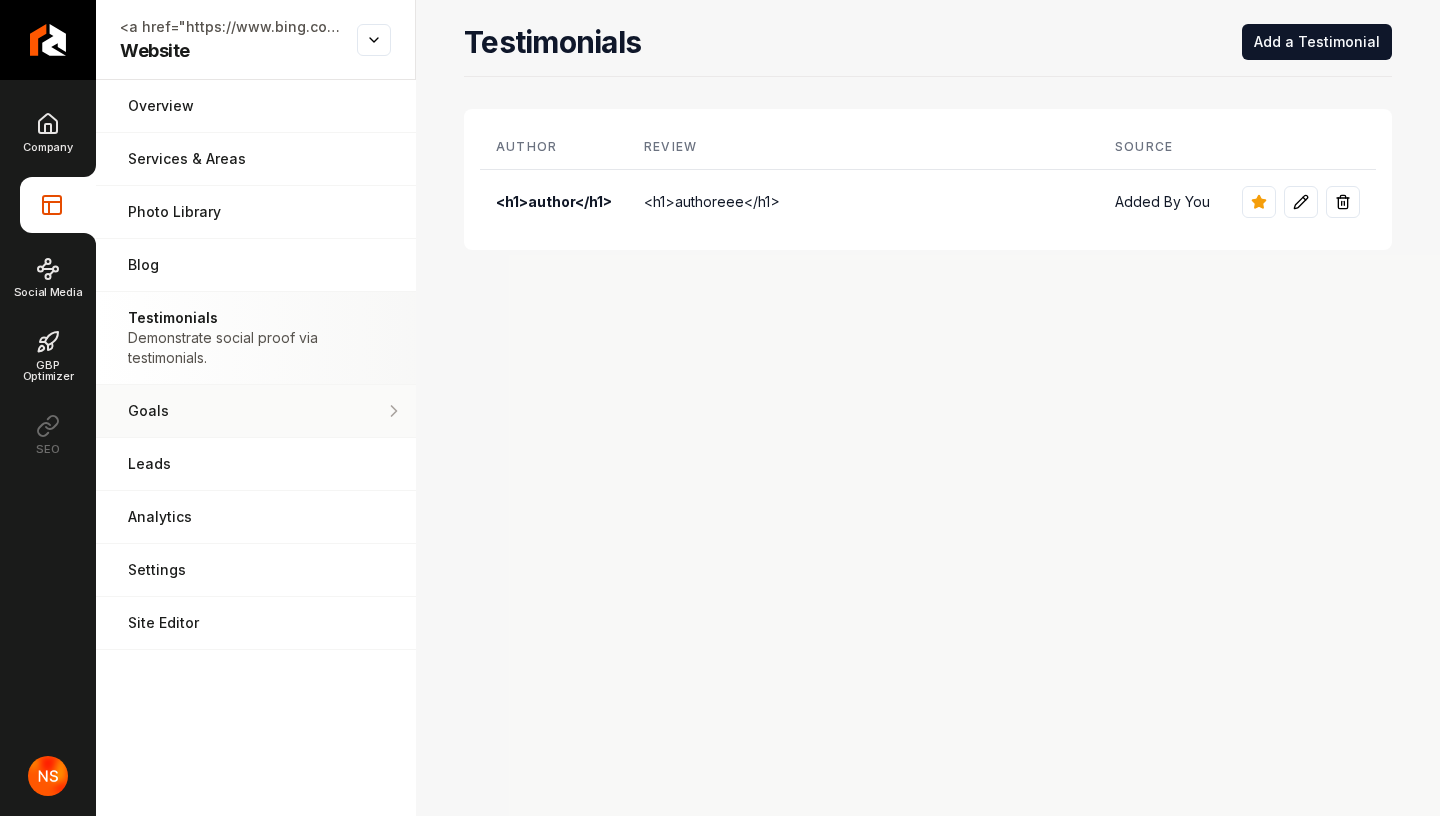 click on "Goals" at bounding box center (256, 411) 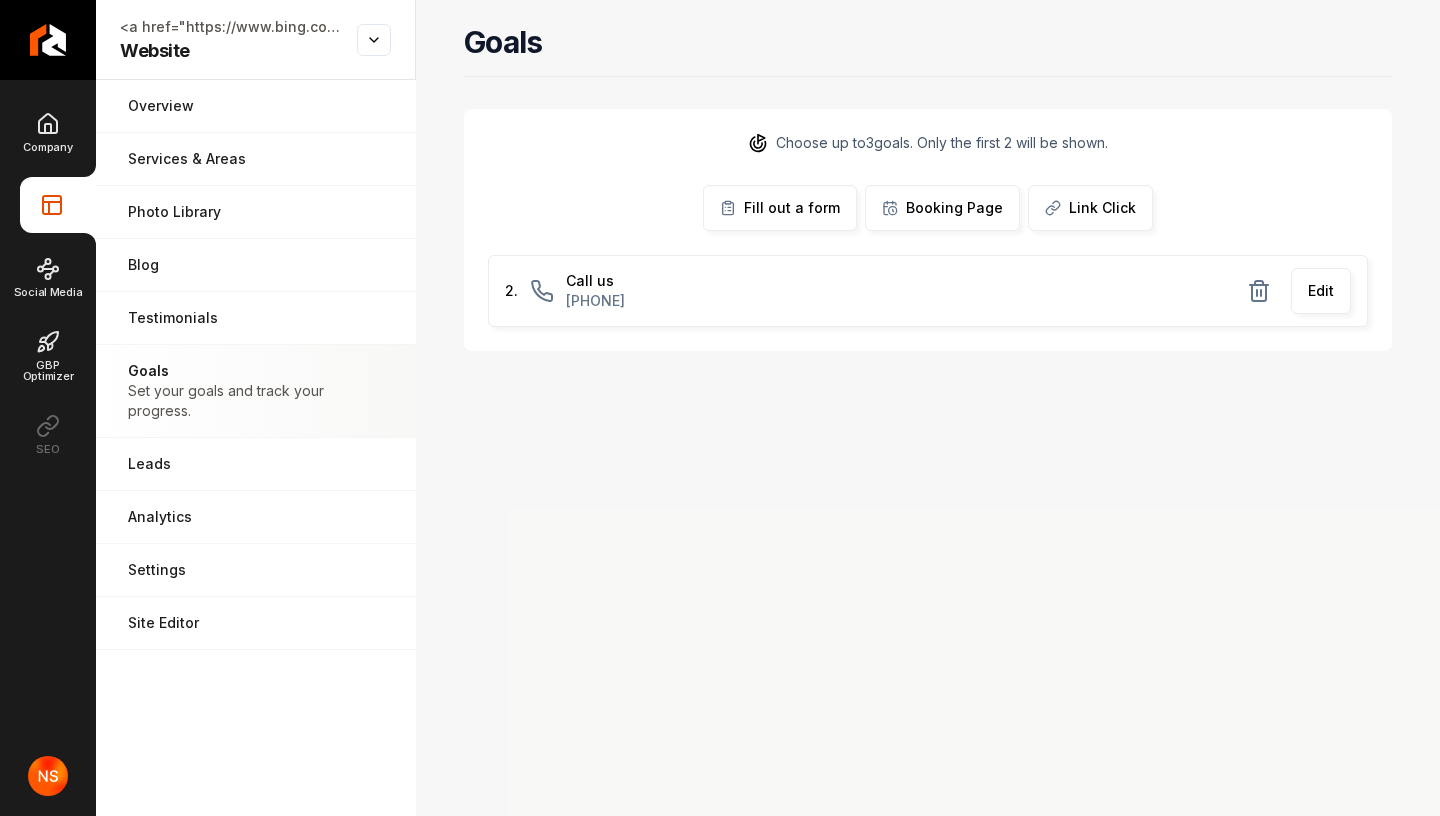 click on "Fill out a form" at bounding box center [780, 208] 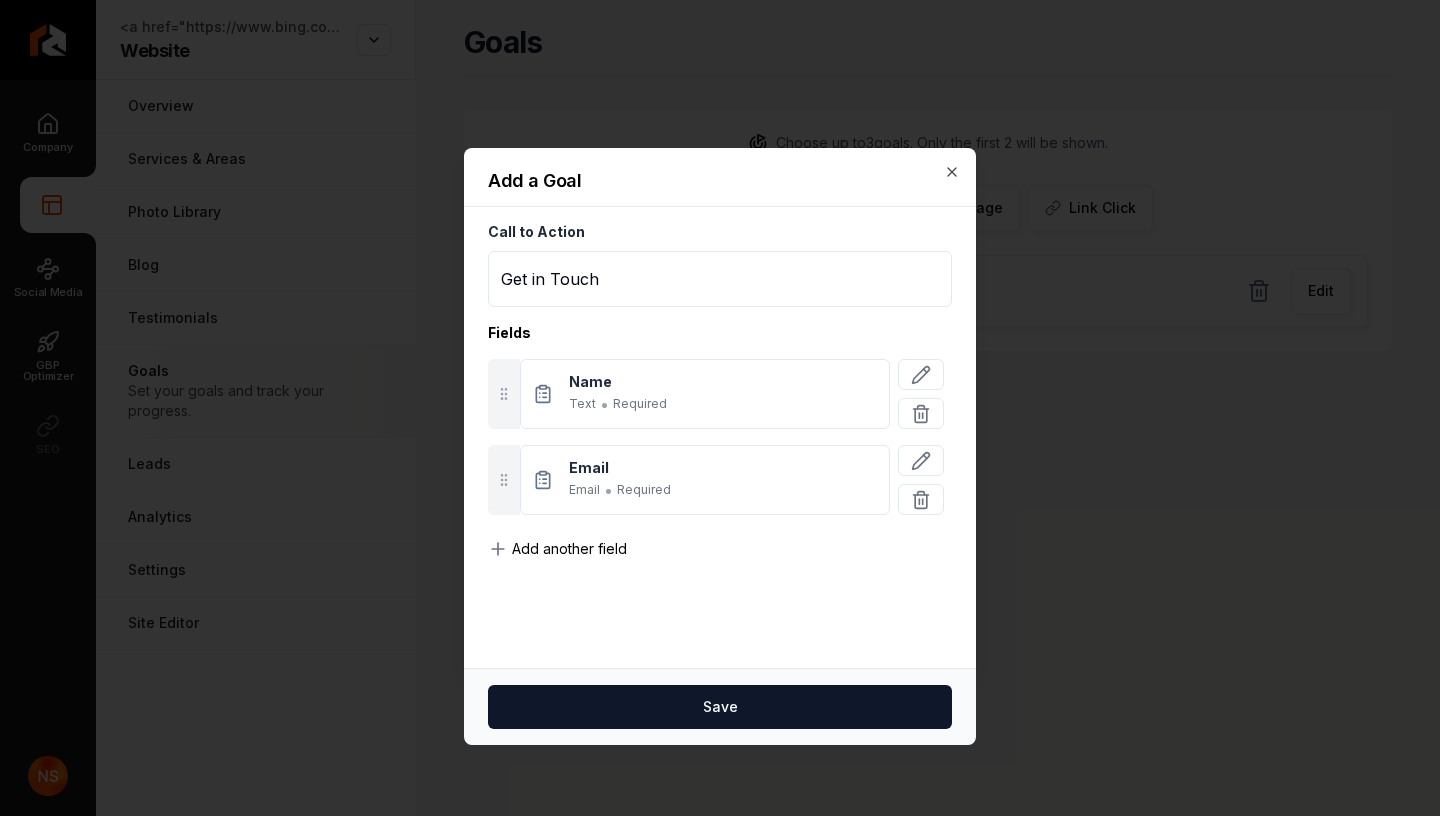 click on "Required" at bounding box center [644, 490] 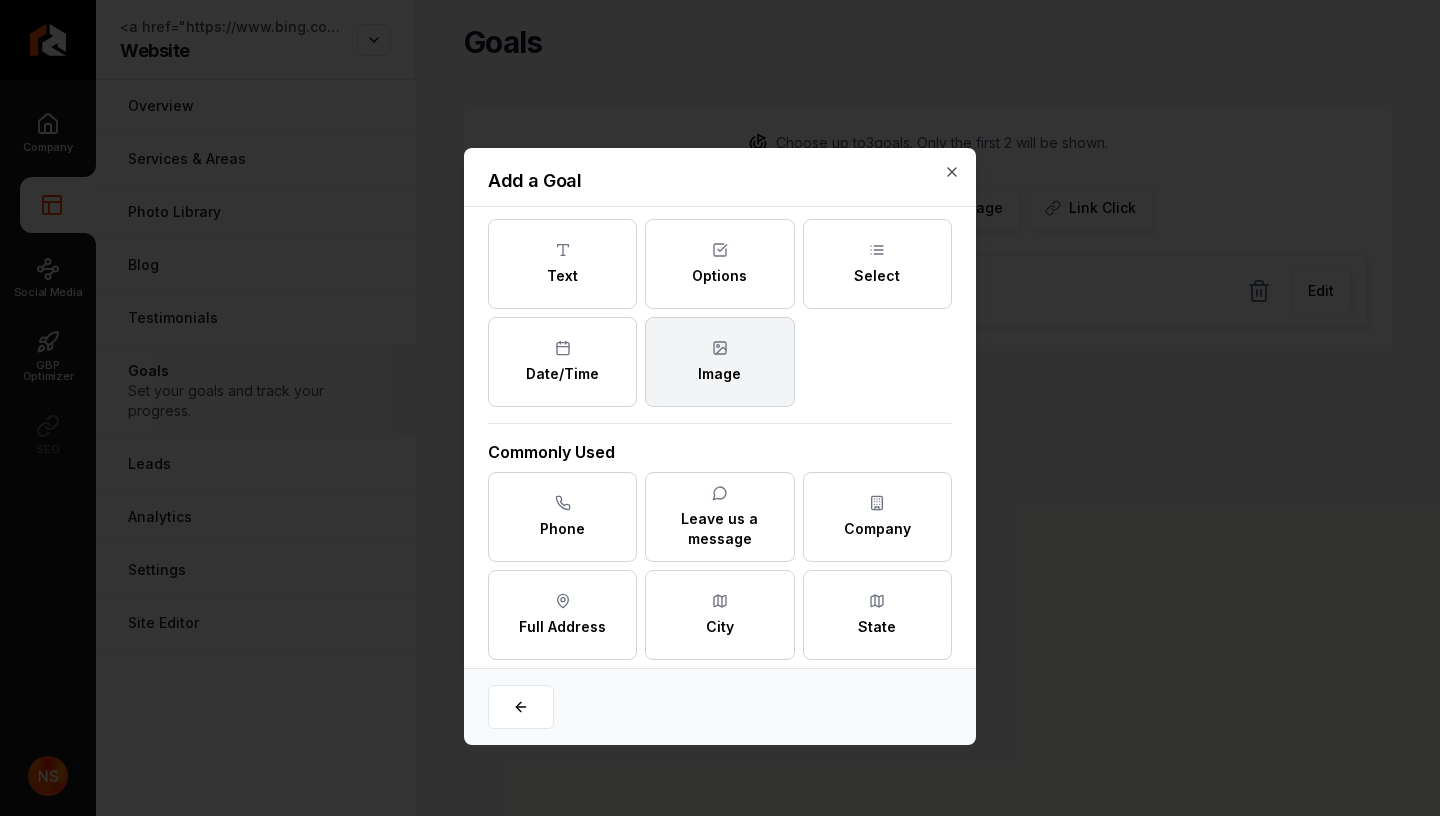 scroll, scrollTop: 0, scrollLeft: 0, axis: both 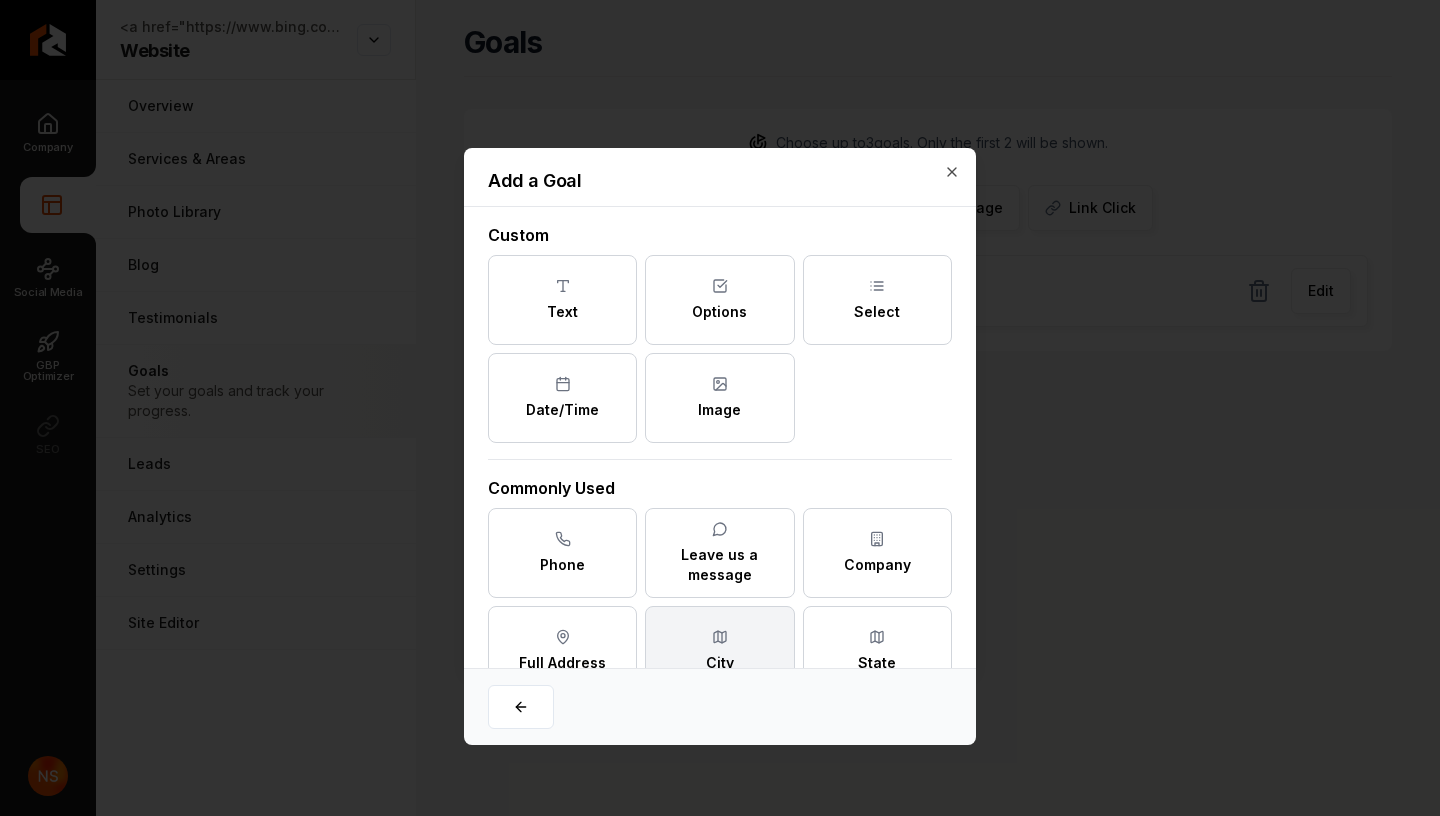 click on "City" at bounding box center [719, 651] 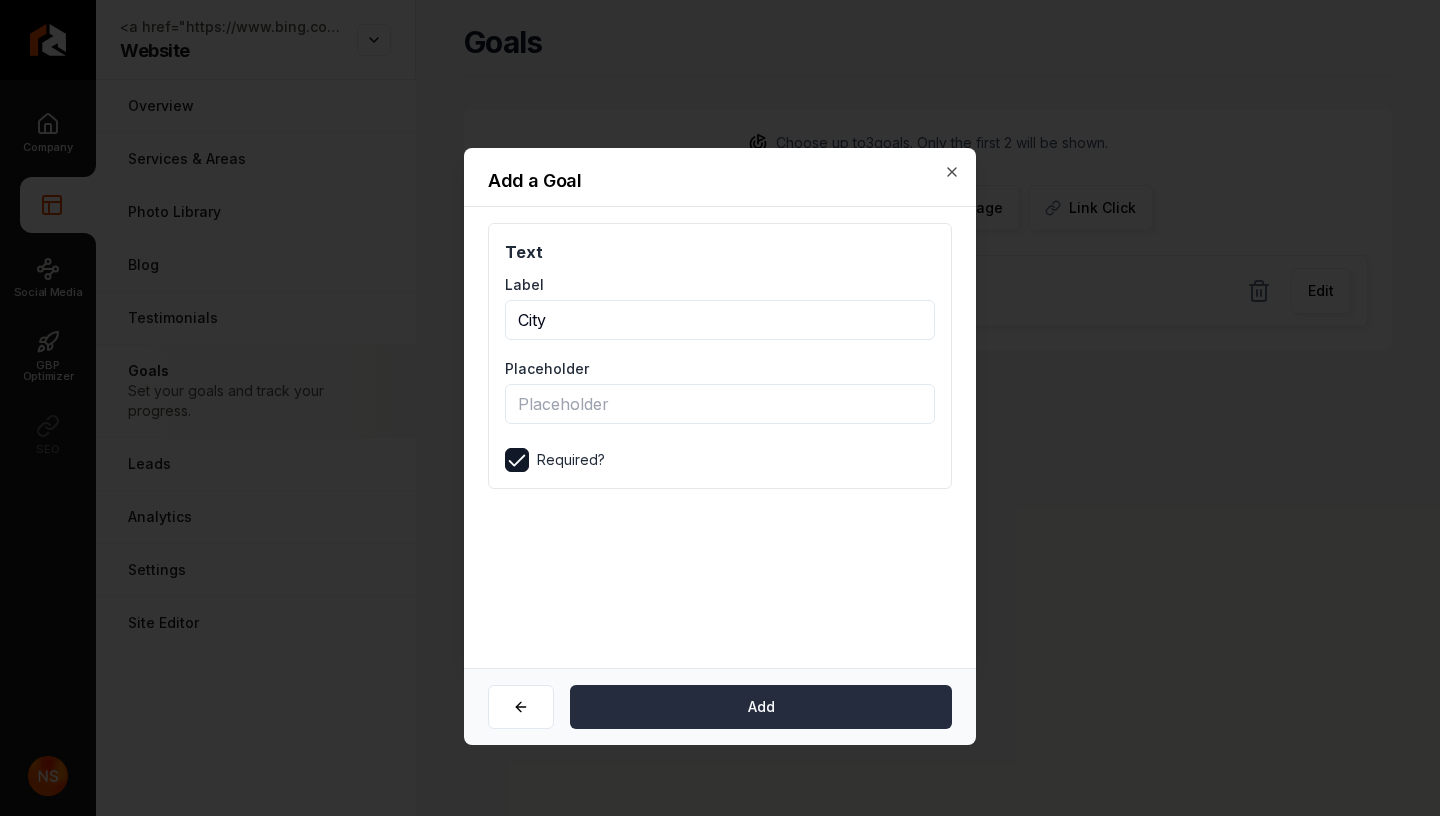 click on "Add" at bounding box center [761, 707] 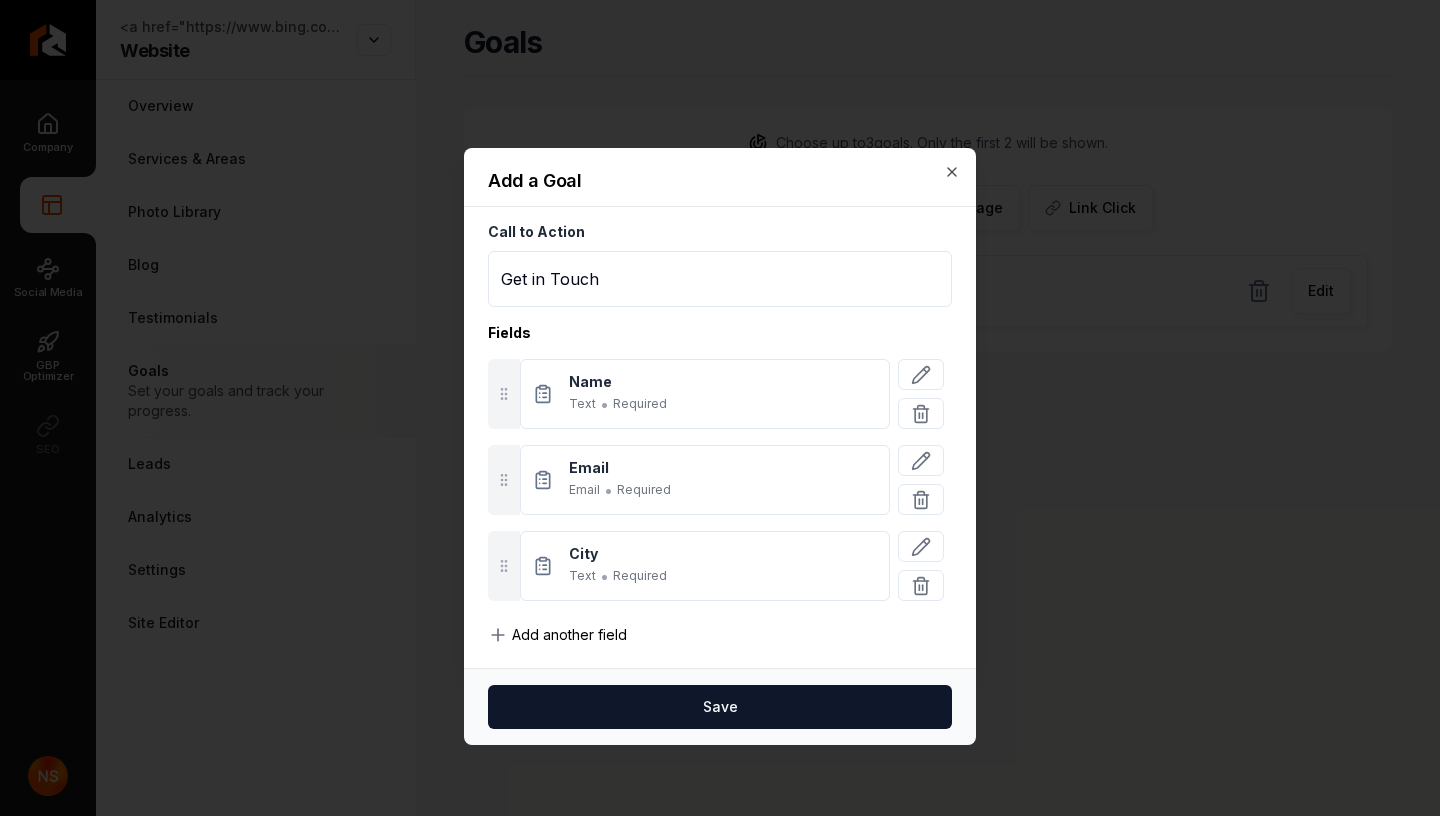 click on "Save" at bounding box center [720, 707] 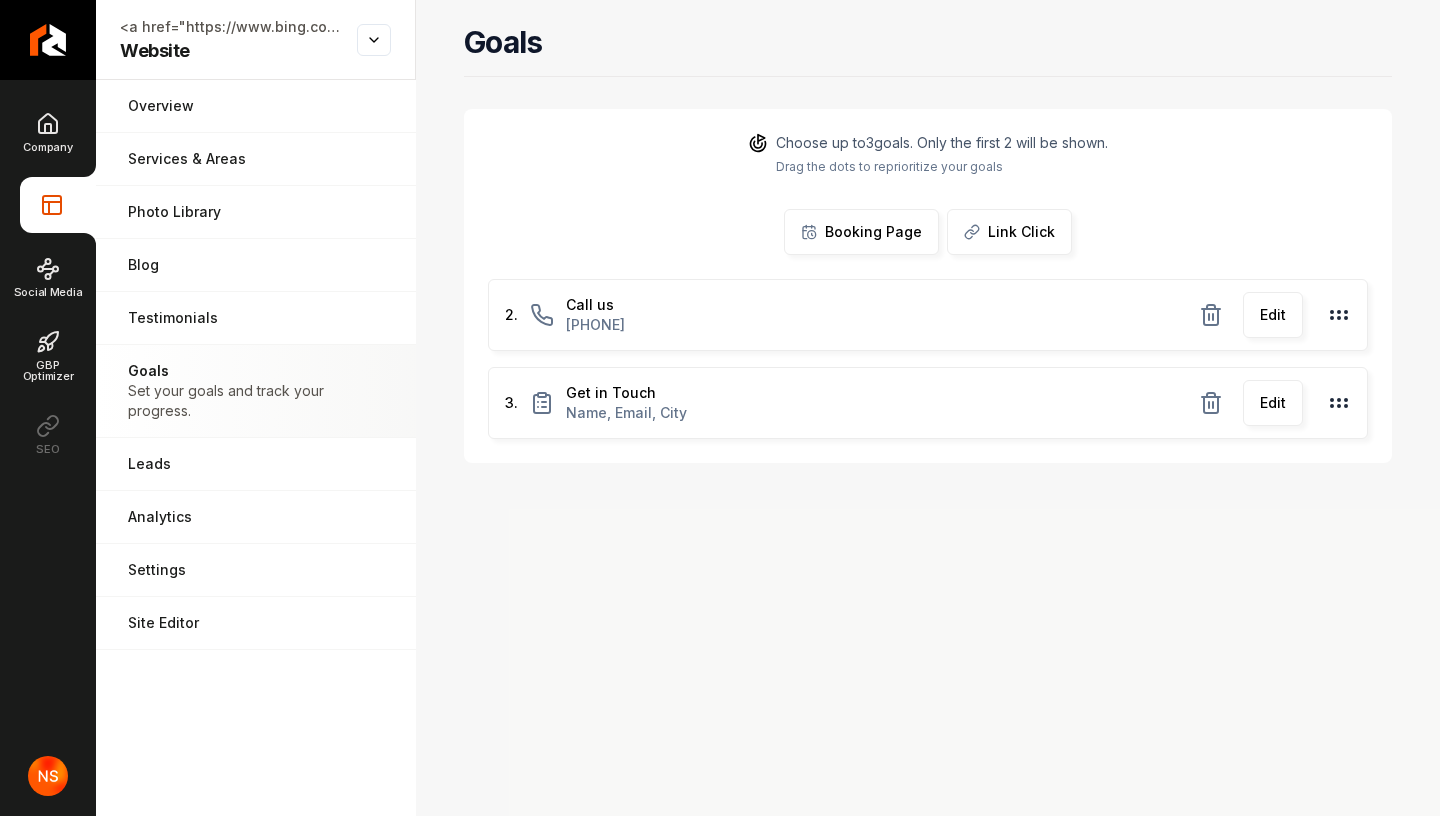 click on "Link Click" at bounding box center (1009, 232) 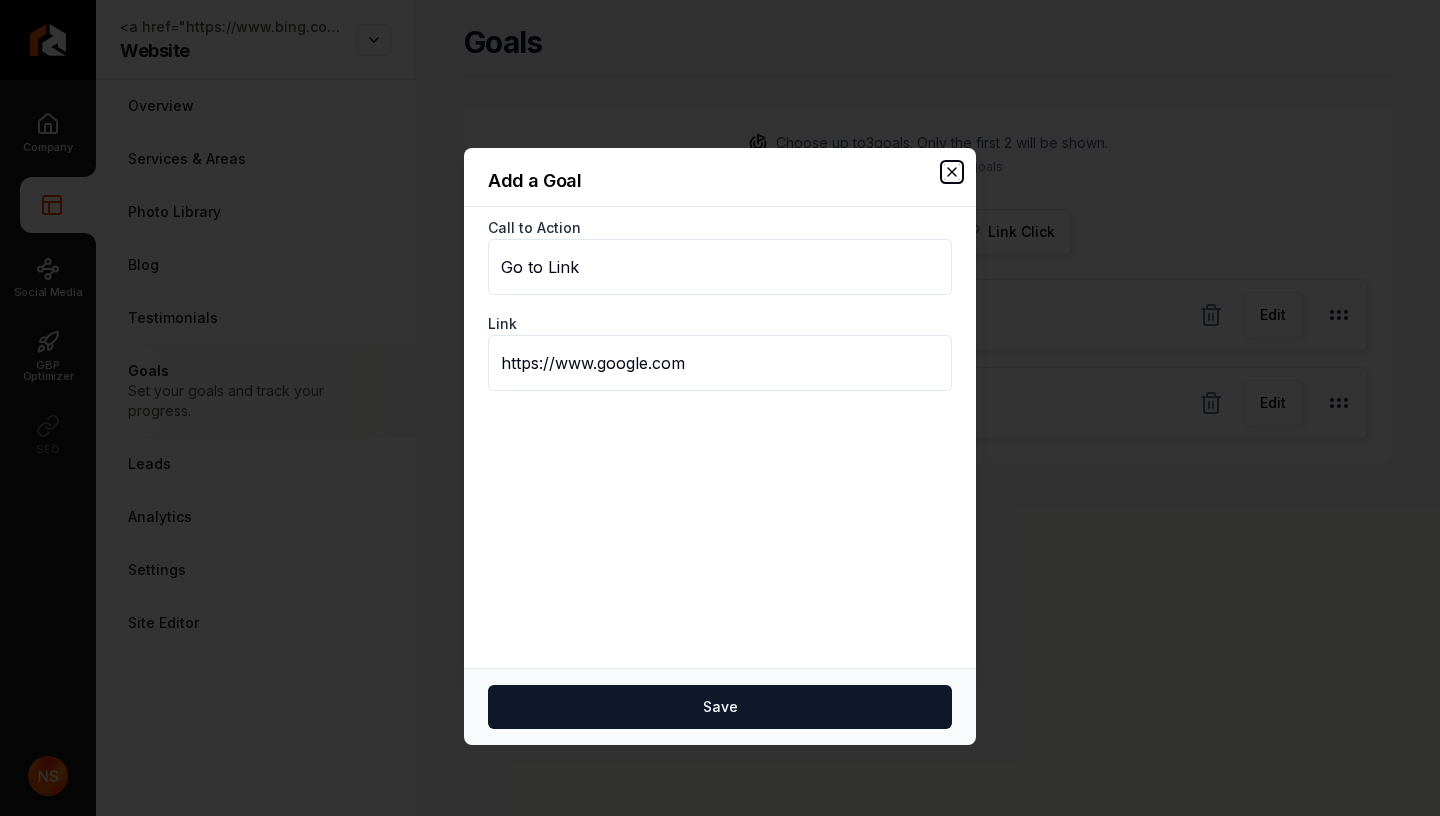 click 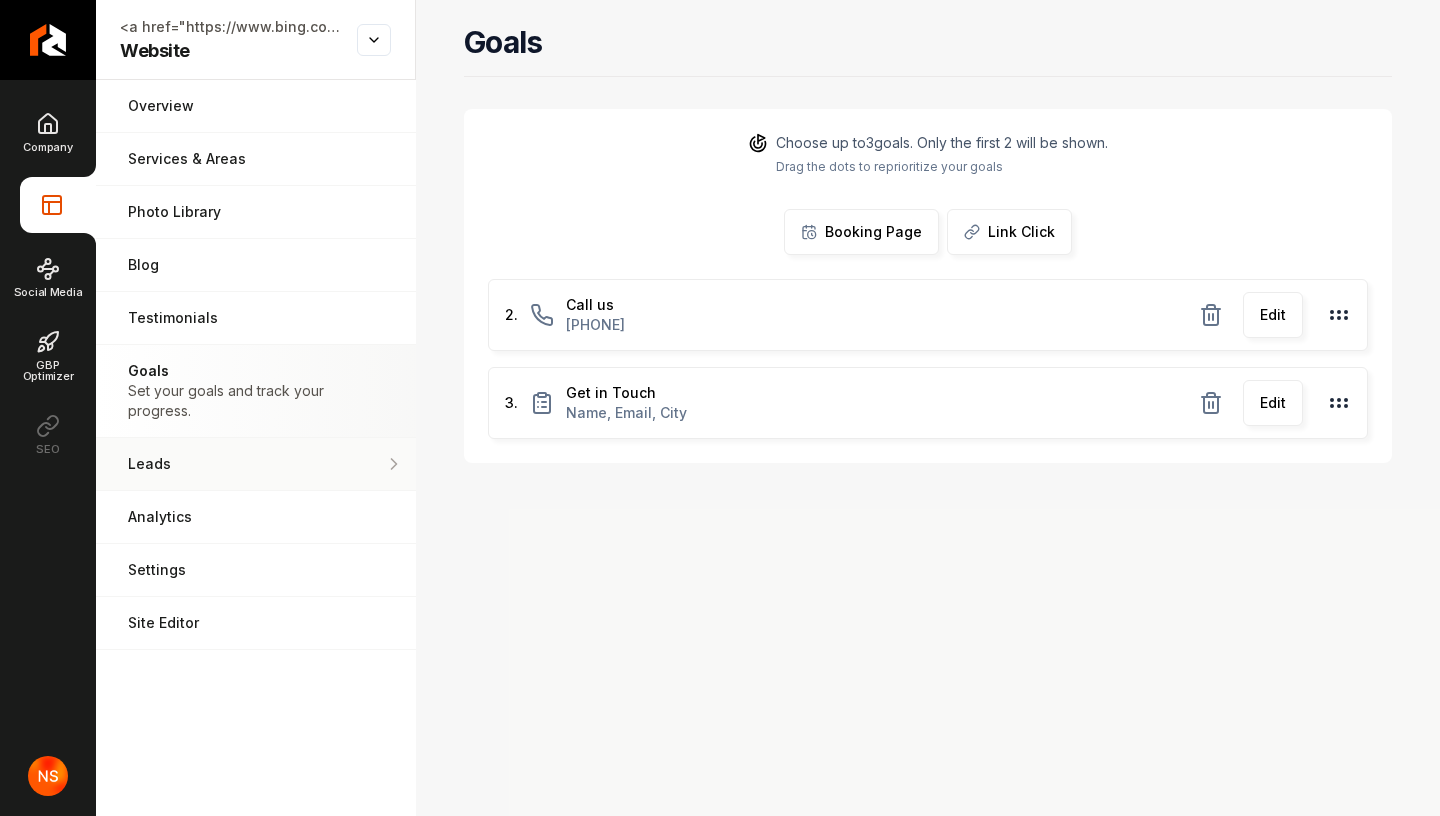 click on "Leads" at bounding box center (256, 464) 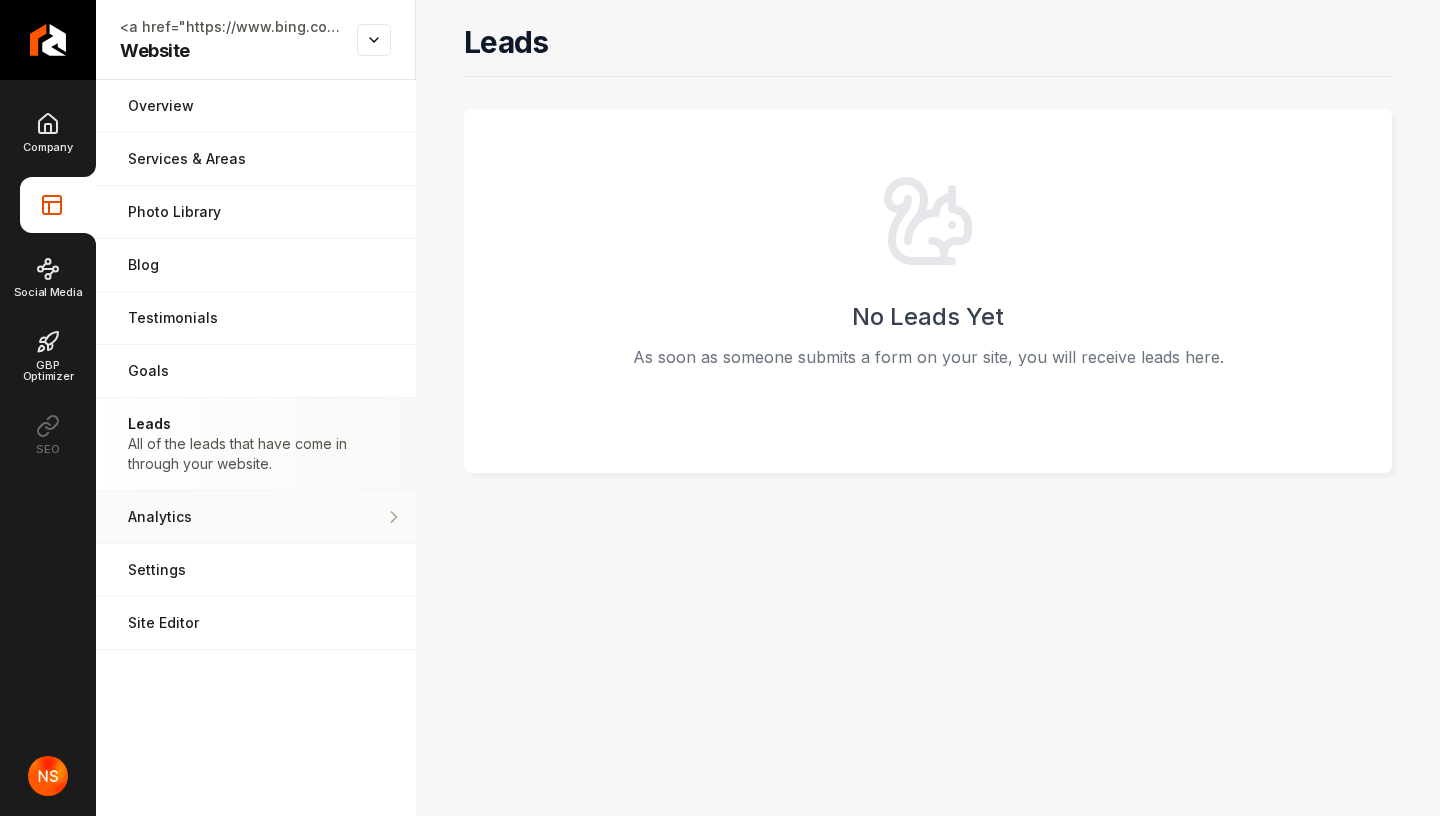 click on "Analytics Get an idea of your visitor count and what CTAs they clicked." at bounding box center (256, 517) 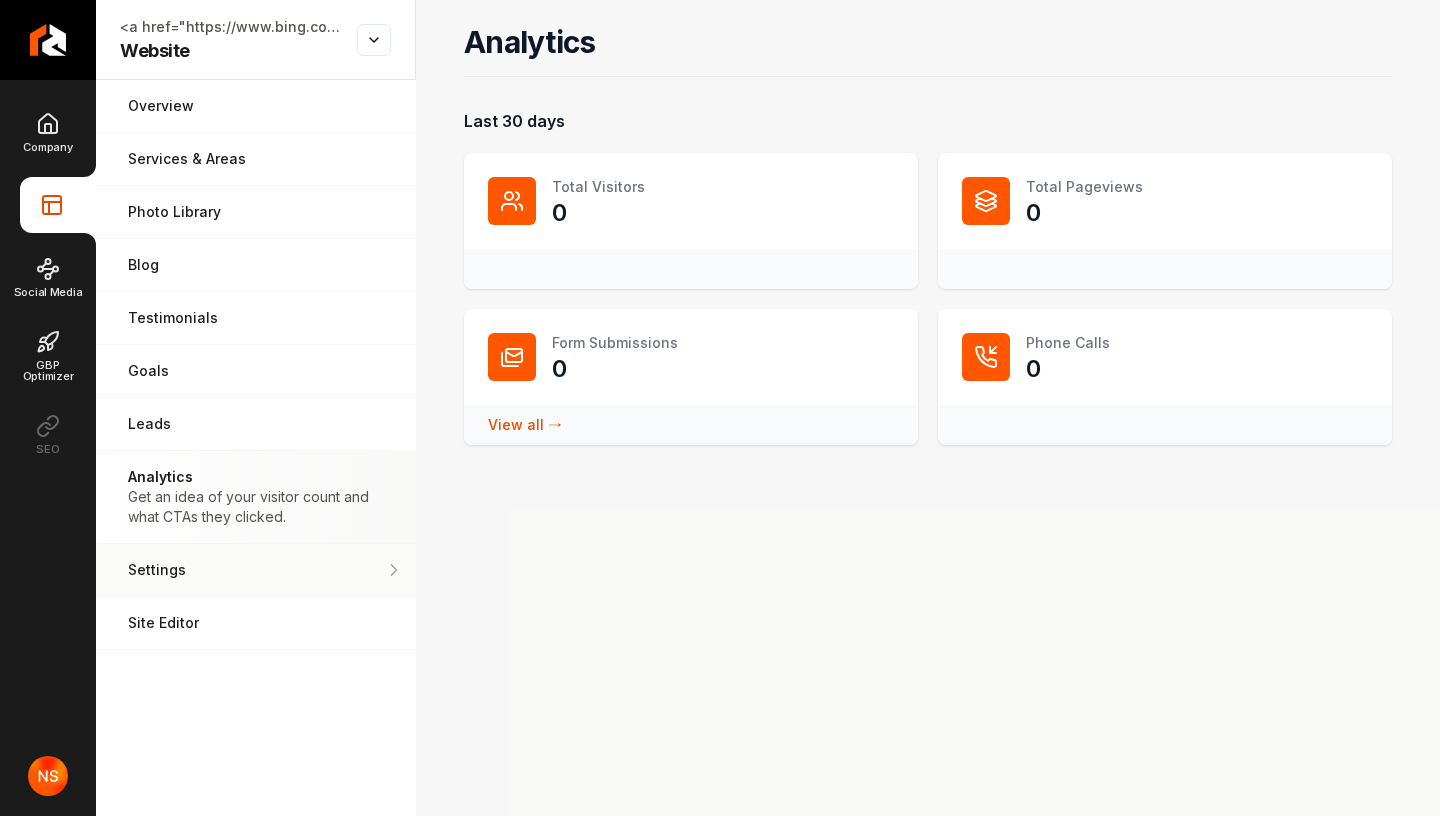 click on "Settings" at bounding box center (256, 570) 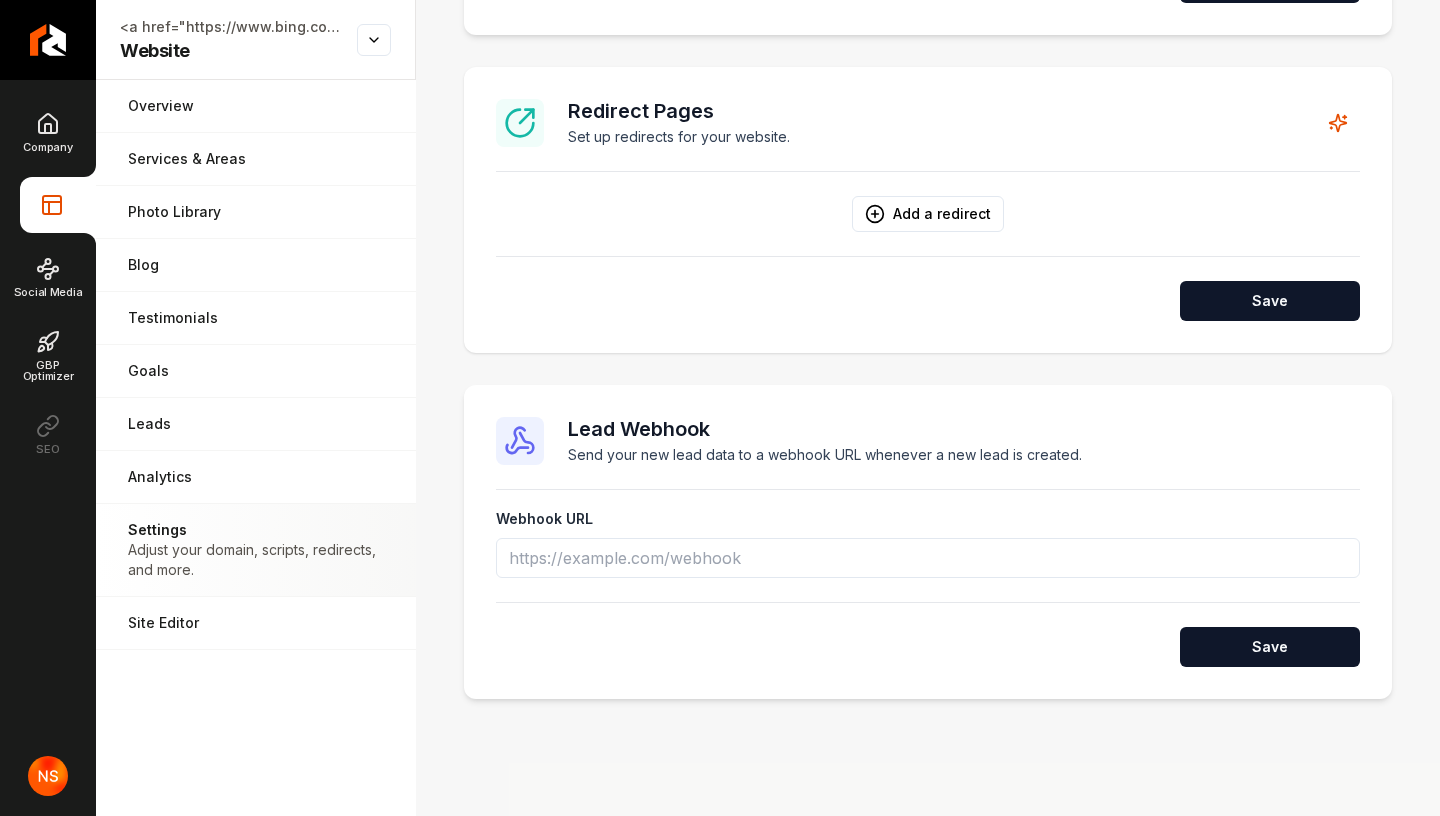 scroll, scrollTop: 1449, scrollLeft: 0, axis: vertical 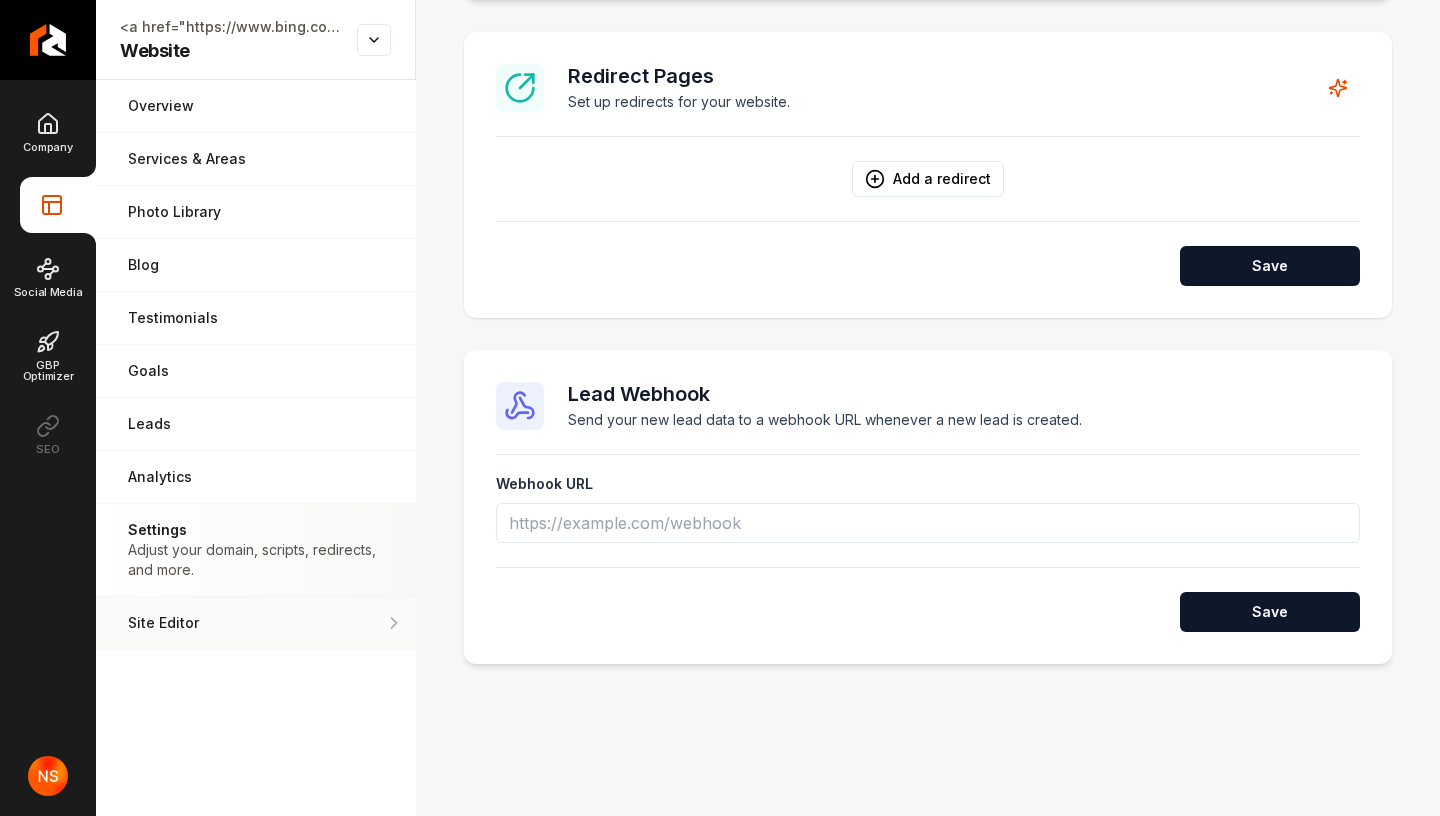 click on "Site Editor" at bounding box center (256, 623) 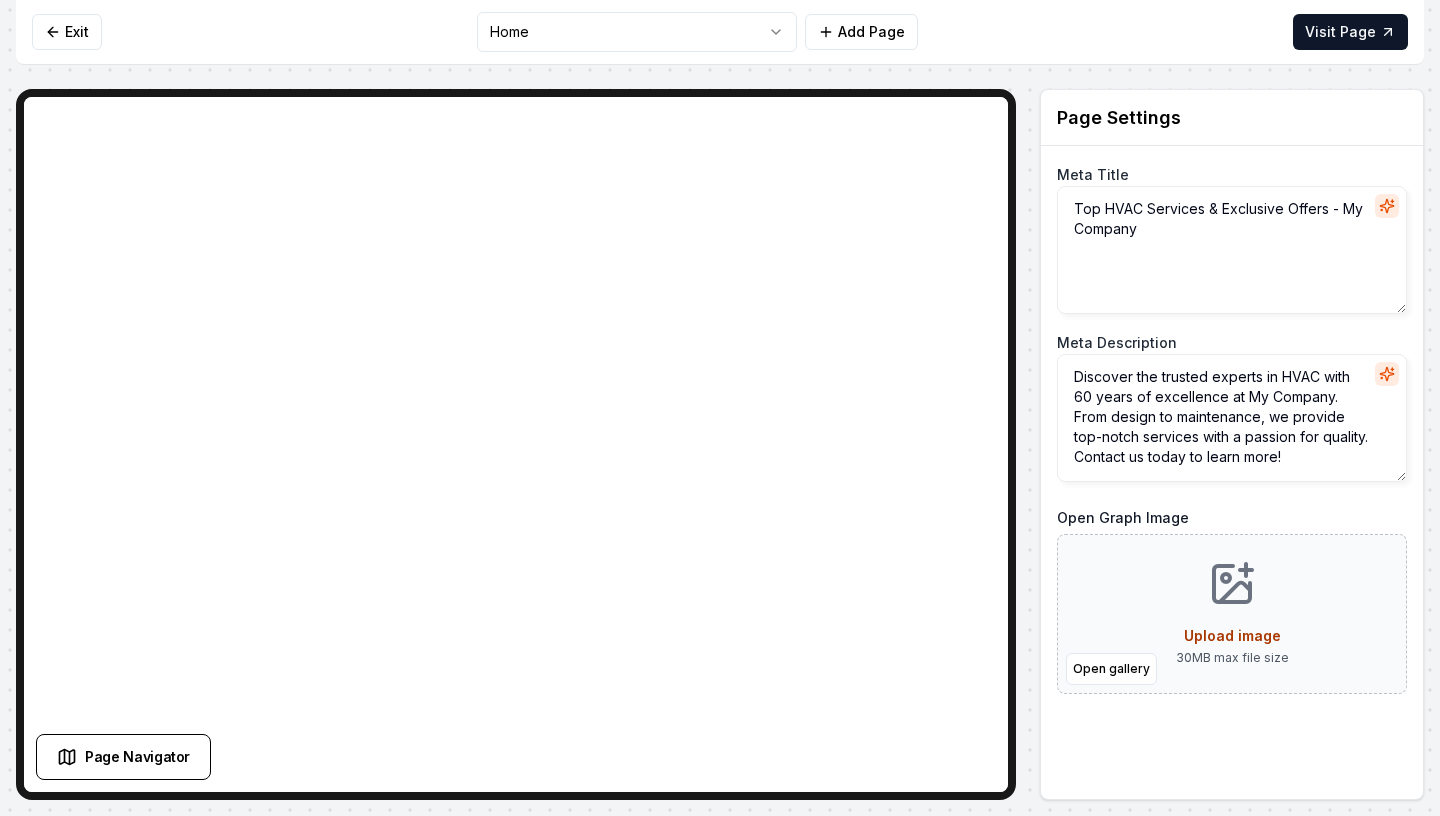 click on "Discover the trusted experts in HVAC with 60 years of excellence at My Company. From design to maintenance, we provide top-notch services with a passion for quality. Contact us today to learn more!" at bounding box center [1232, 418] 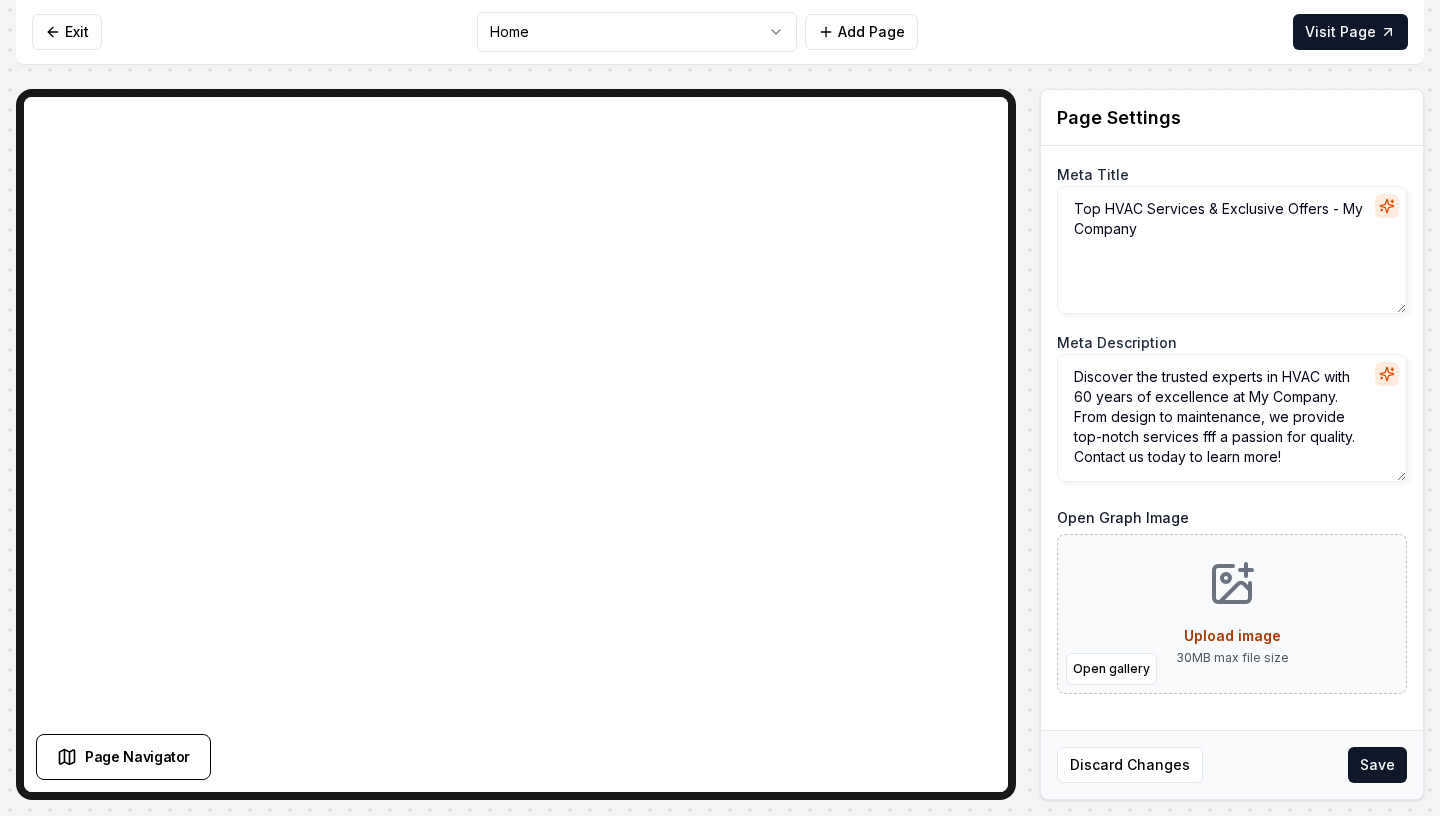 type on "Discover the trusted experts in HVAC with 60 years of excellence at My Company. From design to maintenance, we provide top-notch services fff a passion for quality. Contact us today to learn more!" 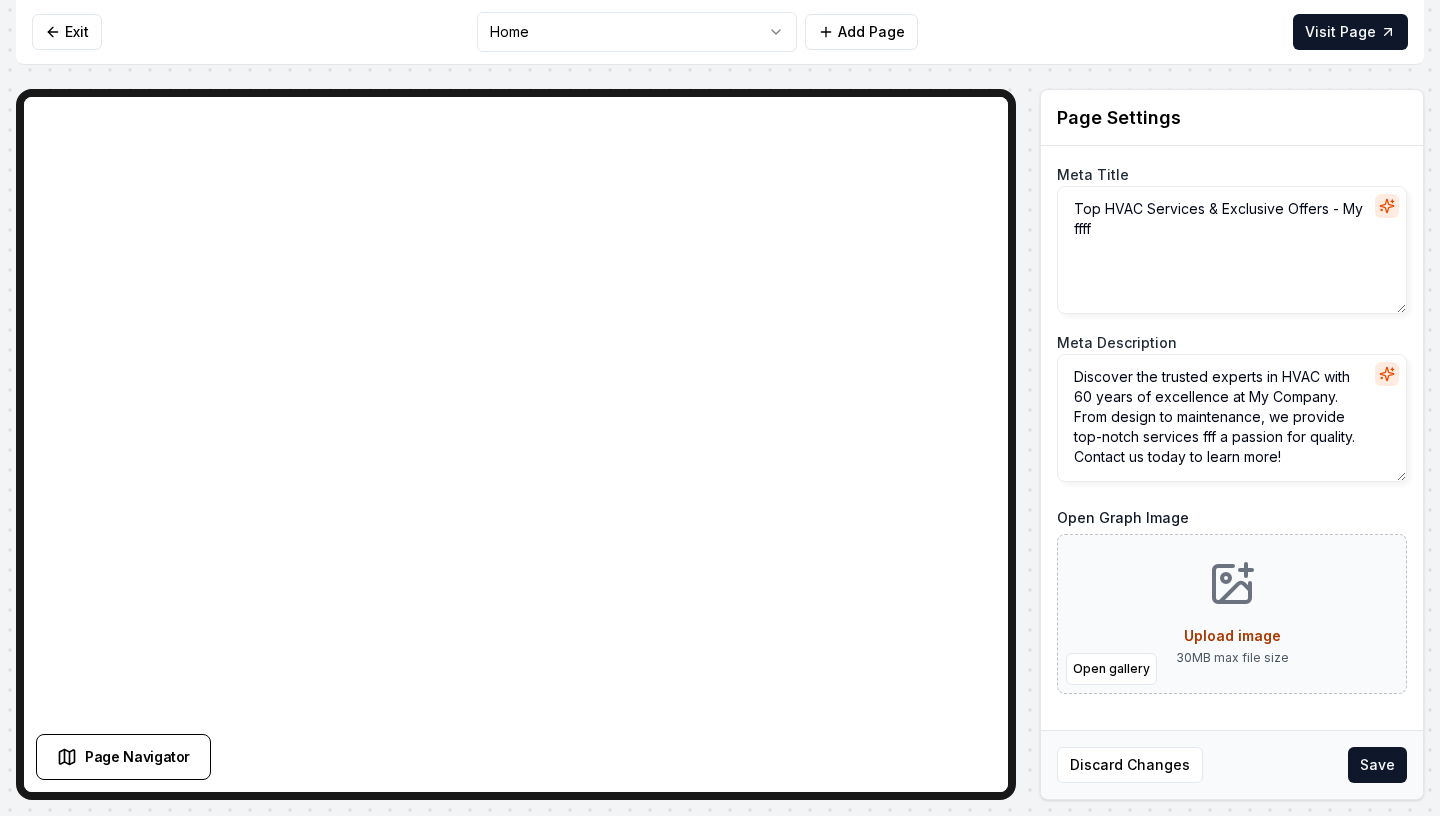 click on "Top HVAC Services & Exclusive Offers - My ffff" at bounding box center (1232, 250) 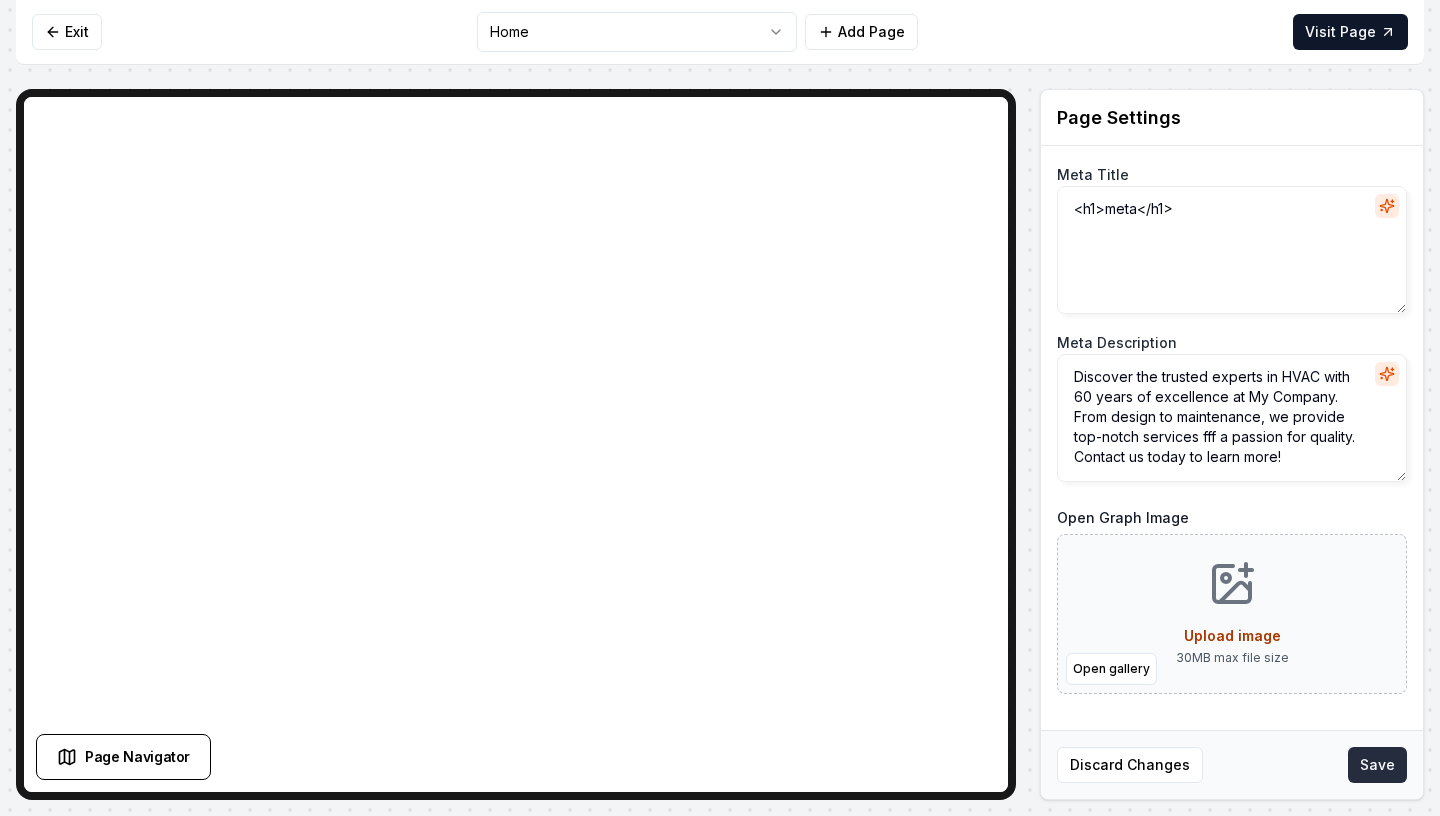 type on "<h1>meta</h1>" 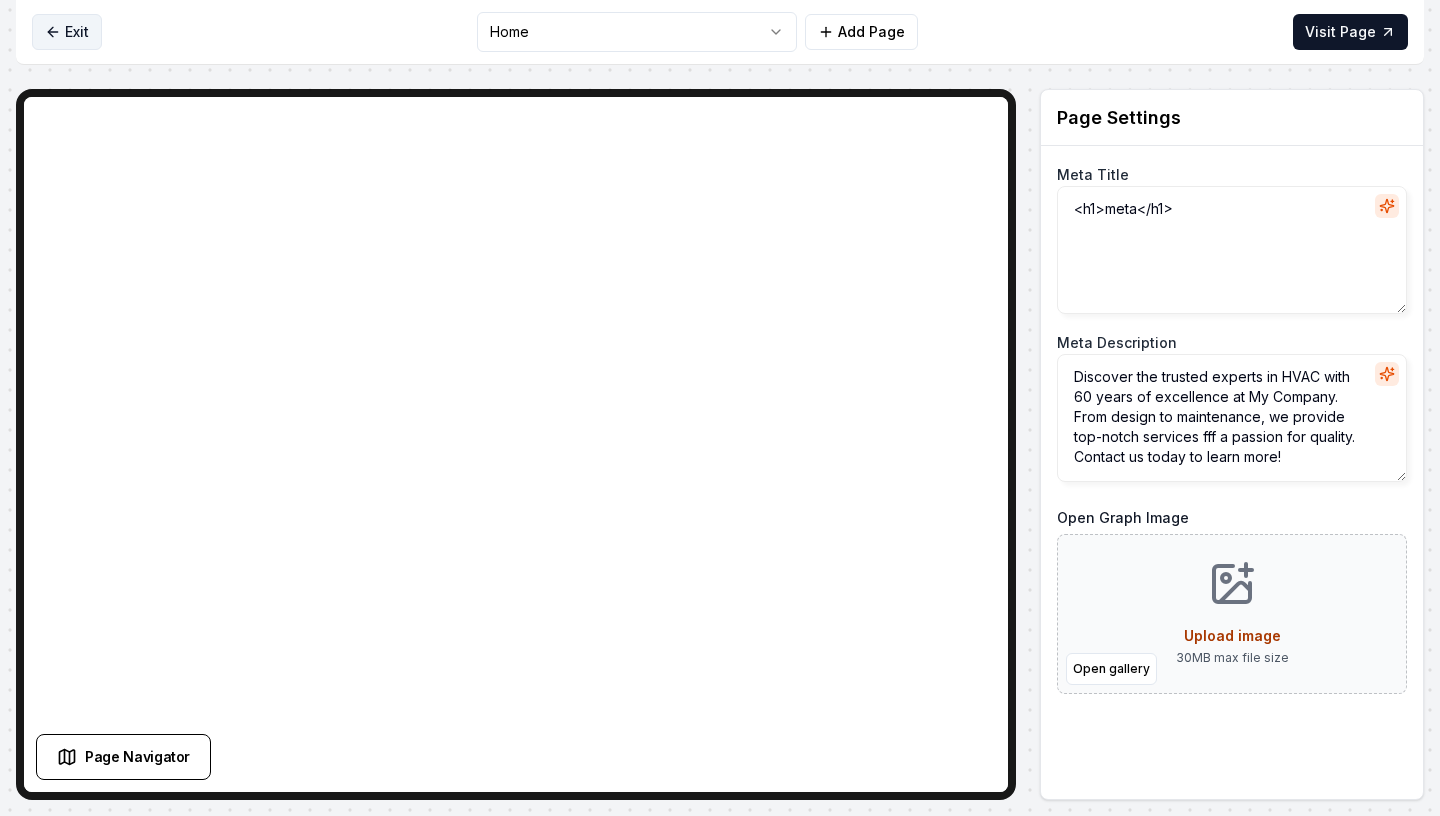click 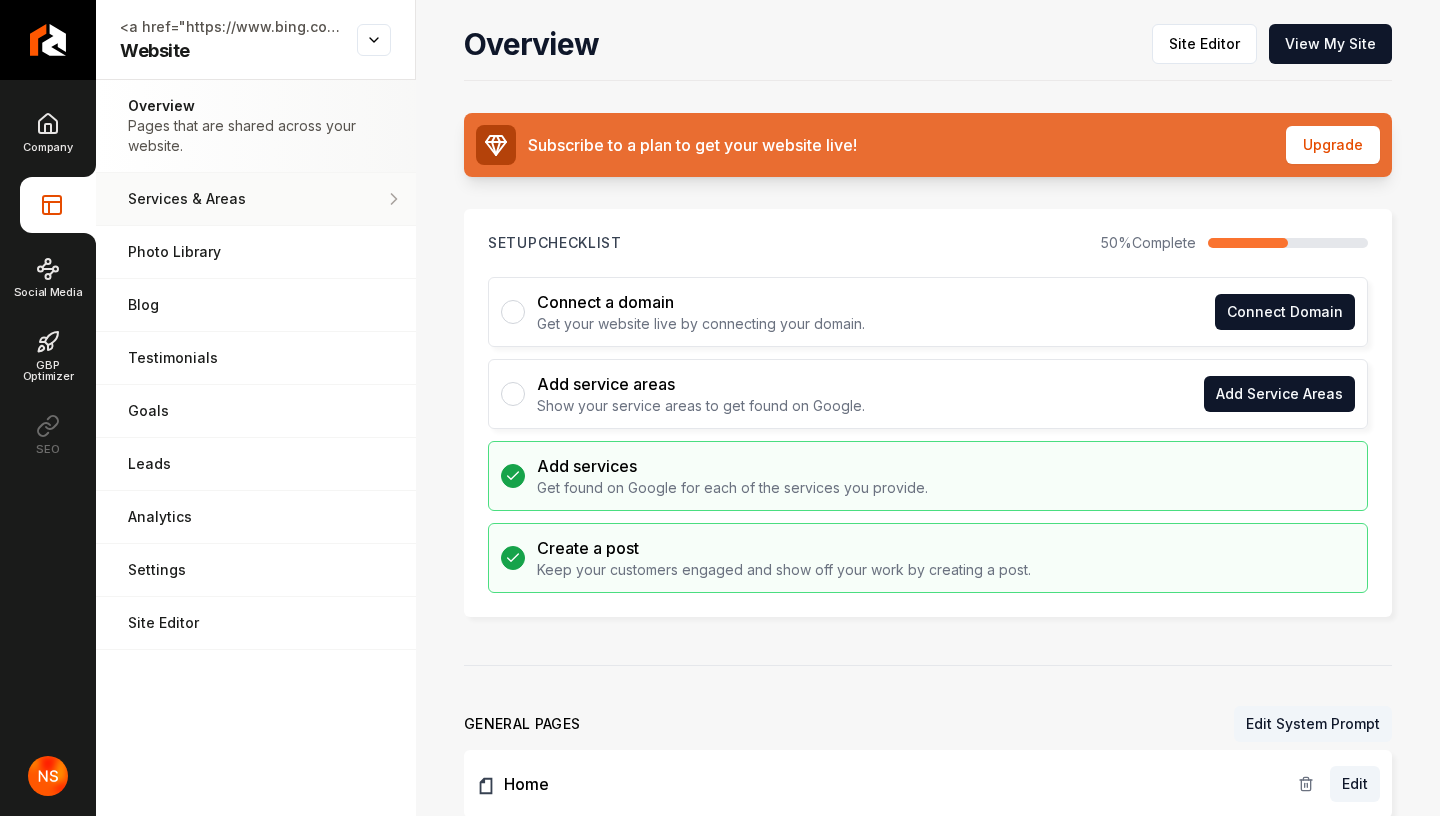 click on "Services & Areas" at bounding box center [256, 199] 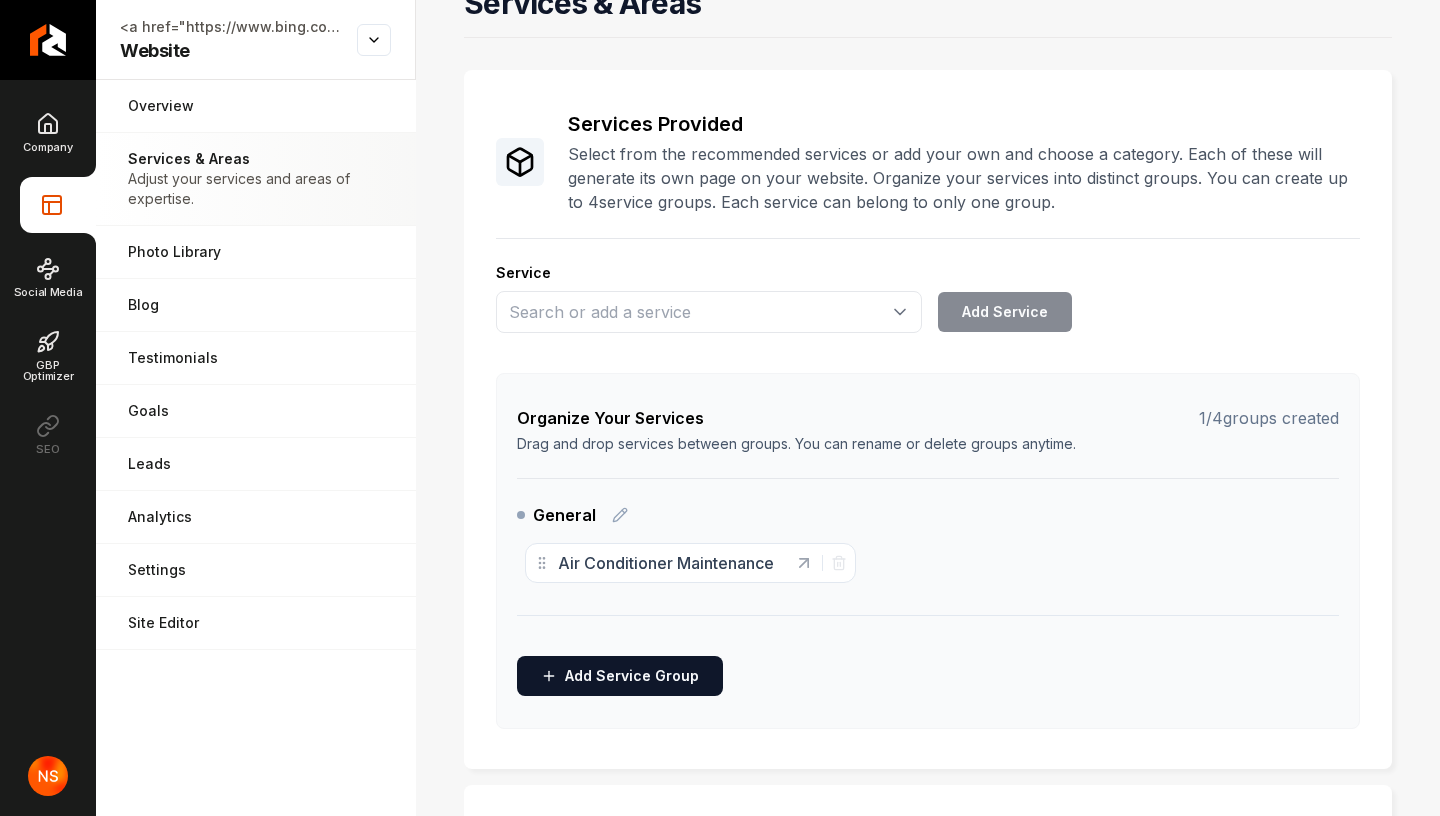 scroll, scrollTop: 0, scrollLeft: 0, axis: both 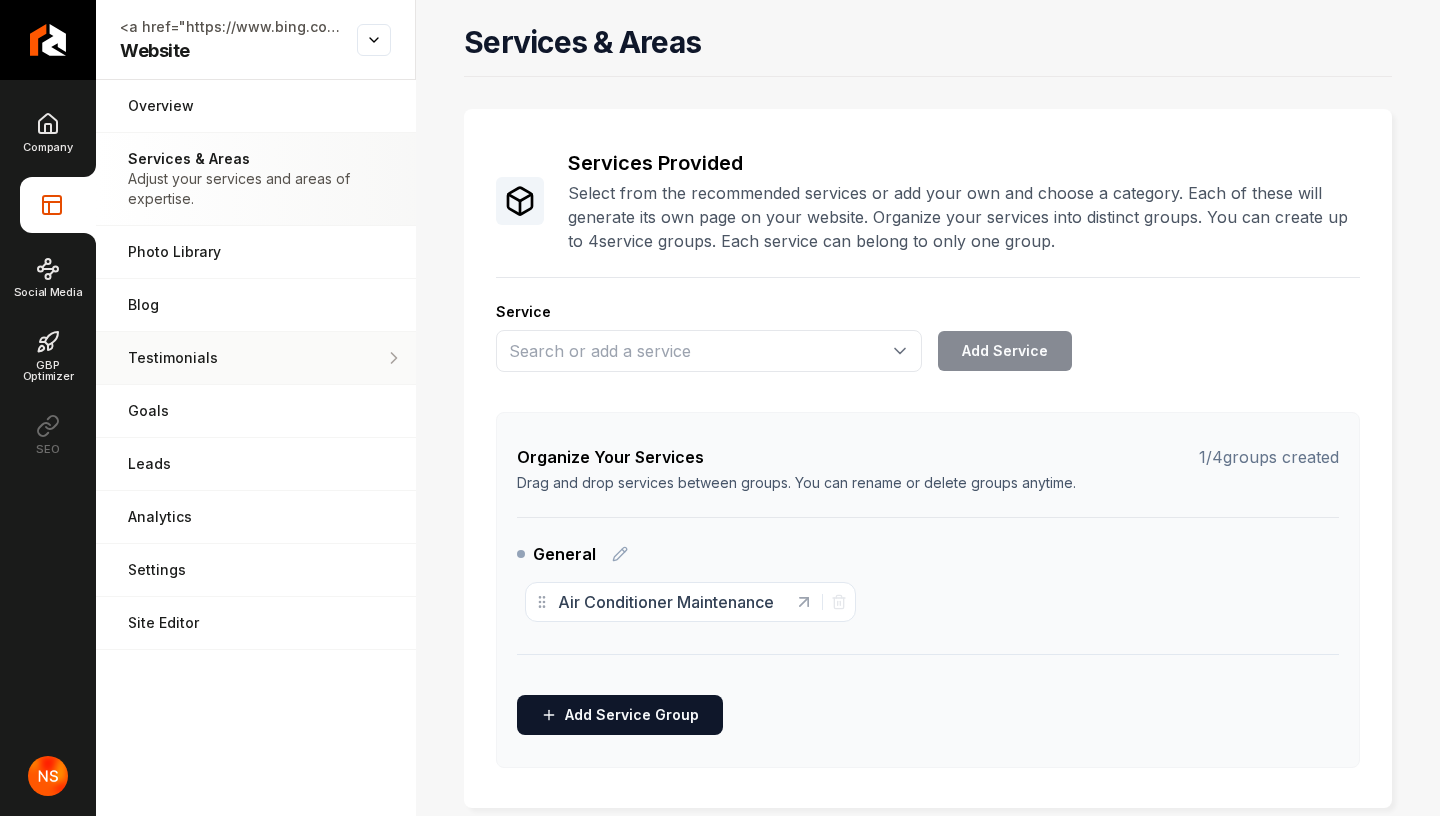 click on "Testimonials" at bounding box center [256, 358] 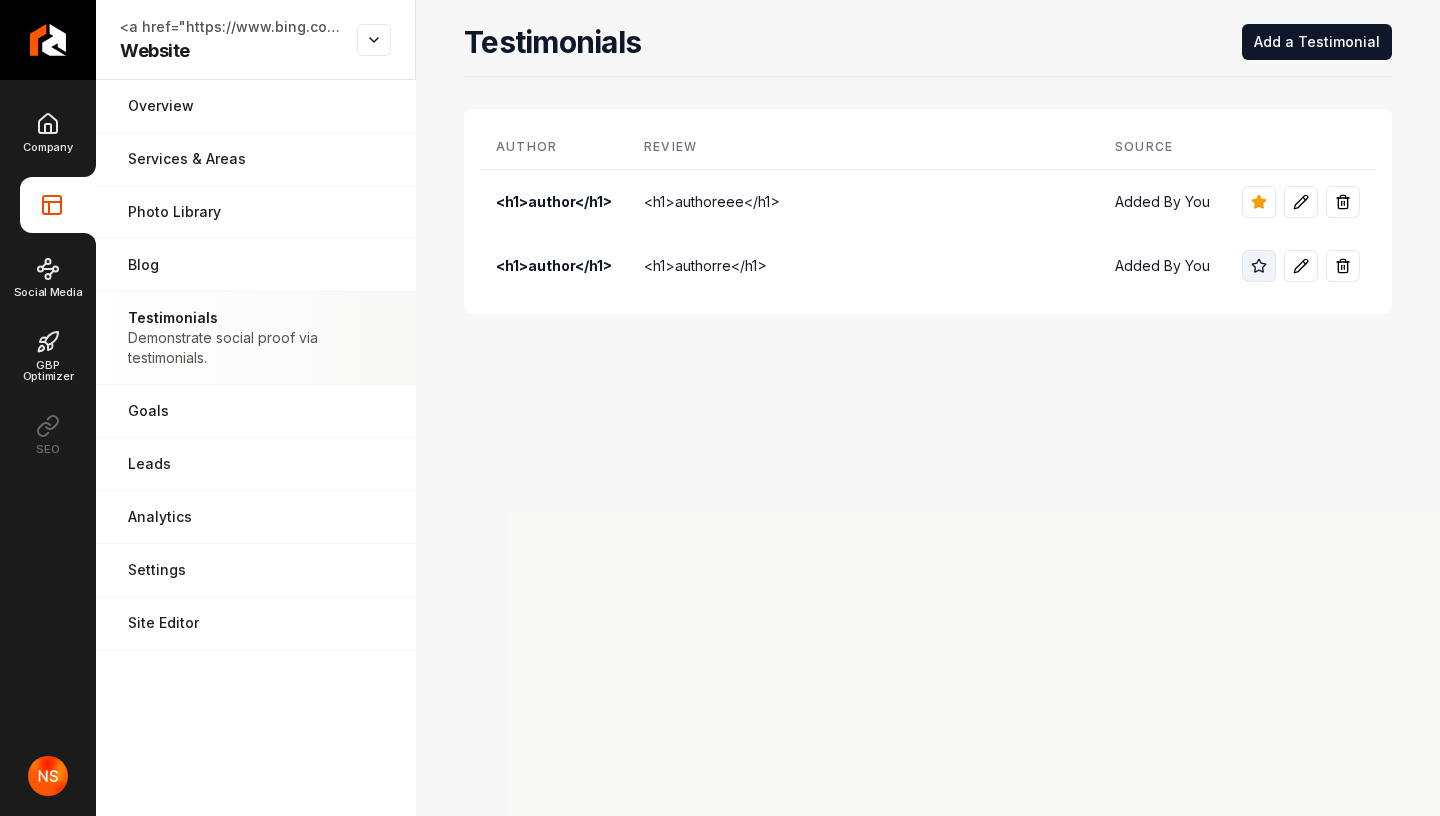 click 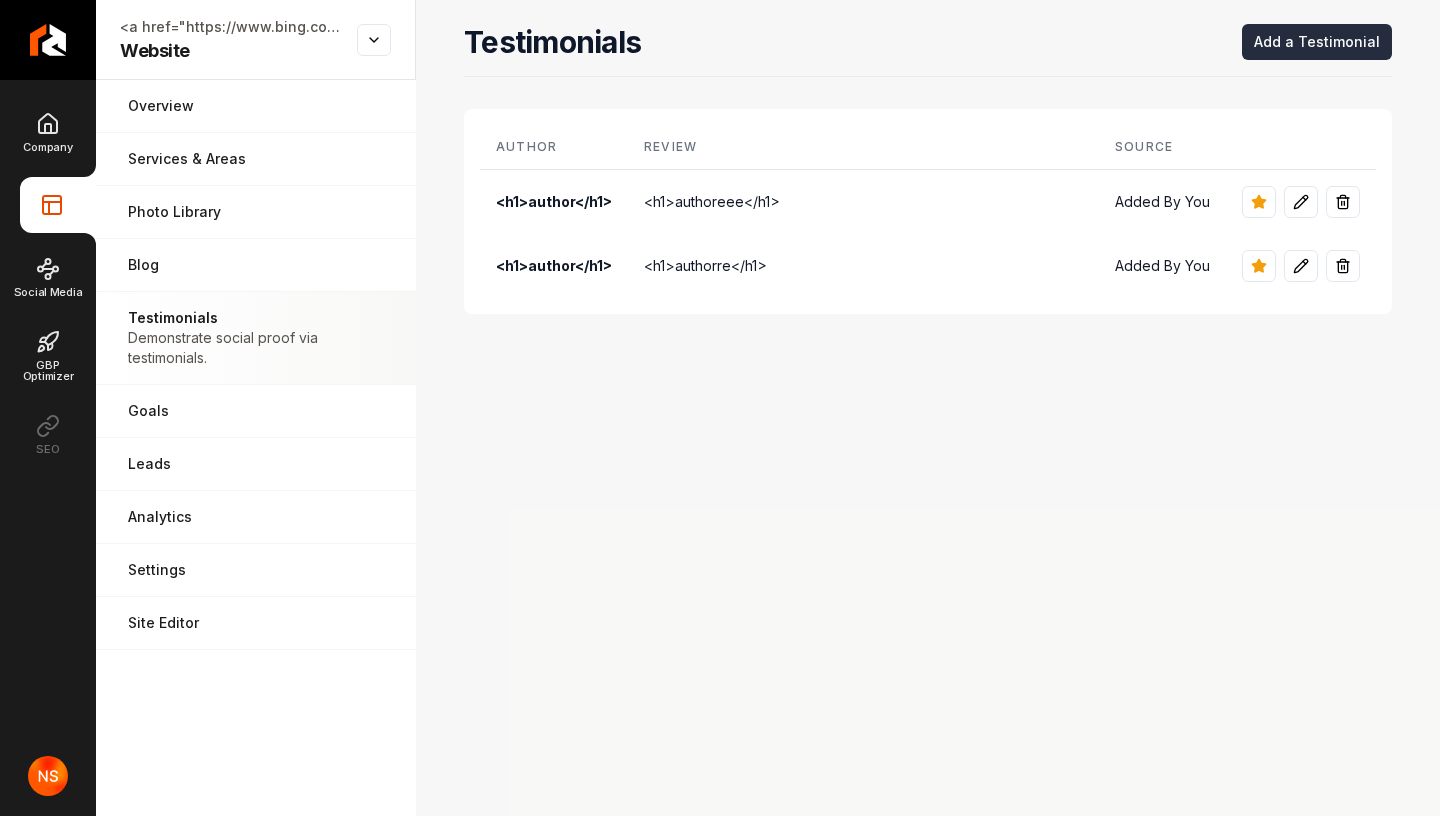 click on "Add a Testimonial" at bounding box center (1317, 42) 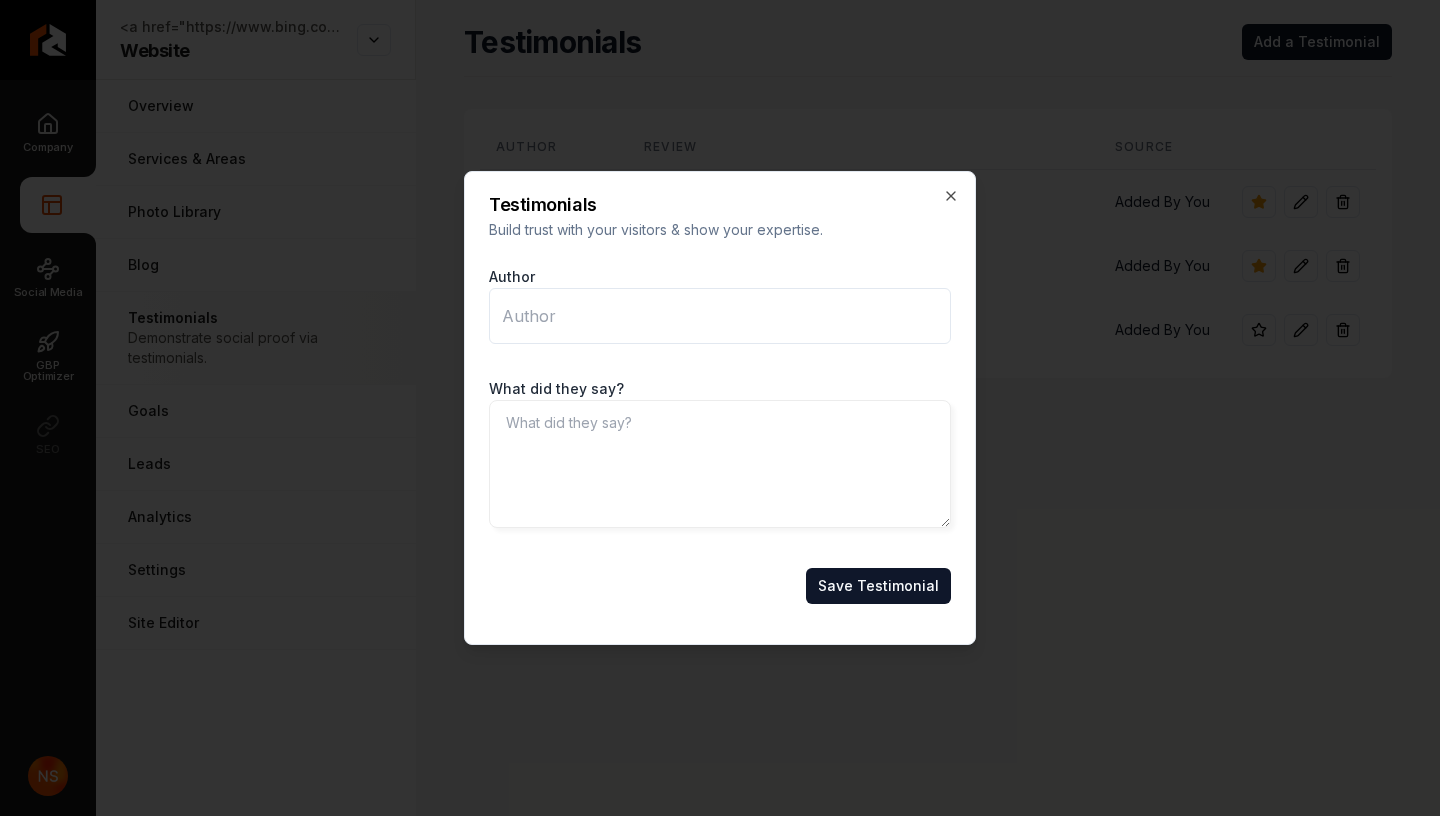 click on "Author" at bounding box center [720, 316] 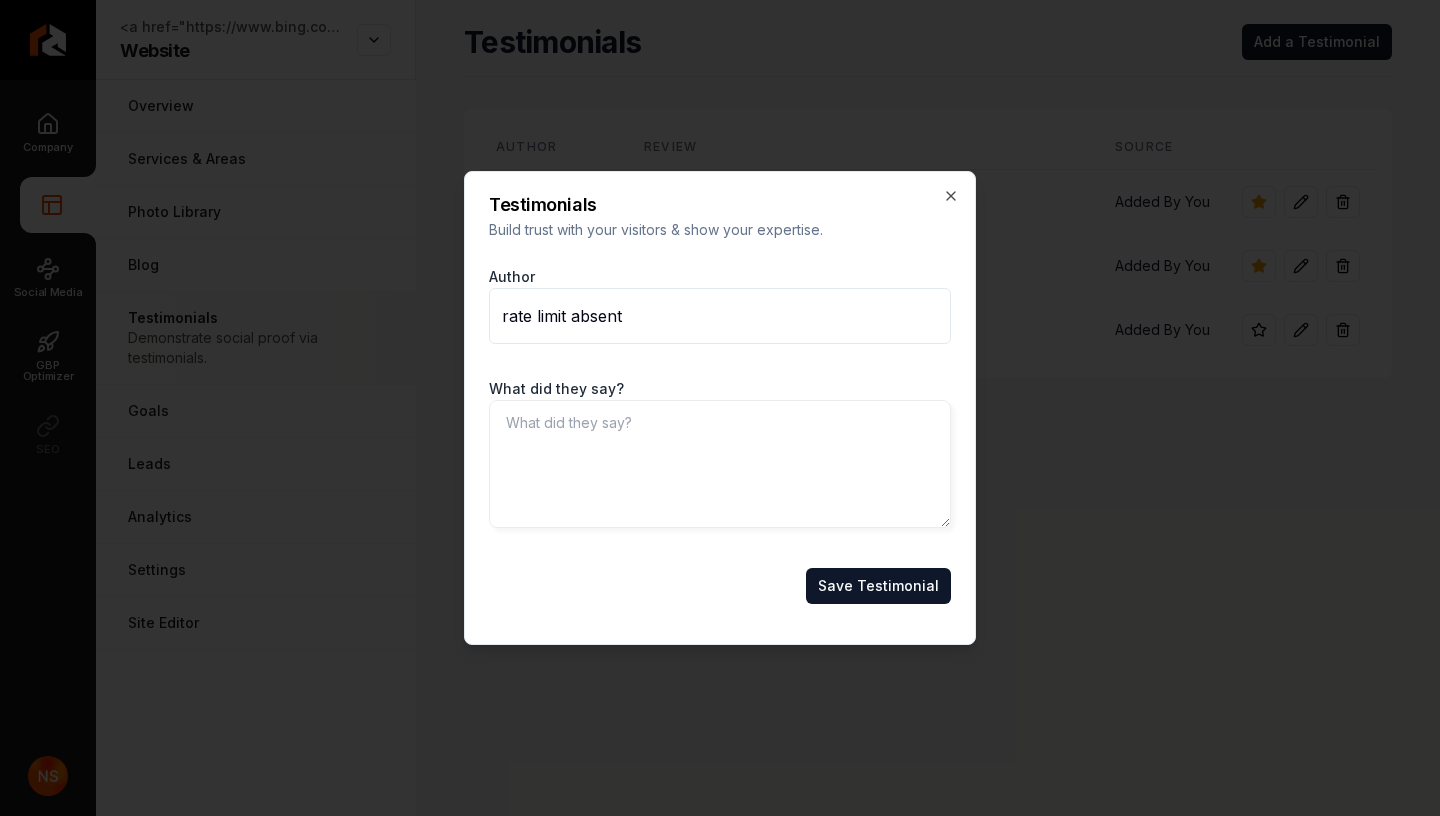 type on "rate limit absent" 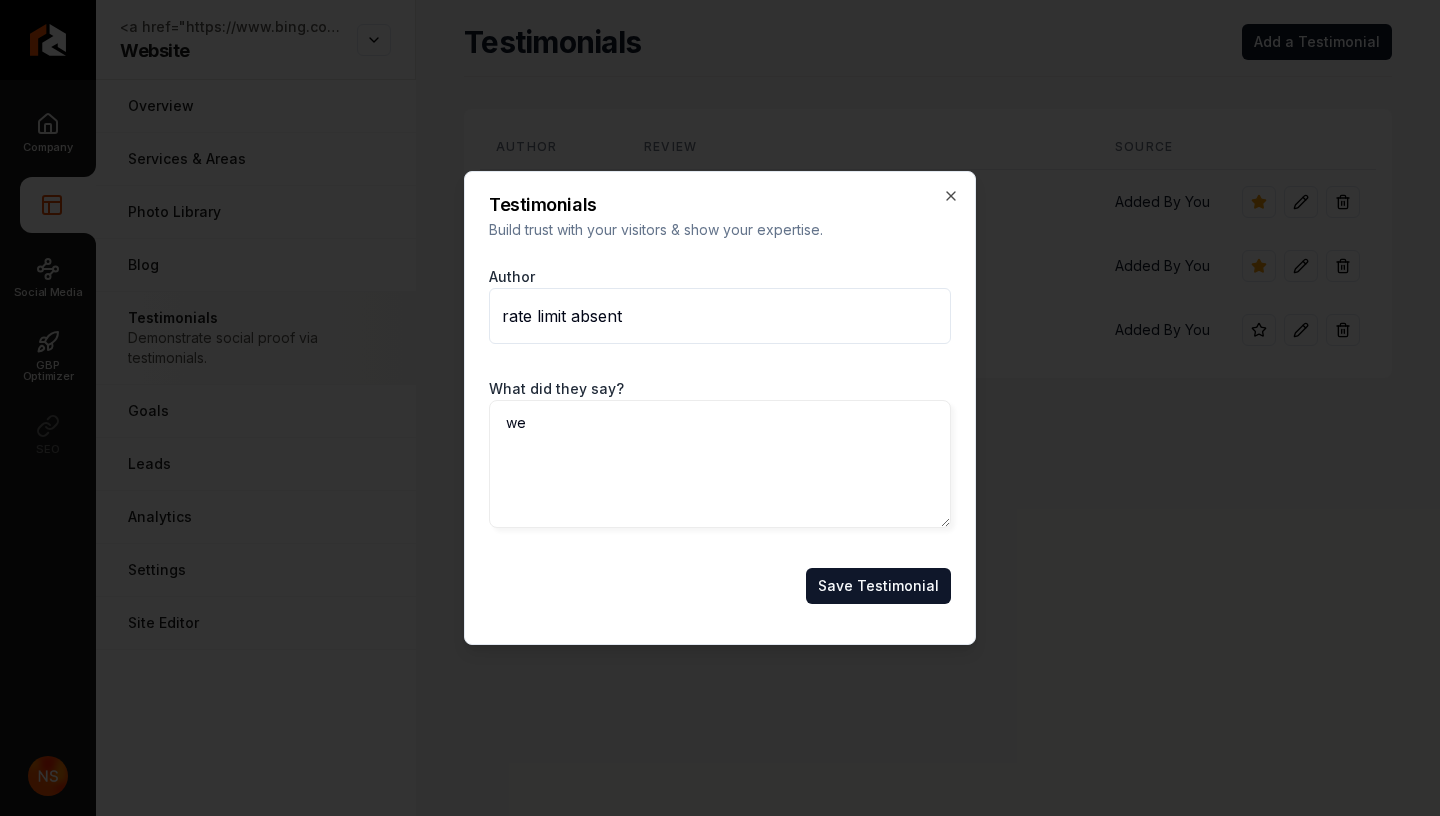 type on "w" 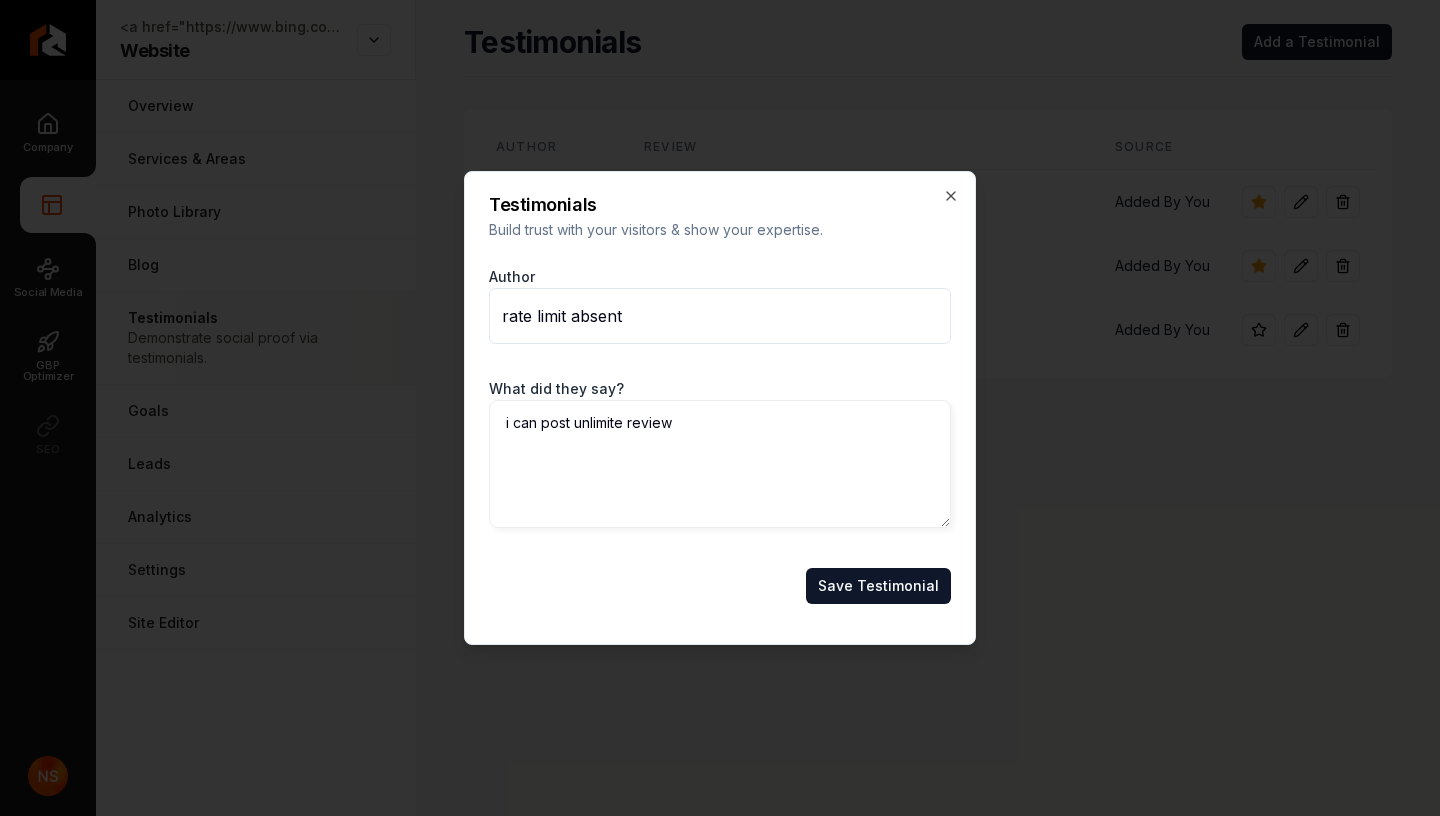 click on "i can post unlimite review" at bounding box center (720, 464) 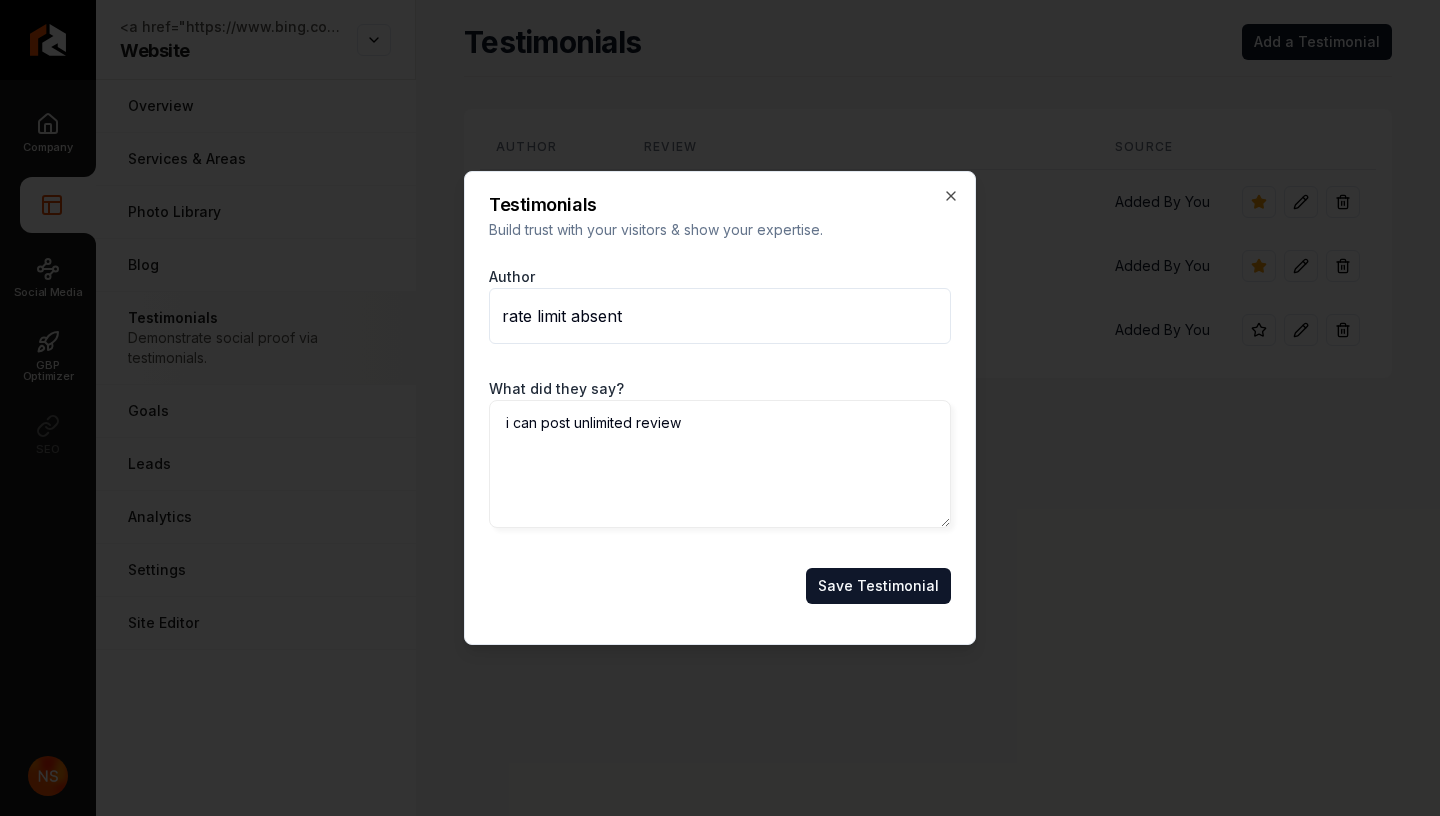 type on "i can post unlimited review" 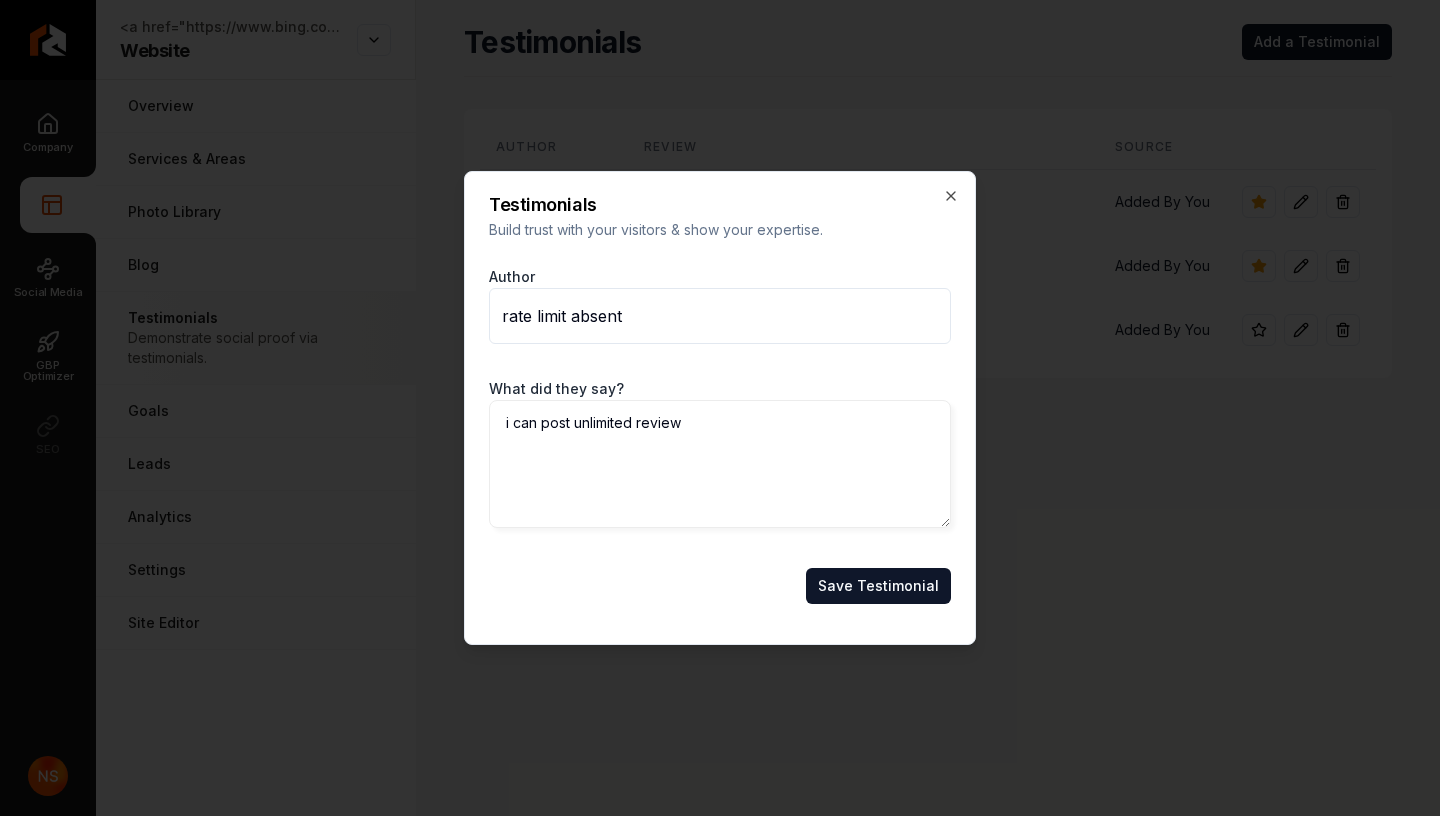 drag, startPoint x: 649, startPoint y: 322, endPoint x: 456, endPoint y: 322, distance: 193 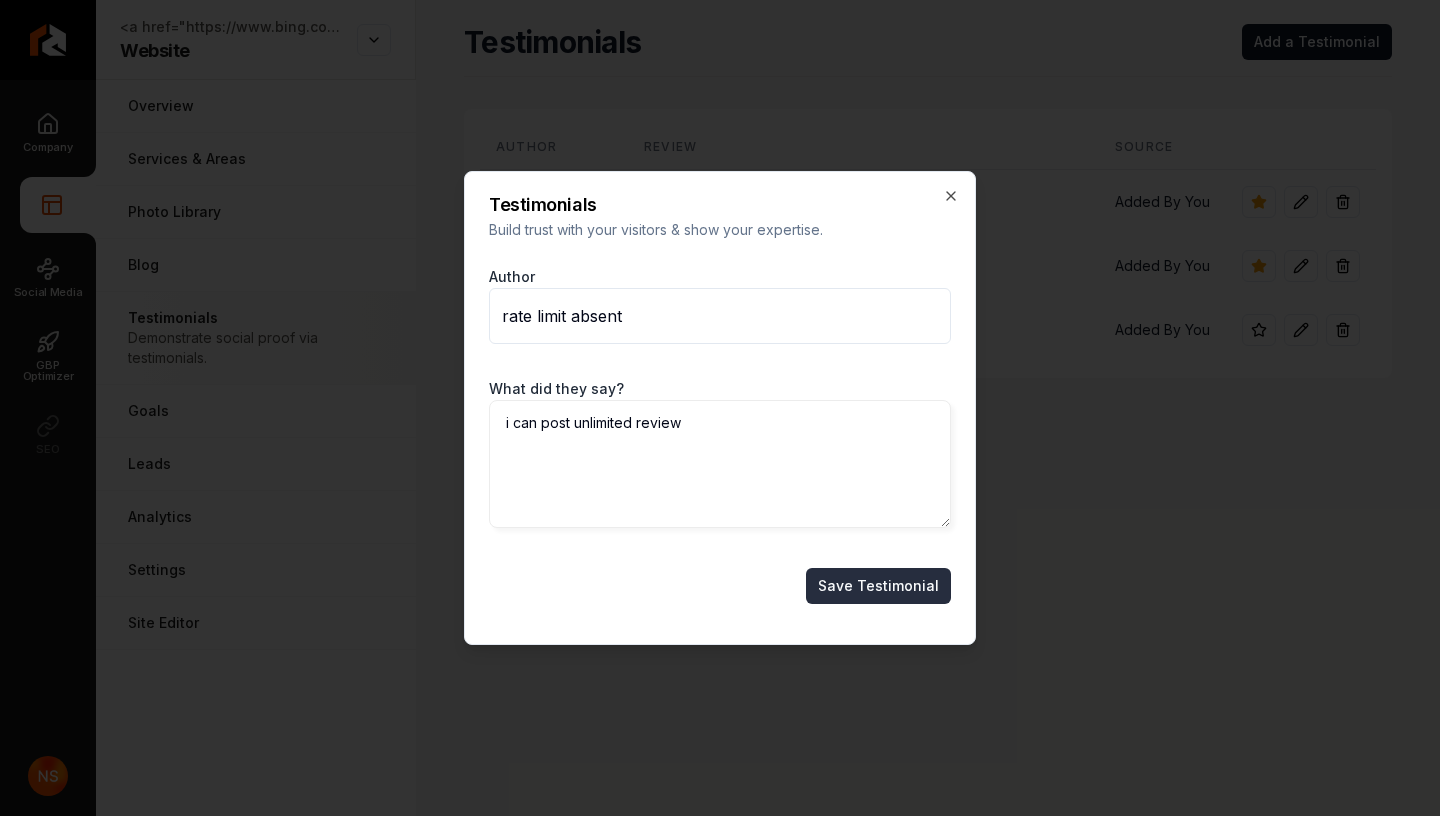 click on "Save Testimonial" at bounding box center [878, 586] 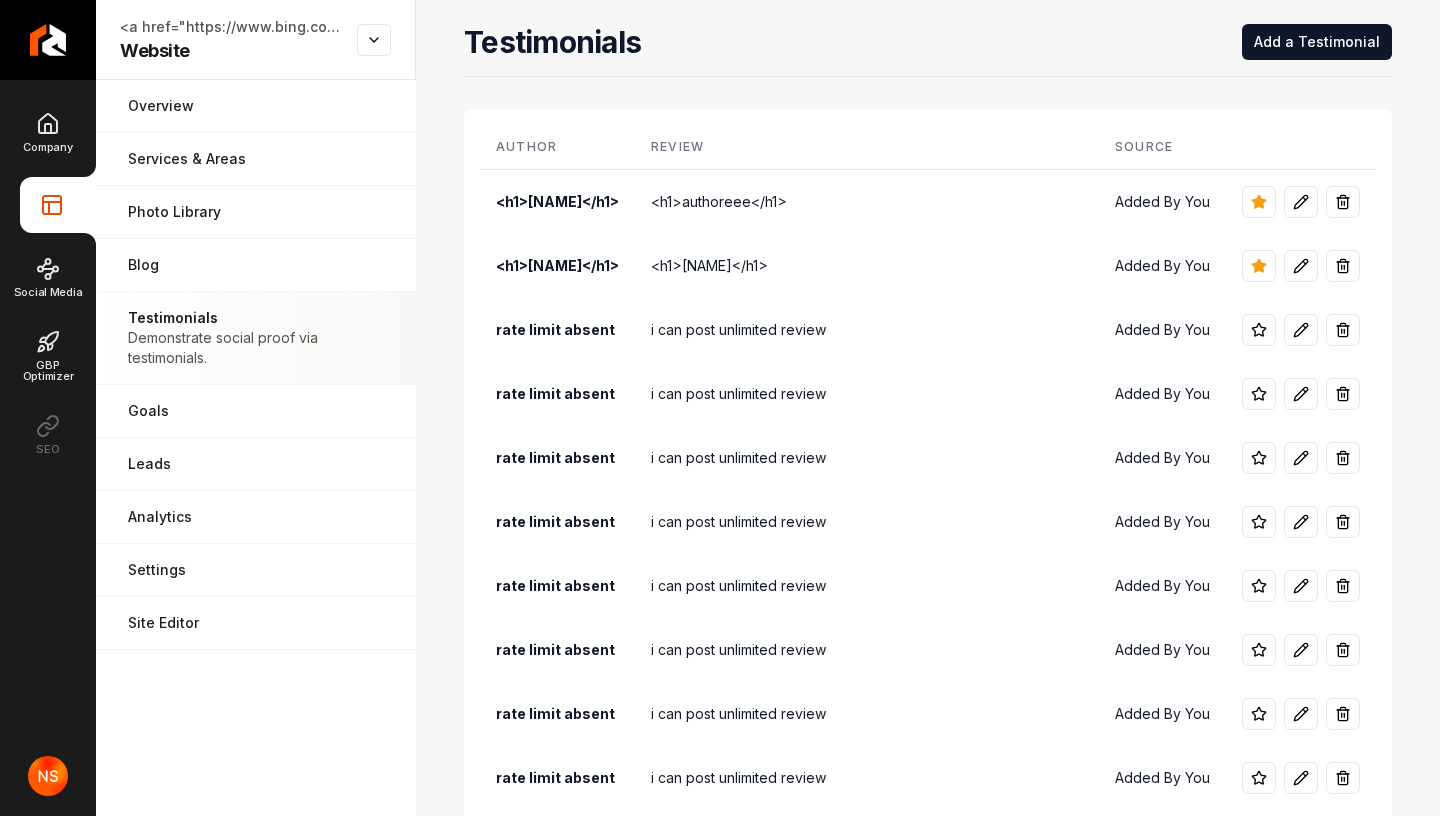 scroll, scrollTop: 0, scrollLeft: 0, axis: both 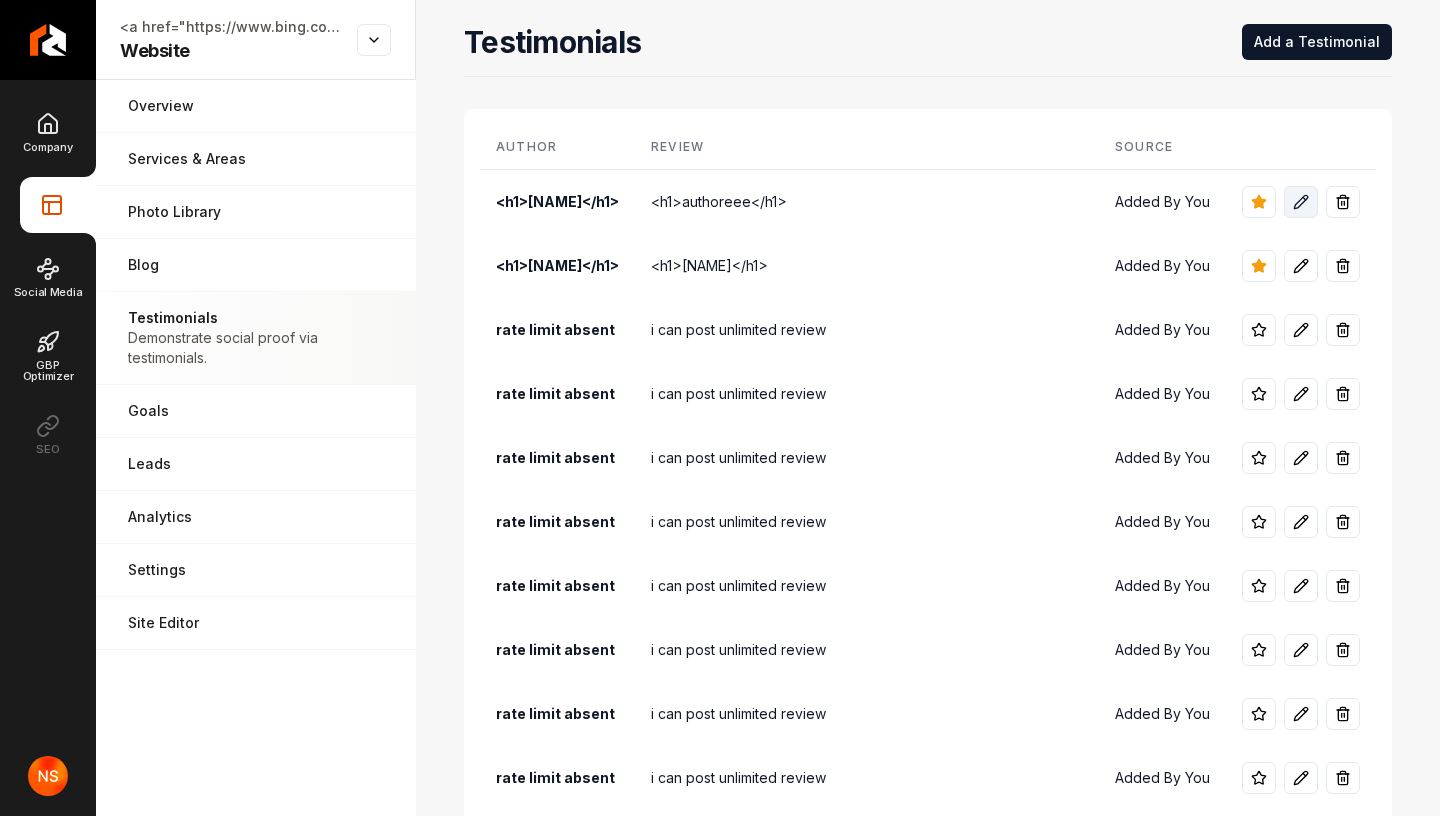 click 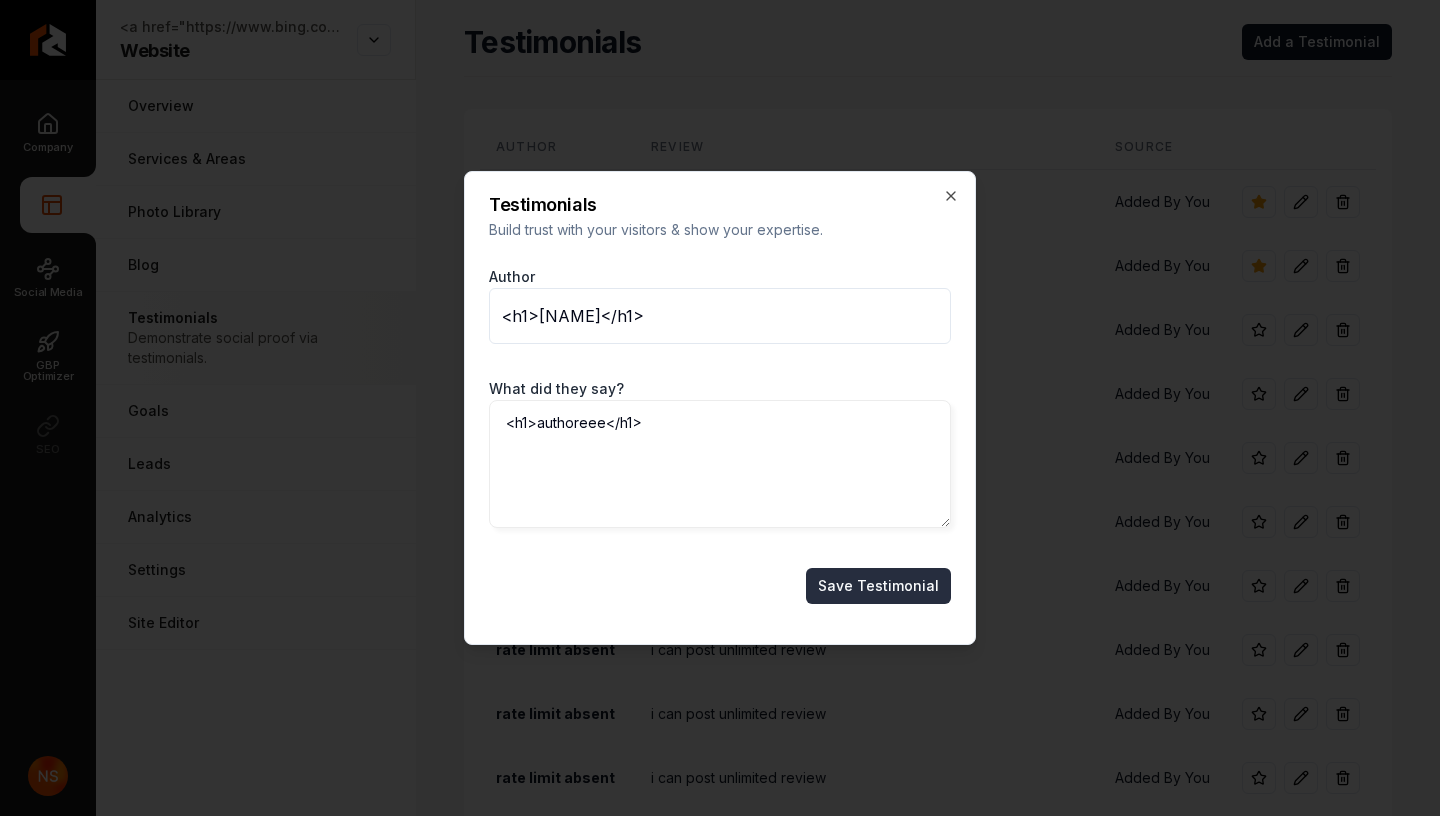 click on "Save Testimonial" at bounding box center [878, 586] 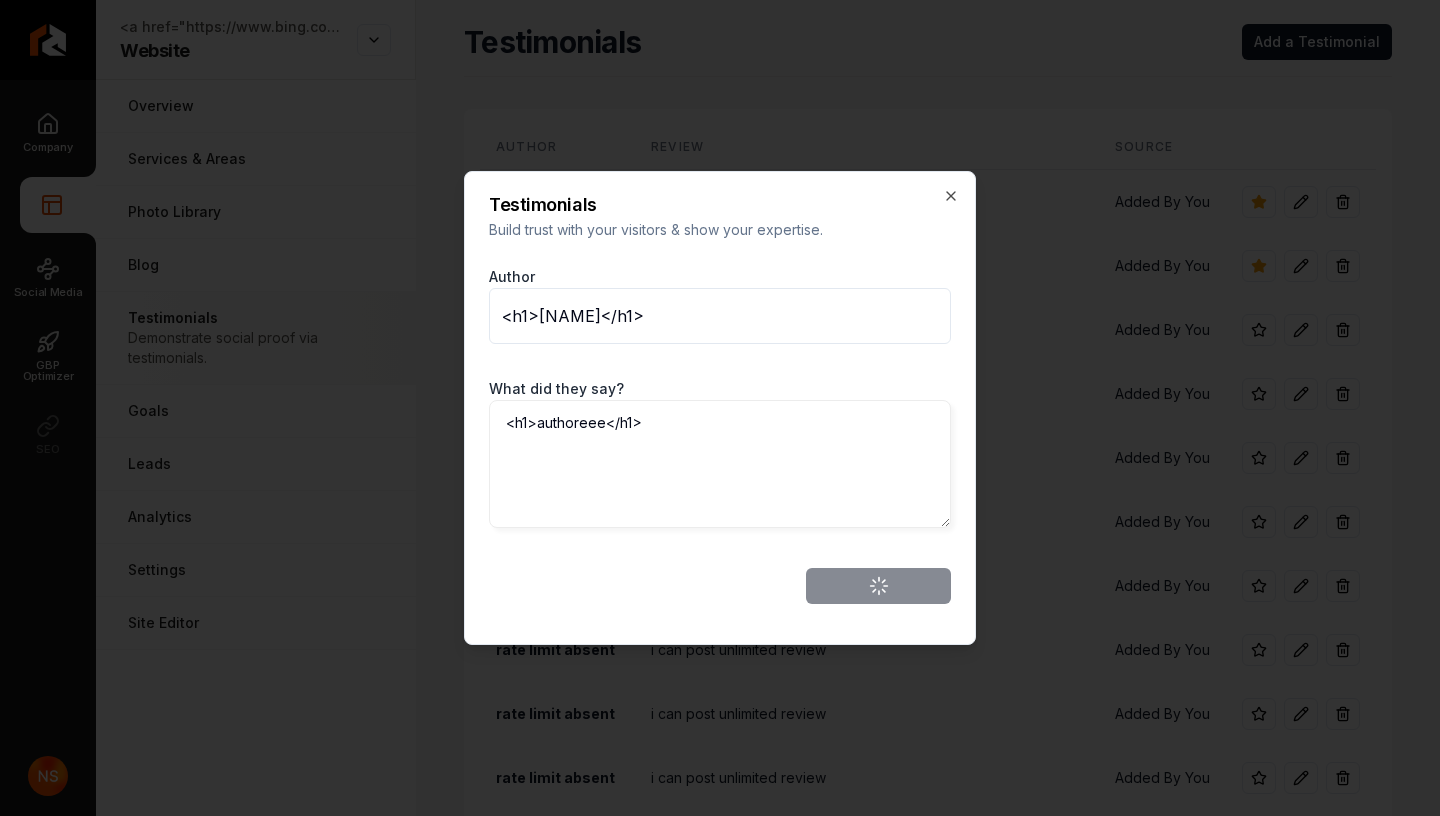 click on "Testimonials" at bounding box center [720, 205] 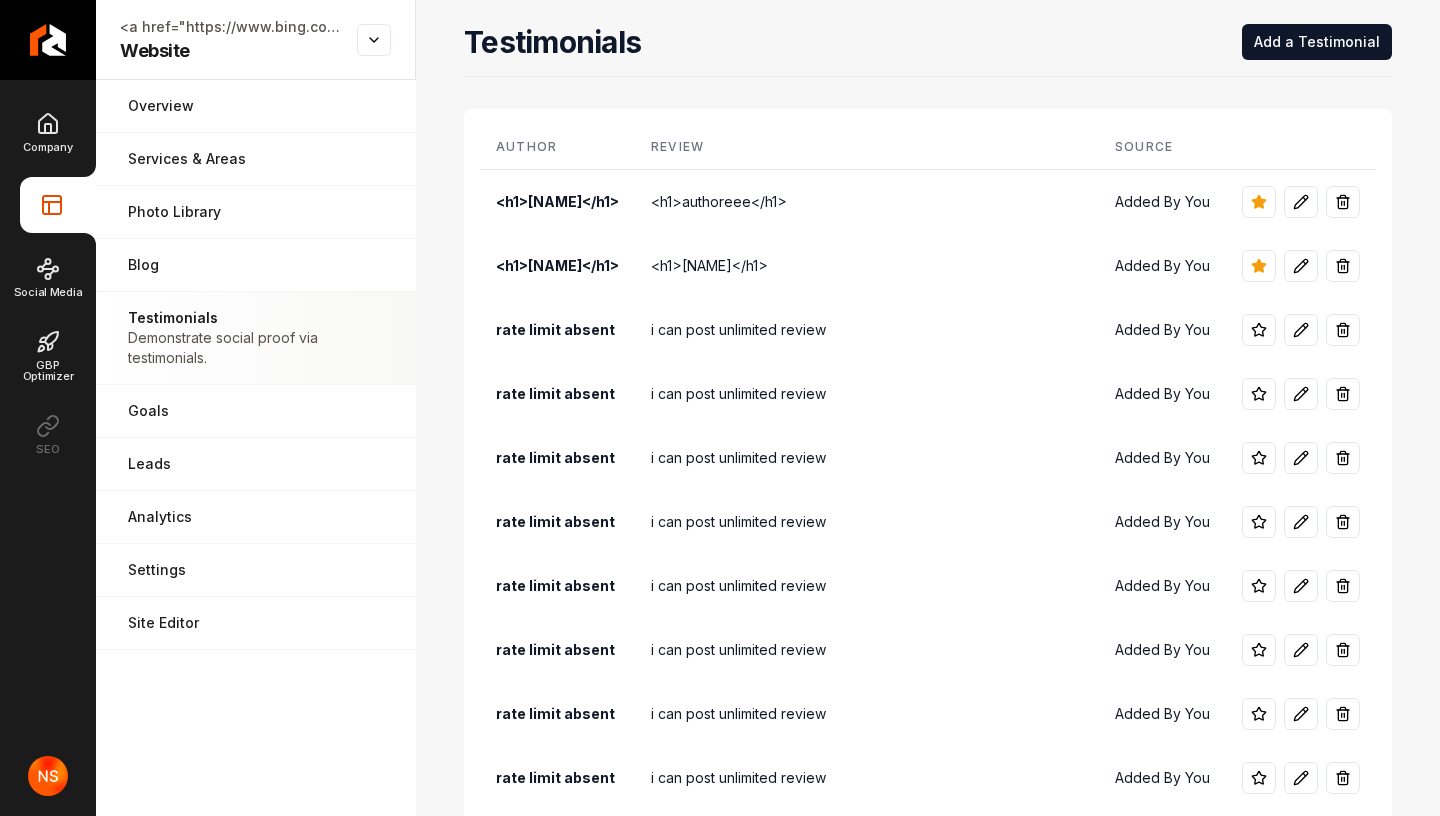 scroll, scrollTop: 50, scrollLeft: 0, axis: vertical 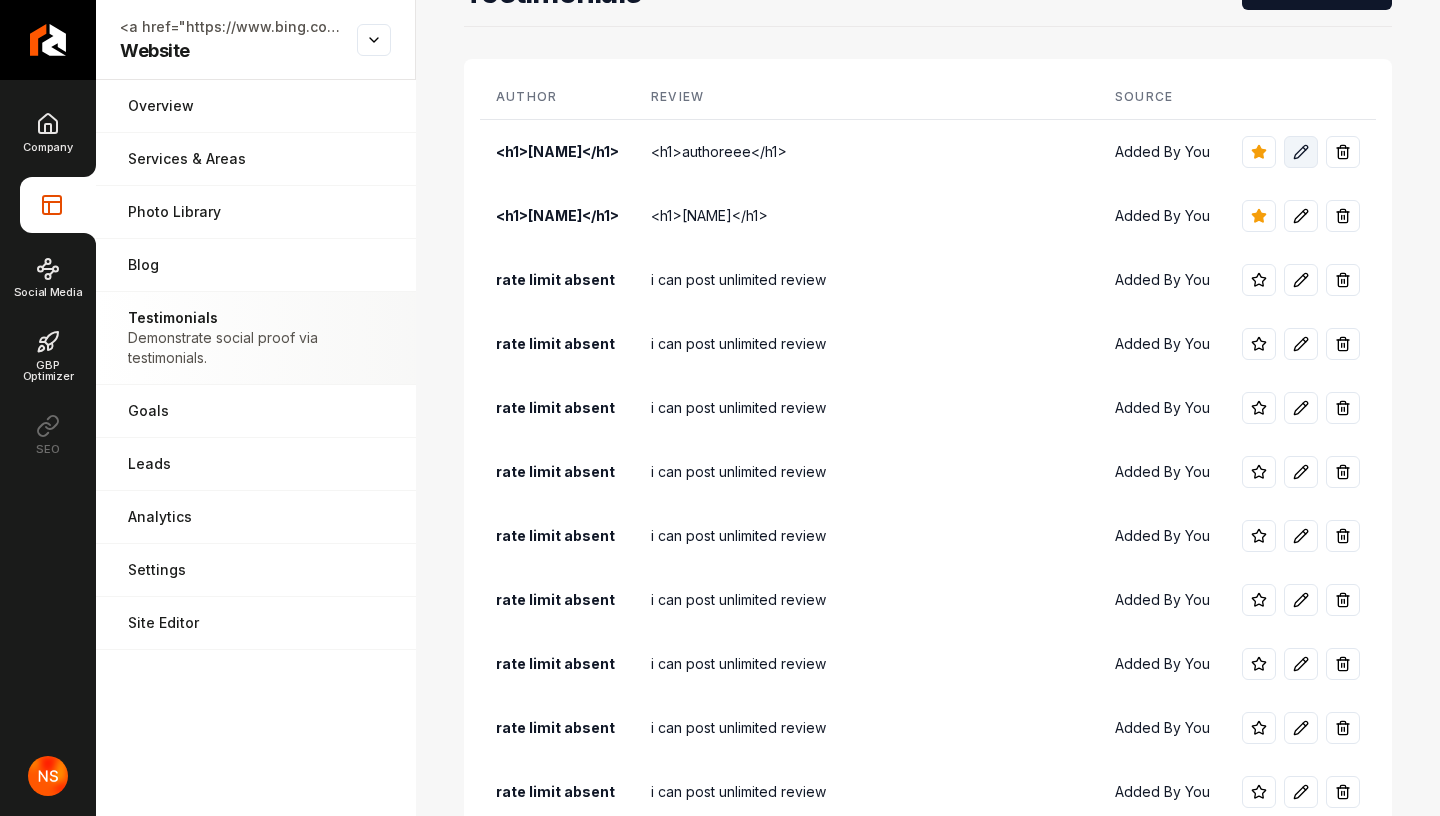 click at bounding box center (1301, 152) 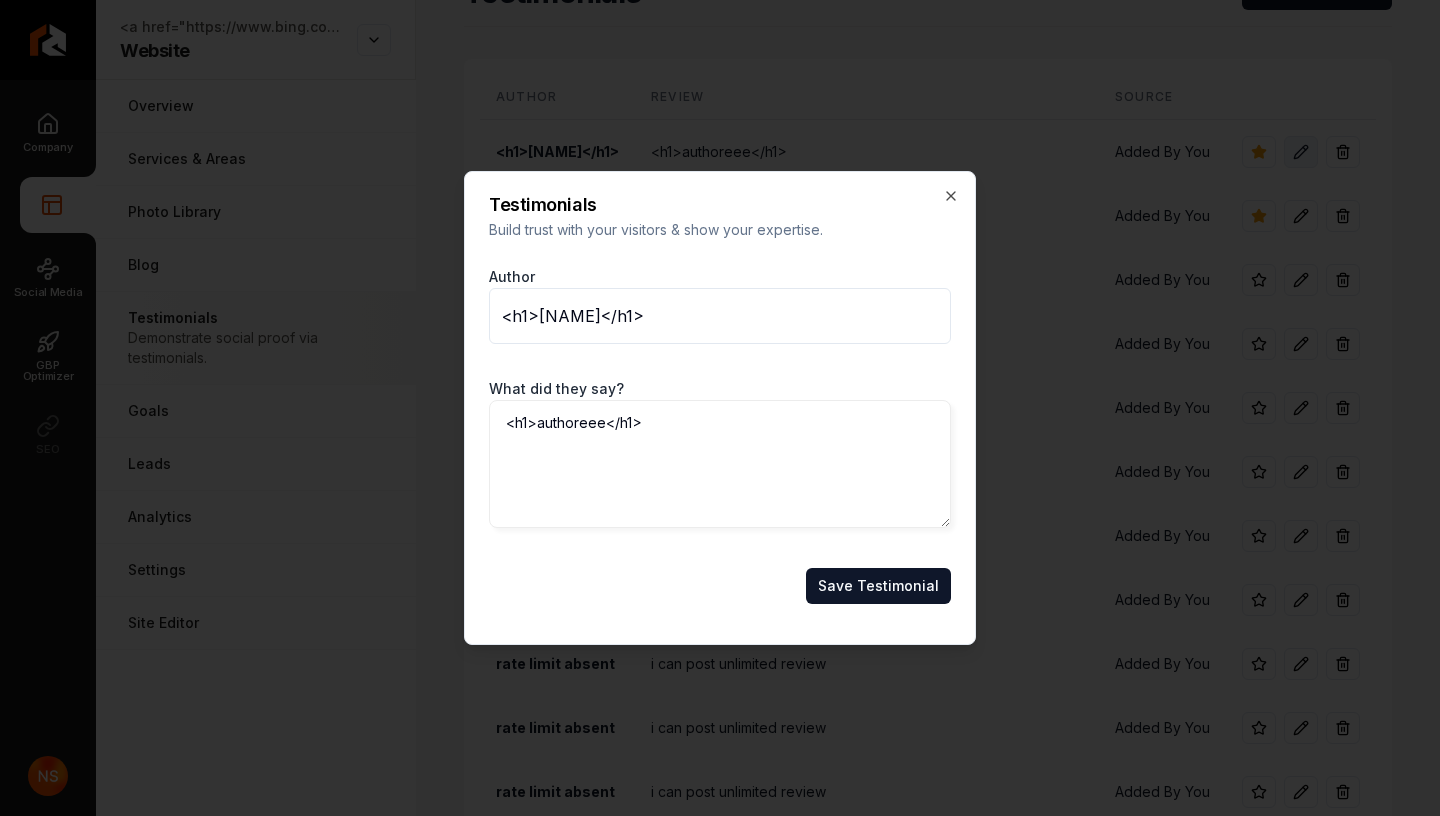 scroll, scrollTop: 50, scrollLeft: 0, axis: vertical 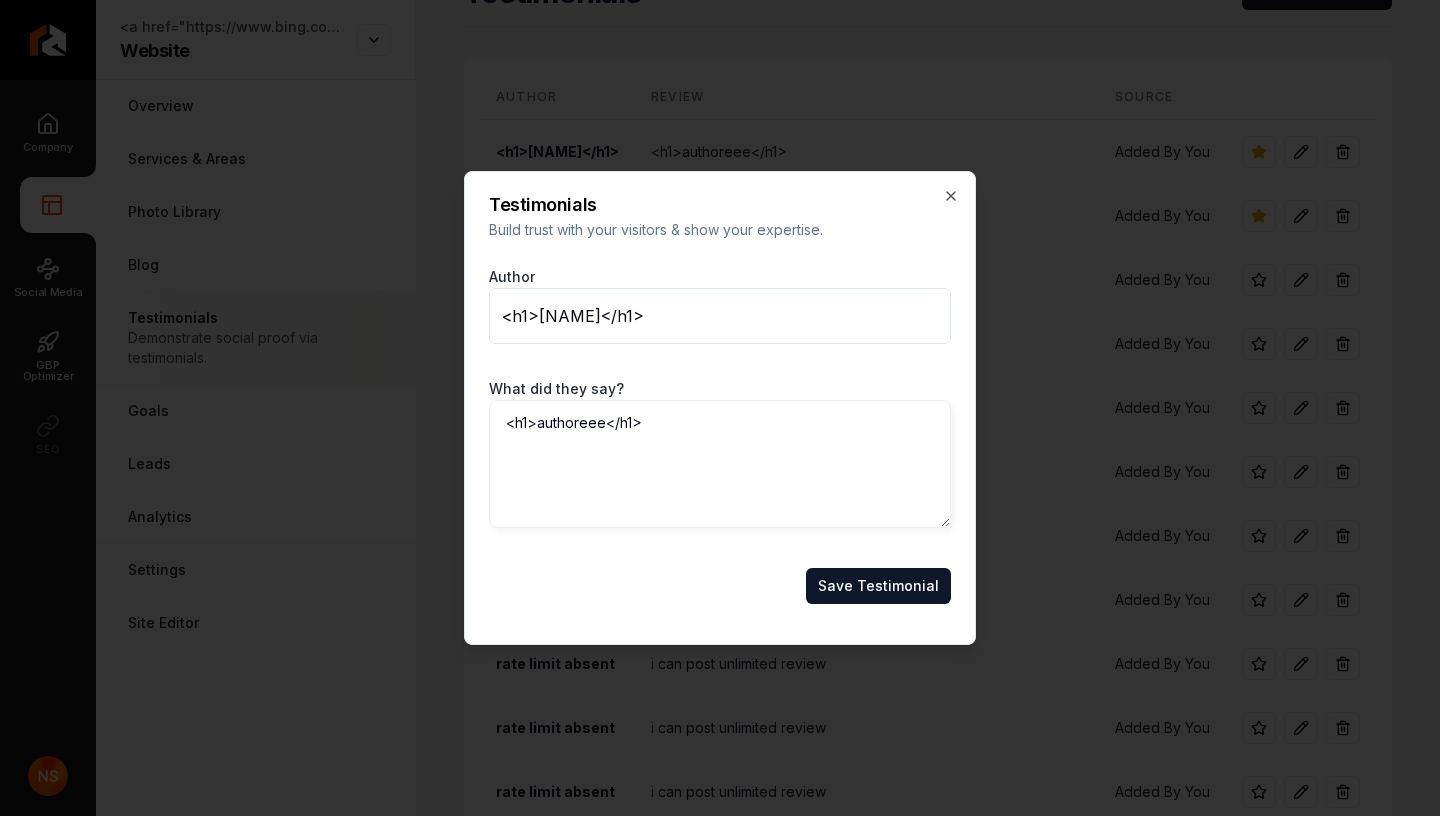 click on "<h1>author</h1>" at bounding box center [720, 316] 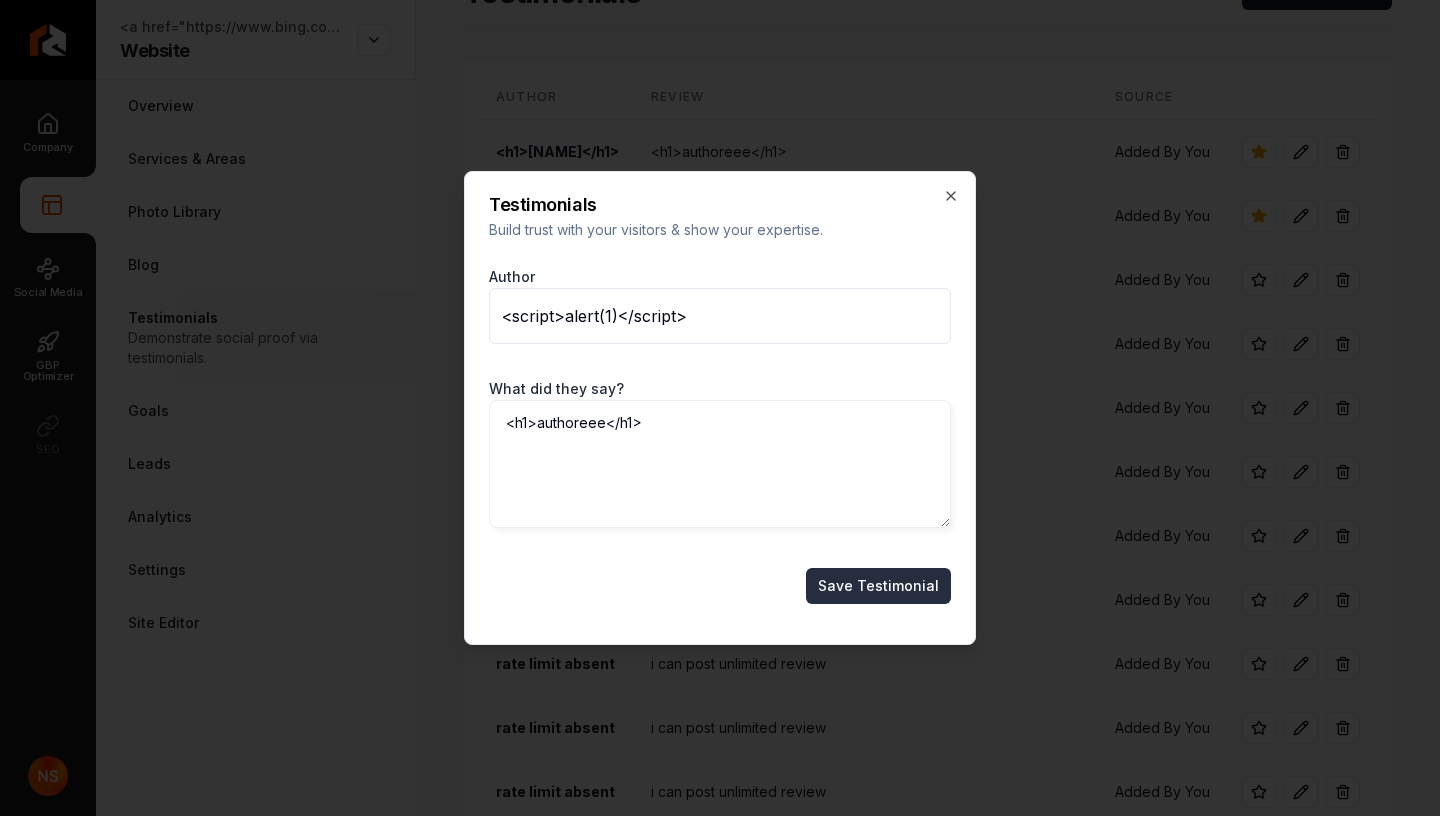 type on "<script>alert(1)</script>" 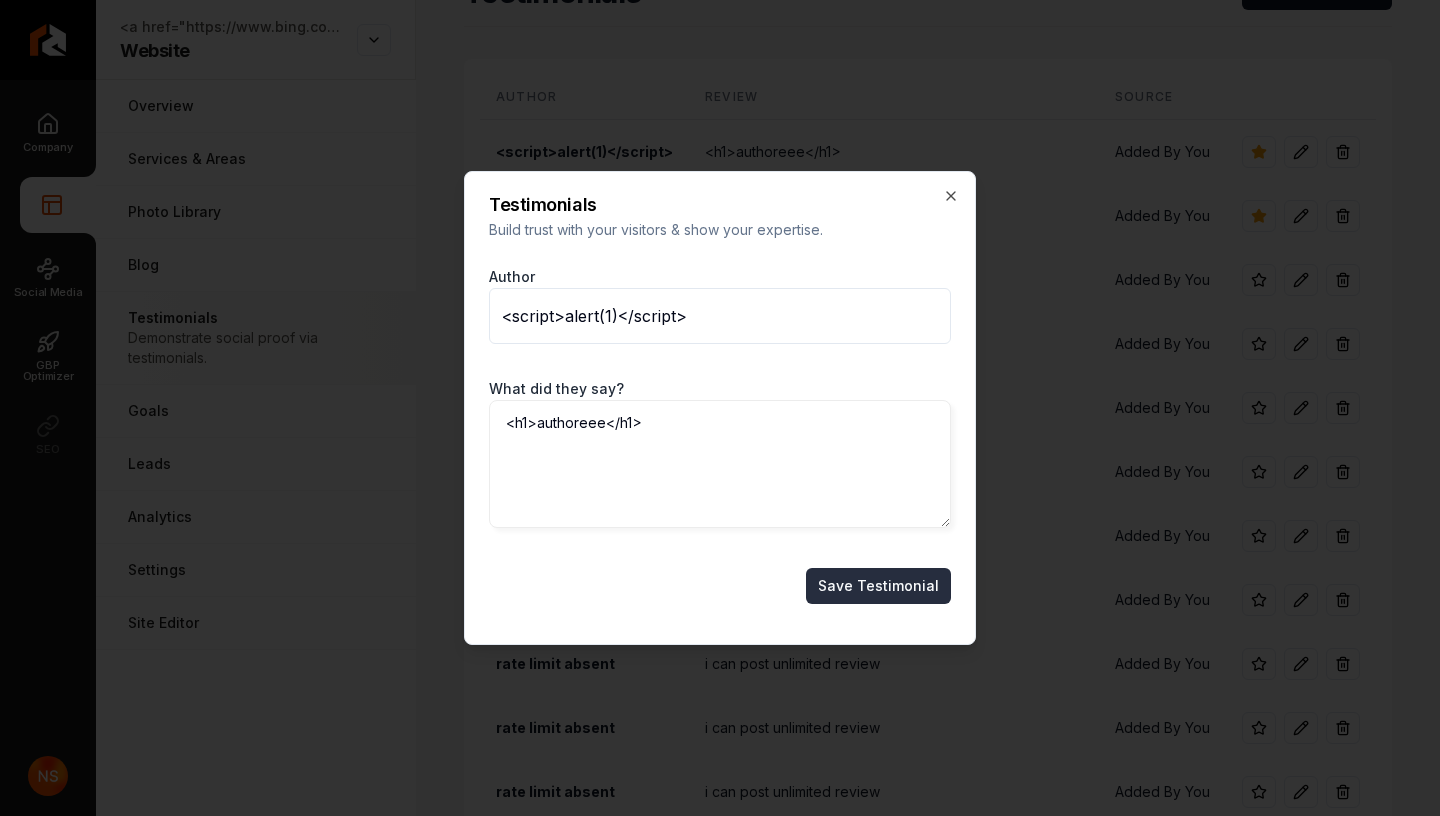 scroll, scrollTop: 50, scrollLeft: 0, axis: vertical 